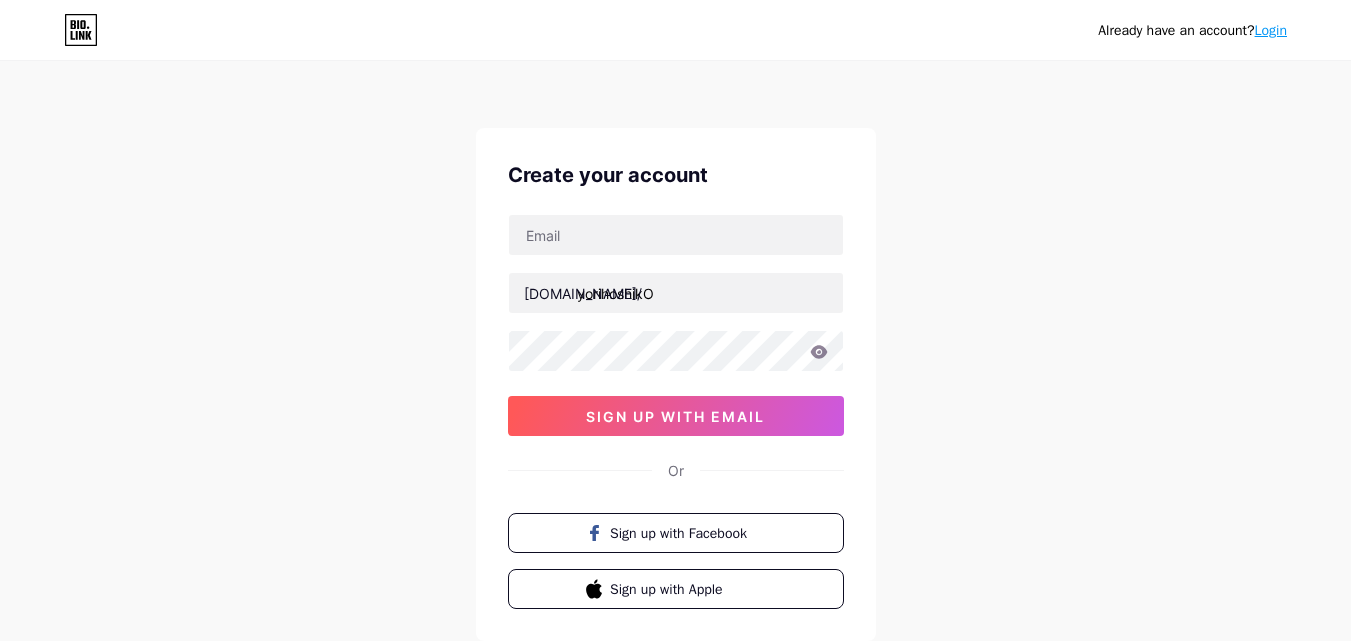 scroll, scrollTop: 0, scrollLeft: 0, axis: both 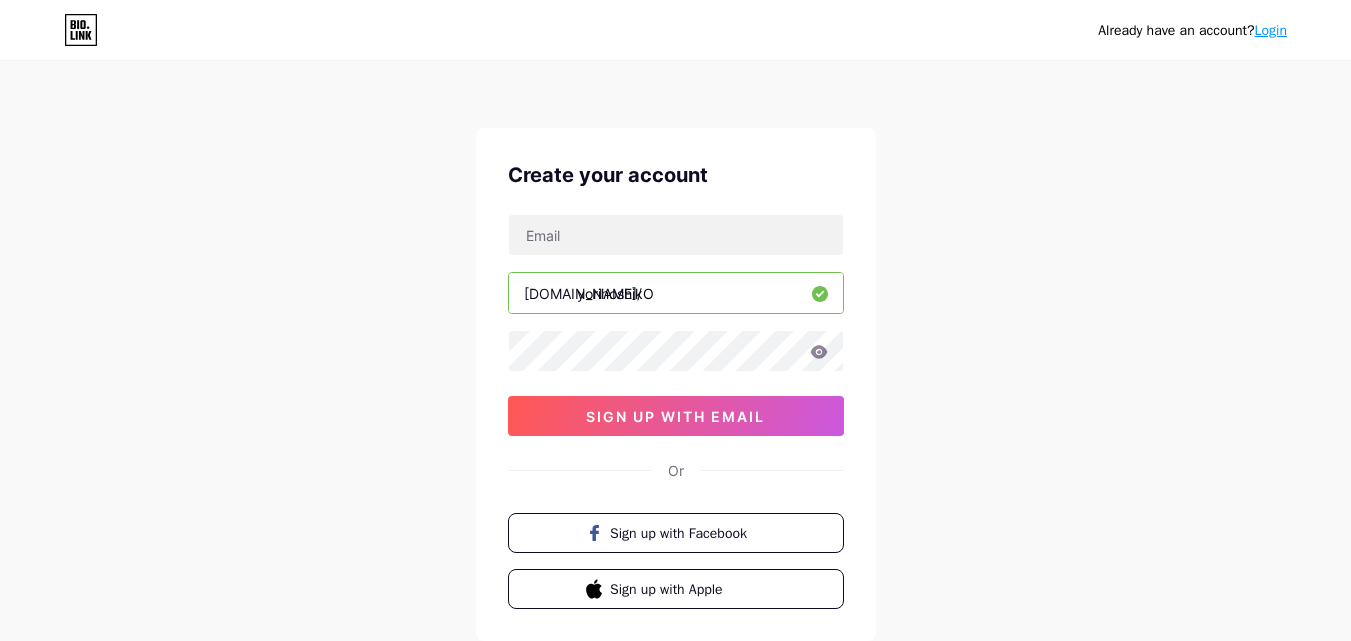 click on "yorihoshikO" at bounding box center [676, 293] 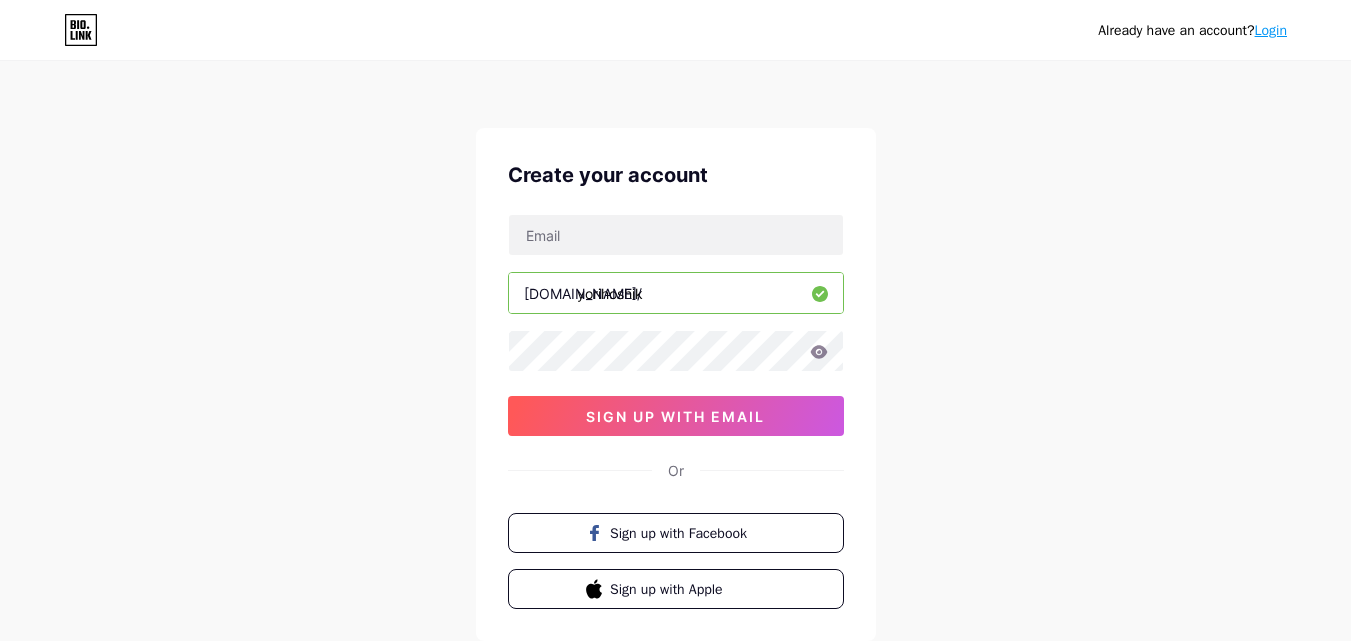 type on "yorihoshiko" 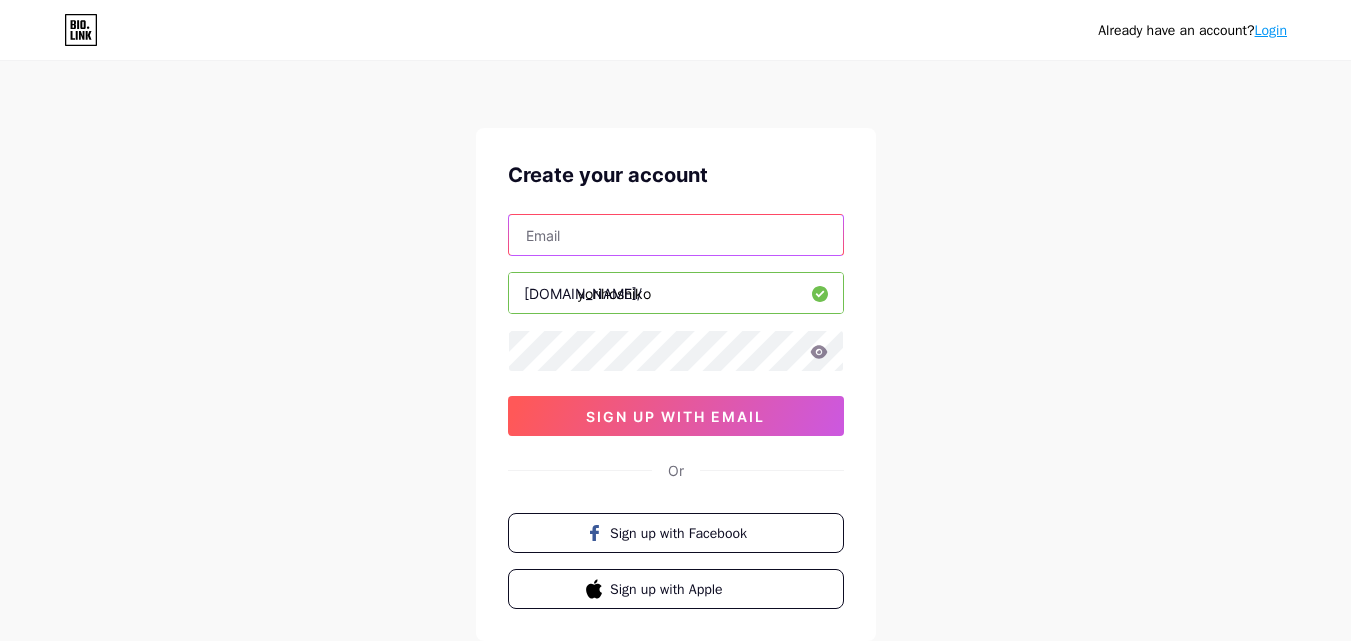 click at bounding box center (676, 235) 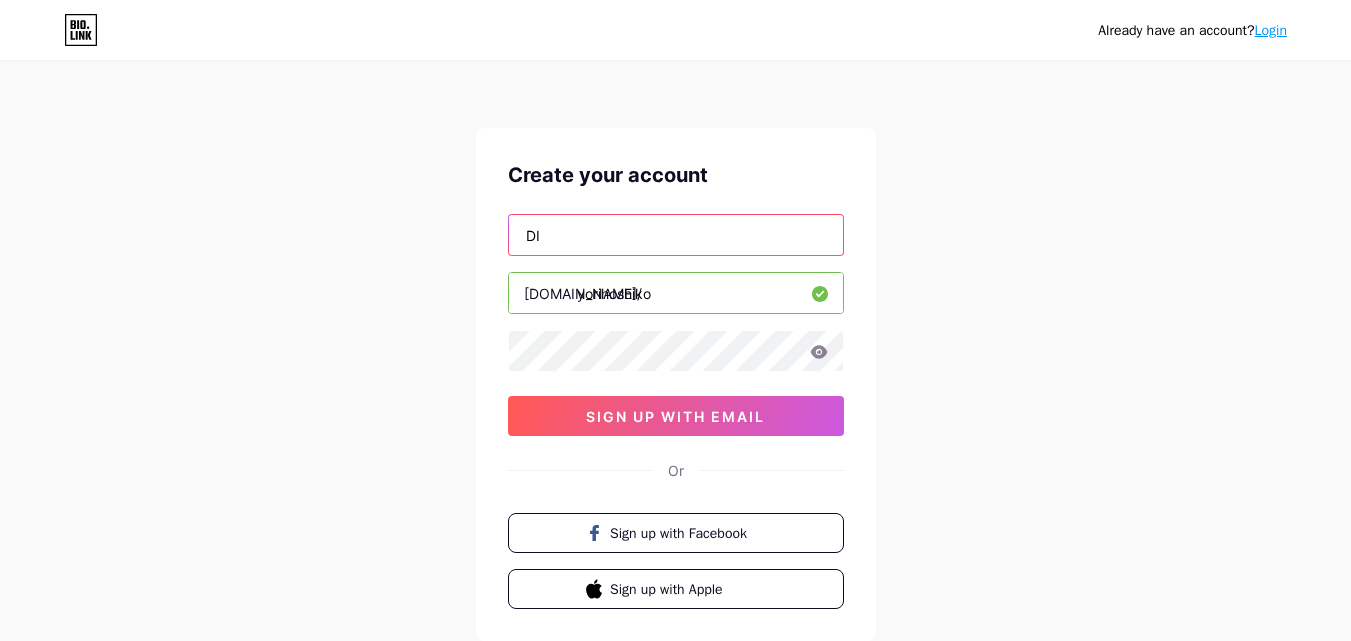 type on "D" 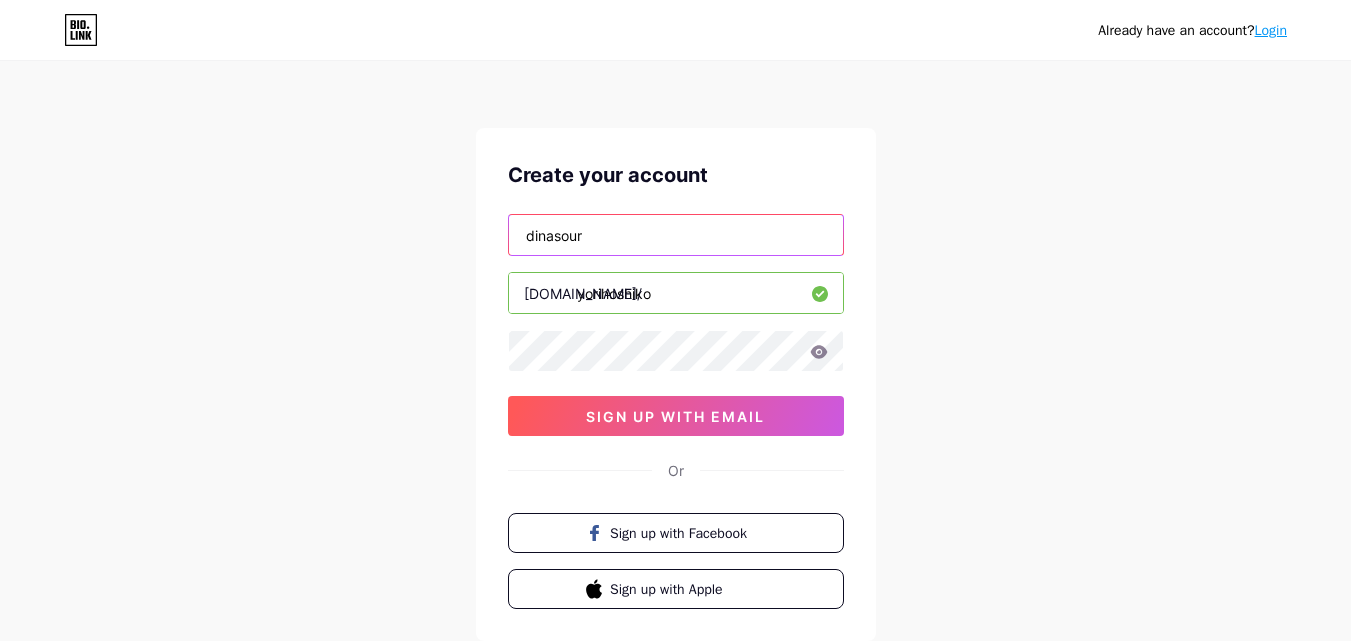 click on "dinasour" at bounding box center [676, 235] 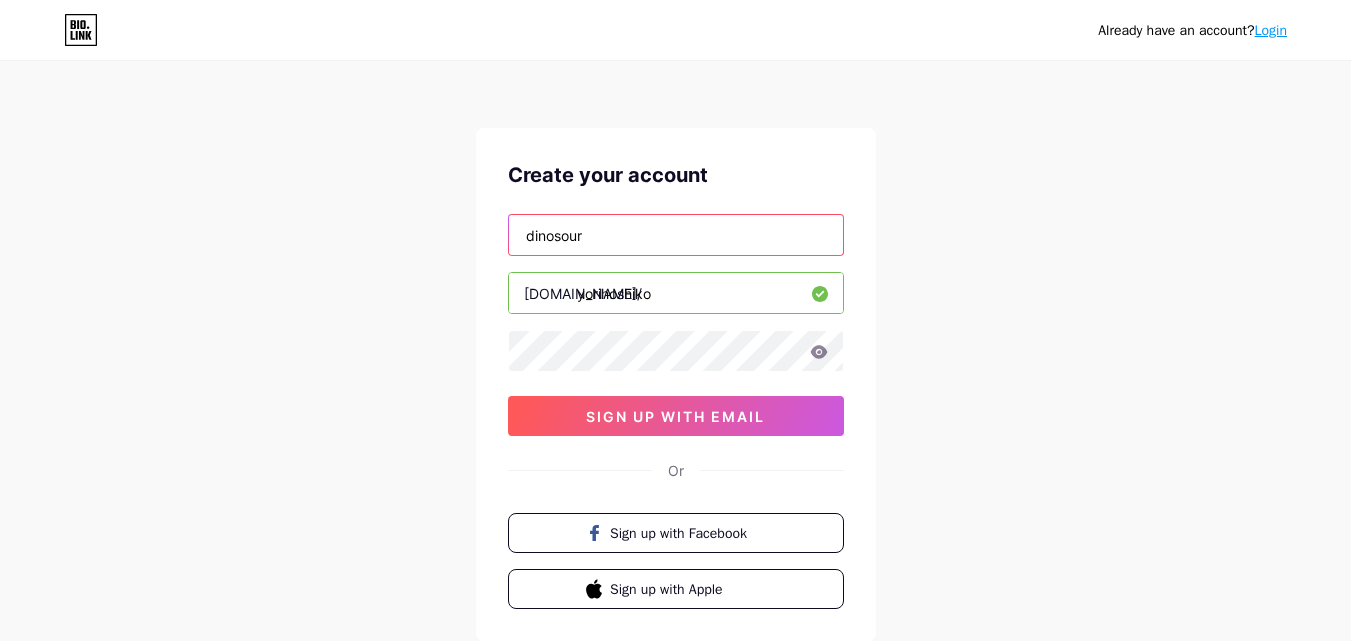 click on "dinosour" at bounding box center (676, 235) 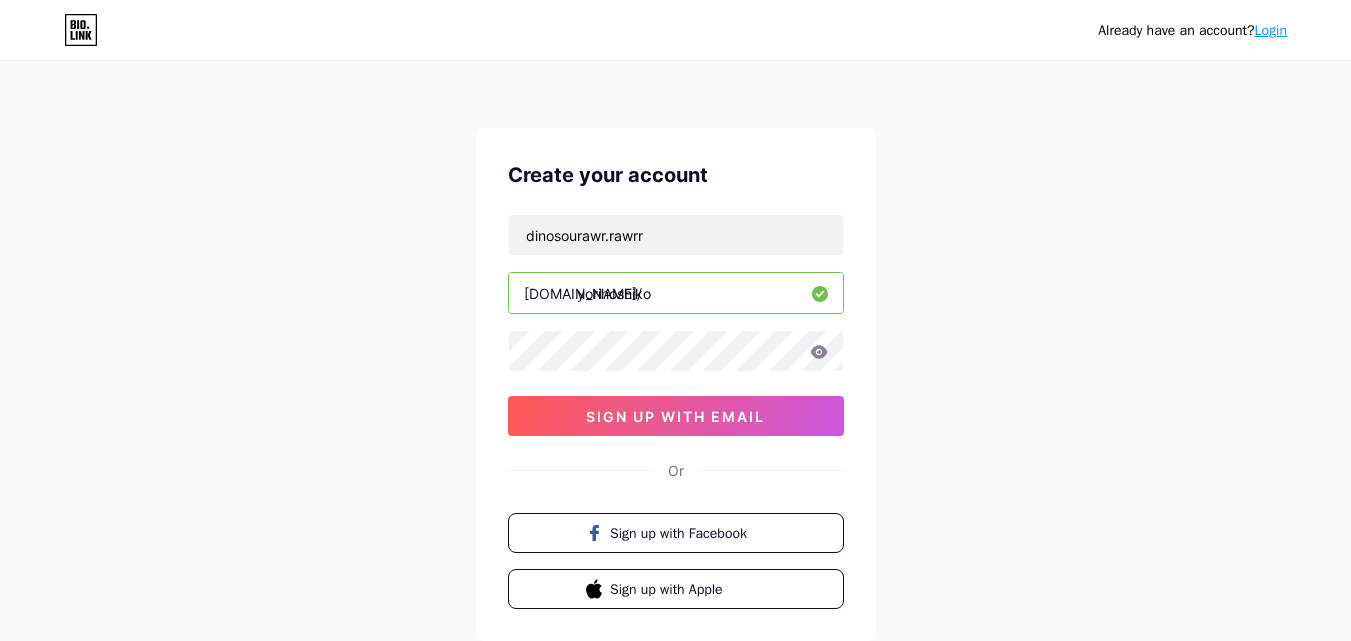 click on "dinosourawr.rawrr     [DOMAIN_NAME]/   yorihoshiko                 03AFcWeA4YMNr7A7f1djBZTL1KEuFt8oHj-830_m9yeYisVTmA8IzcxAJjjocIiiQ1rSKM5K4MSWDLmrnbhbjKuOwJRzaqVqFFwUhGxlOoJlUnKOxTFHJh2KO1A53Bkq_ctSoJCaHabtQWqlPz_zJS6vva1HfLuyDAO3npBjGYVNptmARCTjxBed4xzsx430MzKNYWi1JhLcn_NgbbKoopIBPdFTIU0BJJt3iFc_0ATuVcPLxzOZZWBoSxxOF3MFLMsDEPbCapkwiwEhv4rLiMRqW1PTn9ltNZZEqYXhld3kTG45gNiA43POV3Ekxaqean8GBAUuEBujcRPbPXmfV5bCzO7cCFOrYn4sg0yg7DjBXHF1IFLNlwNi1cRp6JlH3Ui4nBi1hj_bHzL-Jh-ZtTkKsZSRcGLgCHIk98crvAnbW90jGQA58BSZ7JYbjtIrYK9Hf1LHzmi4bsZM2e9MxZ8SLbl_qEBoTuhZpqlCzDTEkzAWwWqbOkpaI4KkX1w-pa_0NoM1QkDTAI4RxdOEFEWuWteoJInEUbk2VMNmMnoeblhLjZrPUnQFaBmdJjd63aRhrRfXNIajaxHuSbR4OHactXuYVCVT-Or0DXp8-UlVRgxWx-h7N5uUBLwY3rdTcMvSQvQ_F65T9-T_w1_hITvYoFIOM8nqd_AWG_VSbKV2AfMvuDWGeBGY5bwLrJmnUfSMG3LY0wgZrPuxRnZKcWD1J6cs6MySzt1pOOdotNI_hX20TXnpBxTi5LKJQZVS0BLnng9yXWw4j3NfH2Uwrq0Am5j8N59qCqhLzVVzVA1RdXxEr1_BgxK7SEAScyjDVZ4hzFCpp1smTXEYdAYxkB9EpC58WFQFenTFd-X0ZLGGhvDkBoBaXvg484rO2Wo5JJlLkGyqpLdA_VJt3FIsXF6lCZ8MPIyhdQ1g     sign up with email" at bounding box center [676, 325] 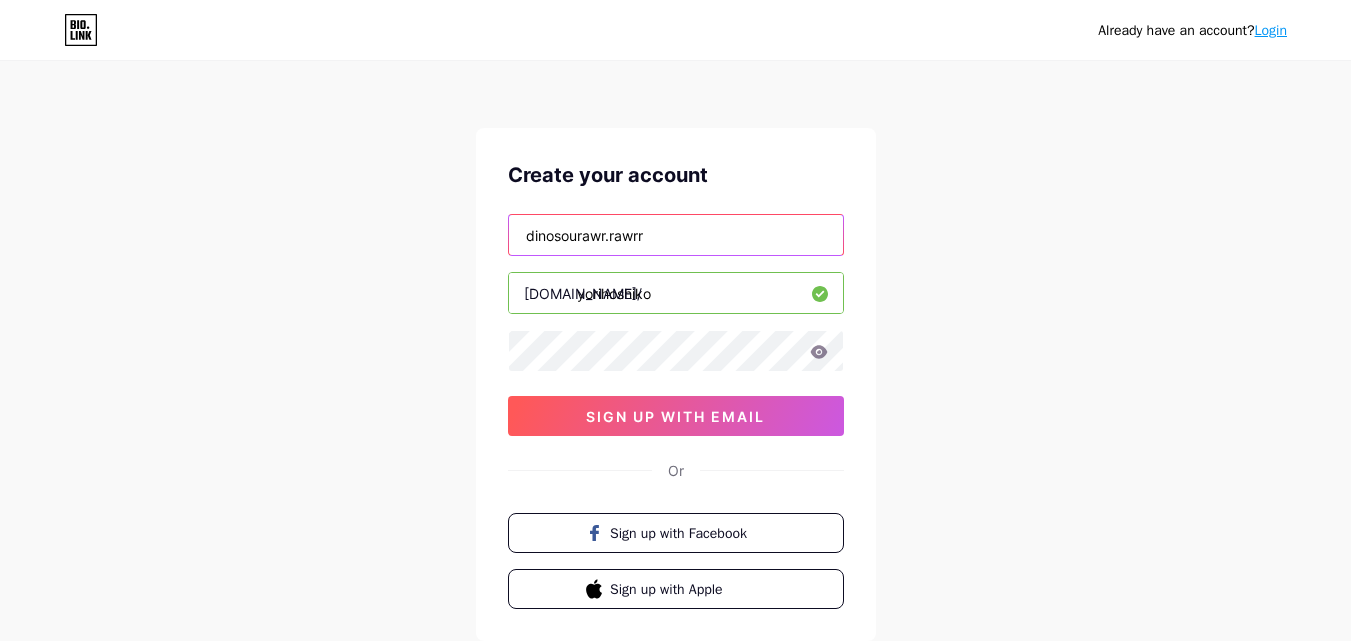 click on "dinosourawr.rawrr" at bounding box center [676, 235] 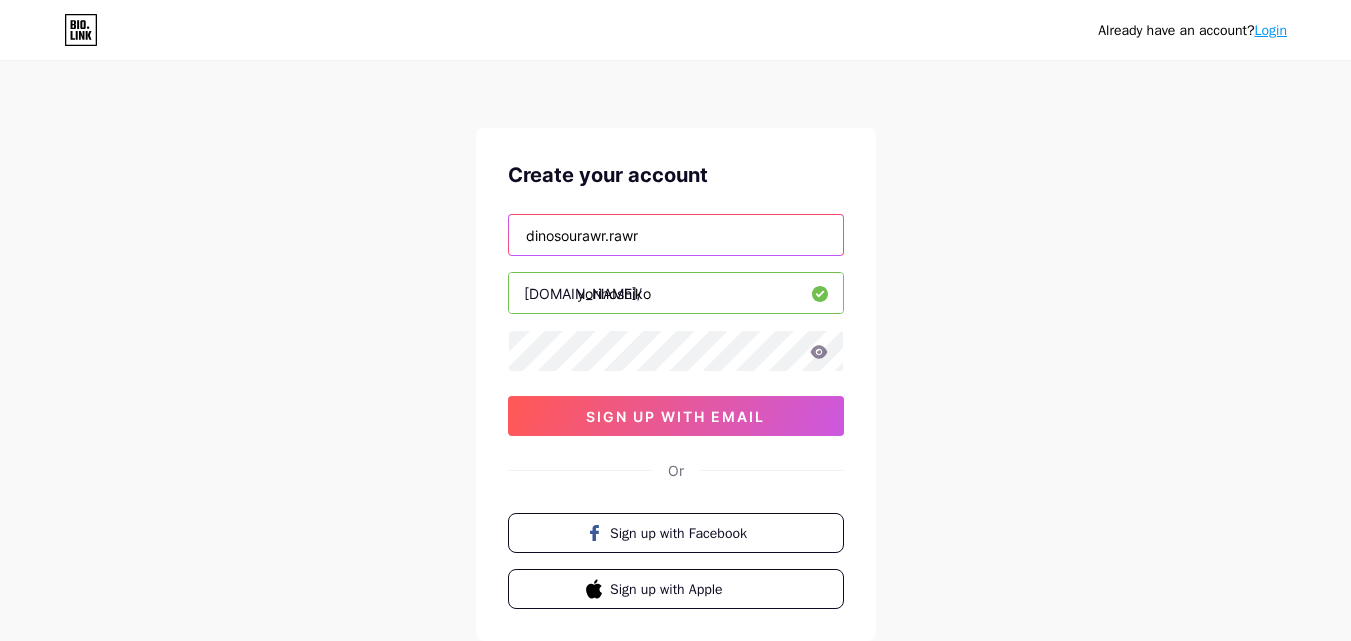 click on "dinosourawr.rawr" at bounding box center [676, 235] 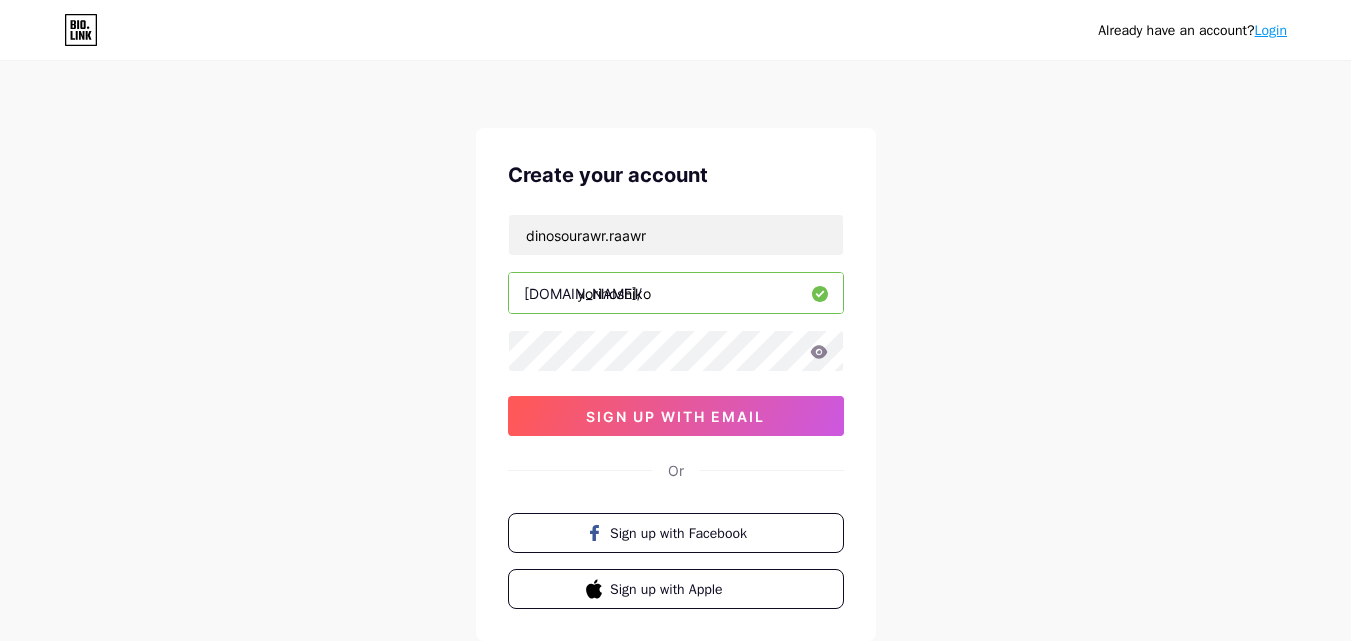 click 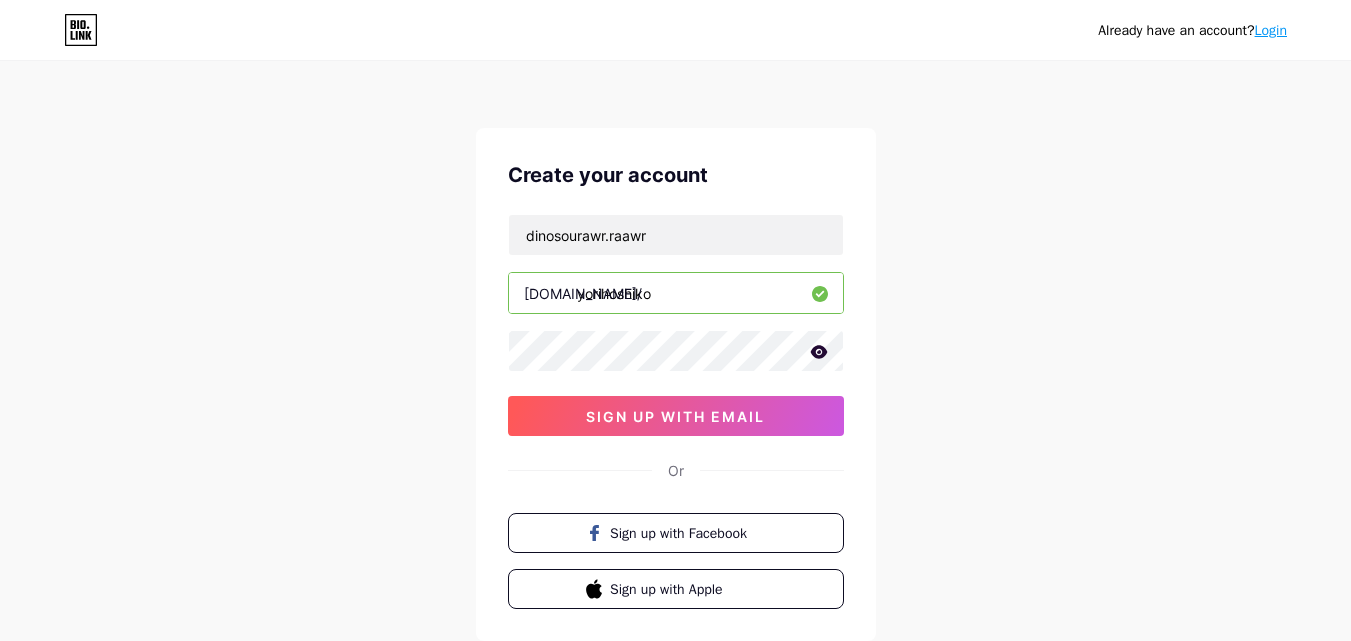 click 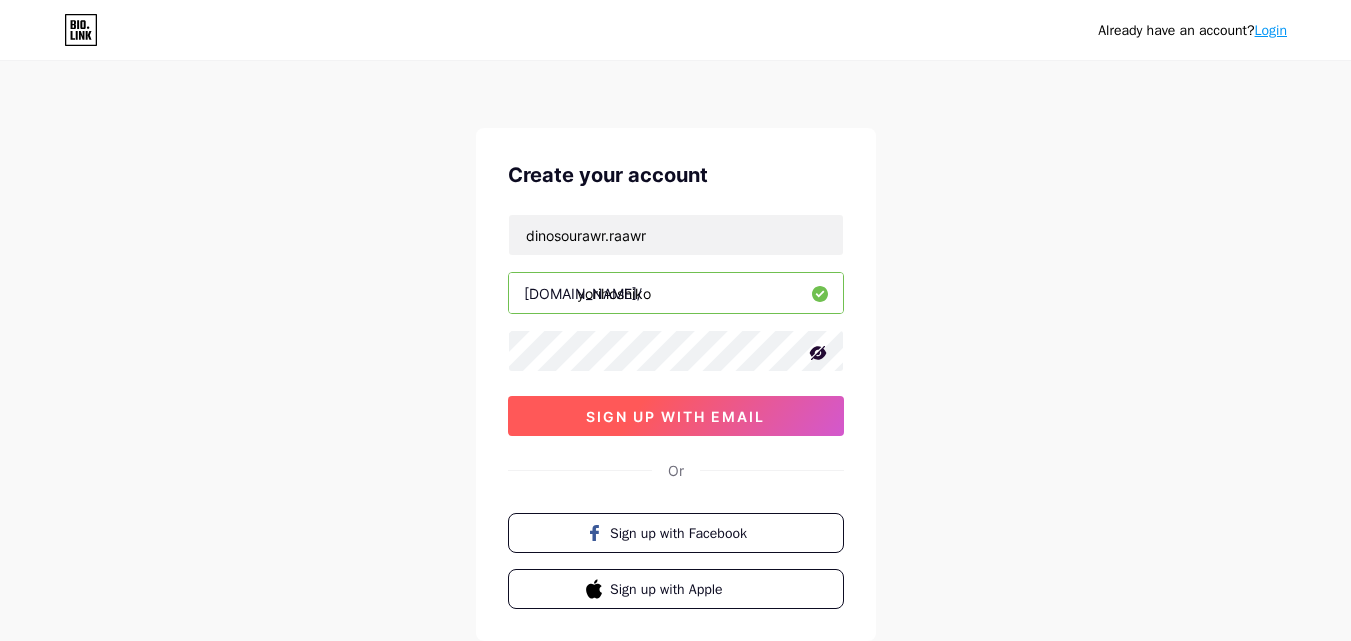 click on "sign up with email" at bounding box center [675, 416] 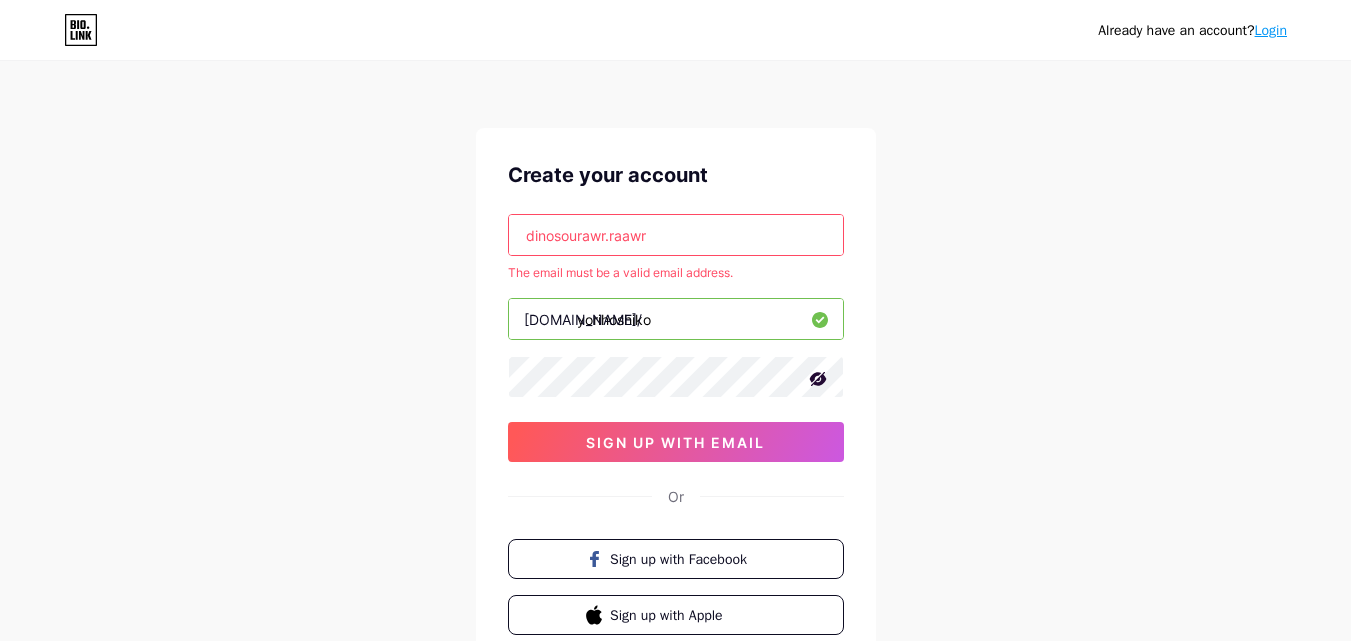 click on "dinosourawr.raawr" at bounding box center [676, 235] 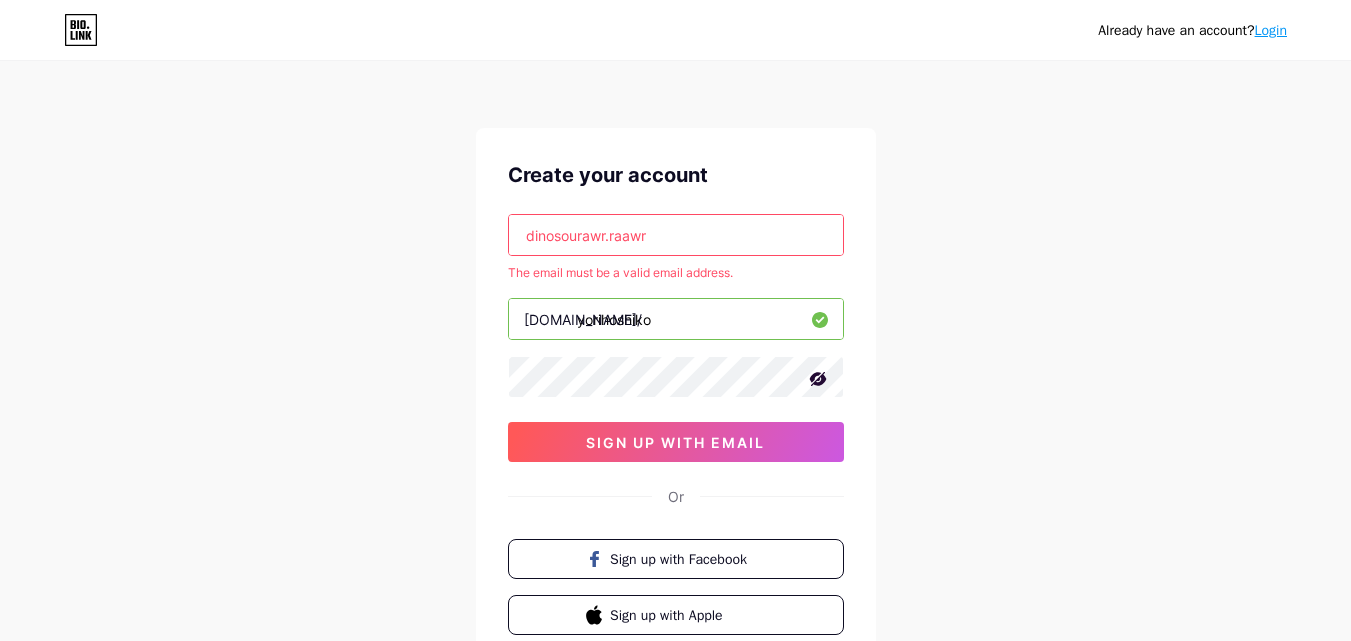click on "dinosourawr.raawr" at bounding box center [676, 235] 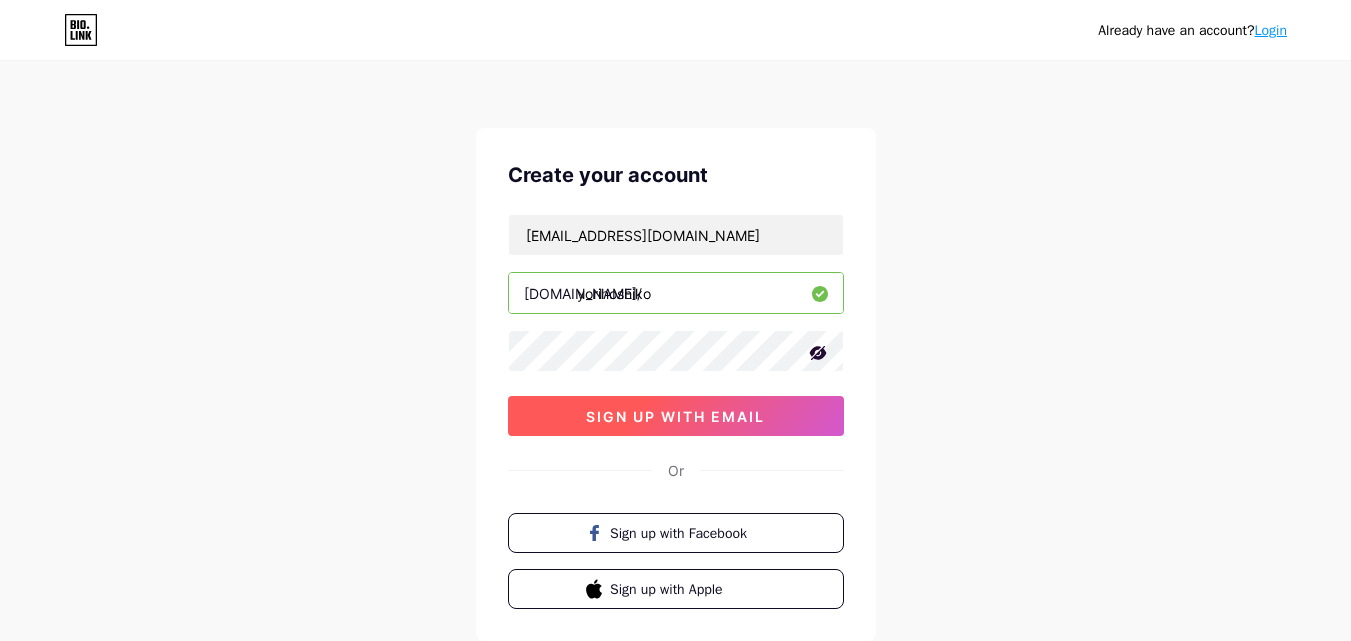 click on "sign up with email" at bounding box center [675, 416] 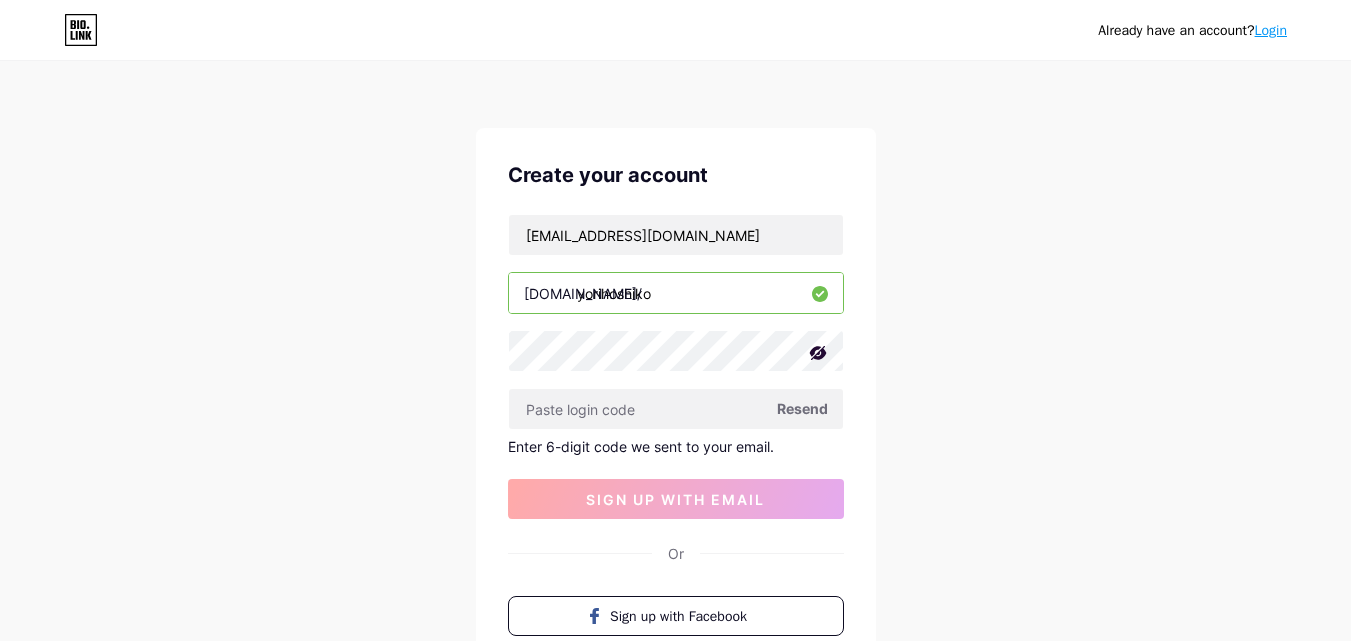 click on "Resend" at bounding box center (802, 408) 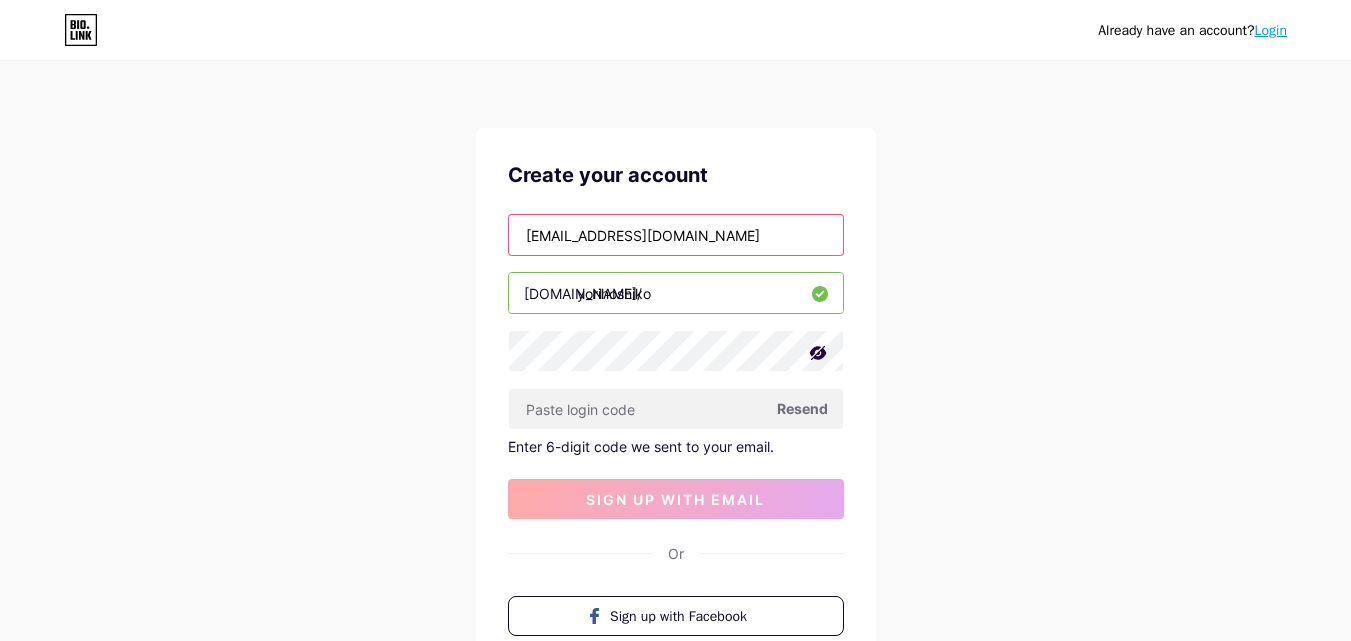 click on "[EMAIL_ADDRESS][DOMAIN_NAME]" at bounding box center (676, 235) 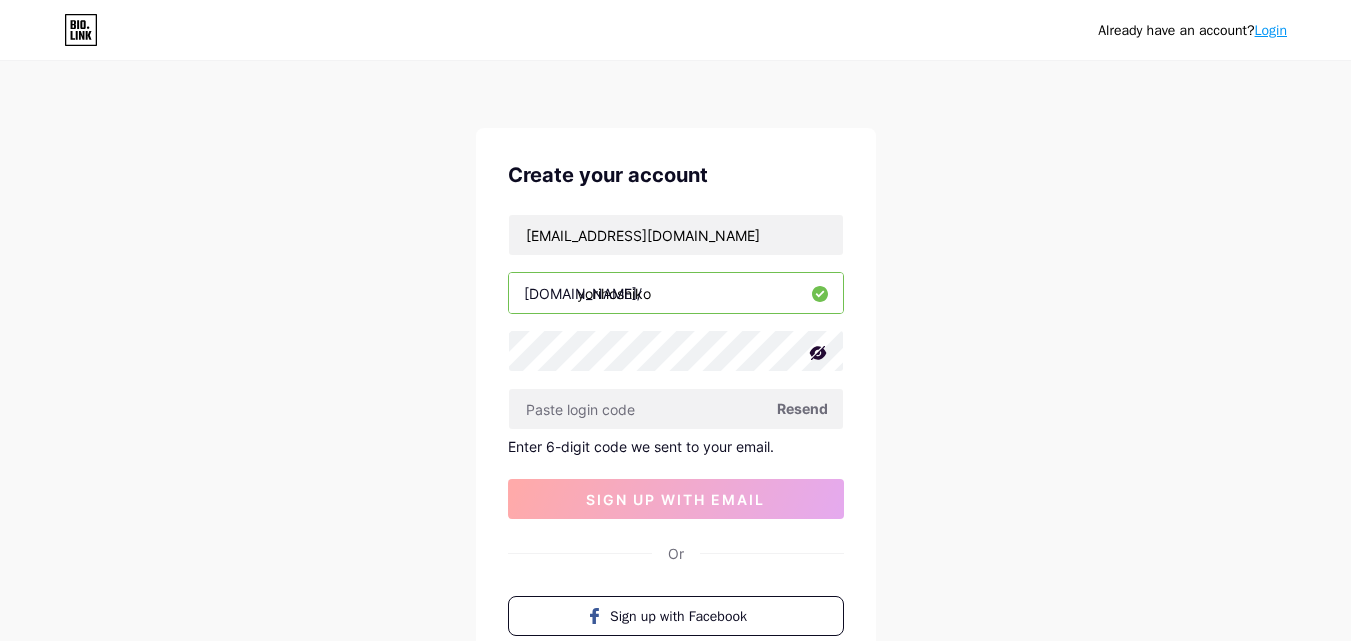 click on "Resend" at bounding box center (802, 408) 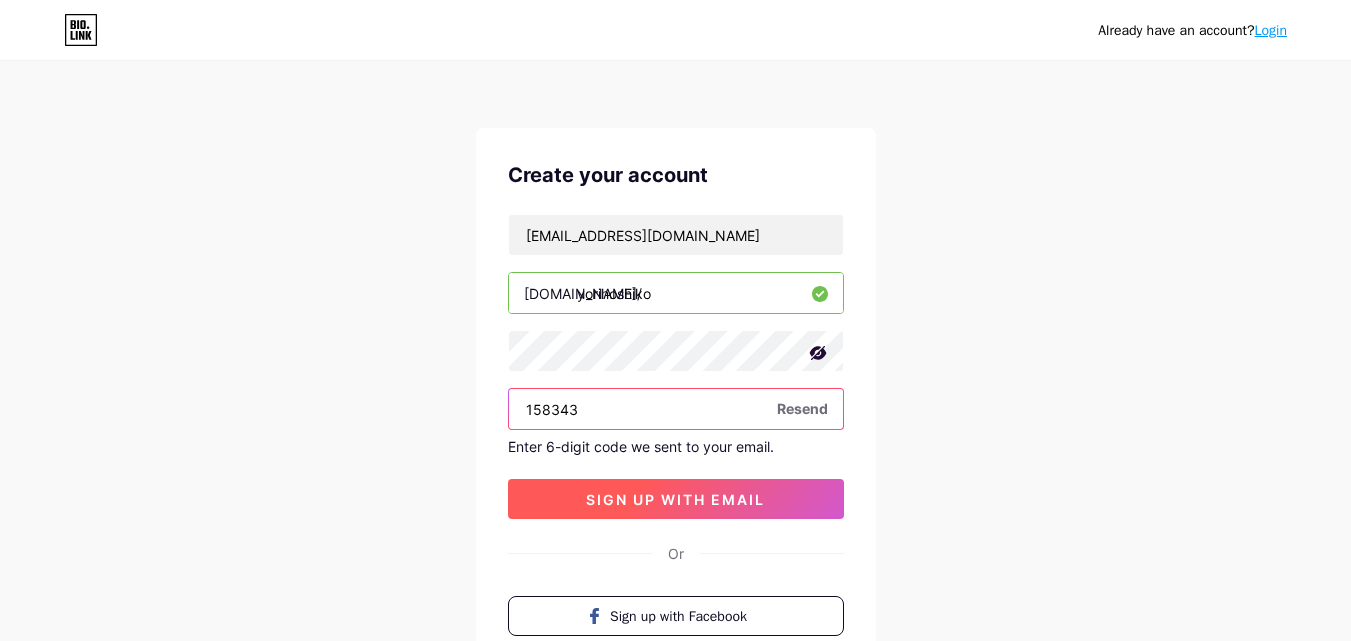 type on "158343" 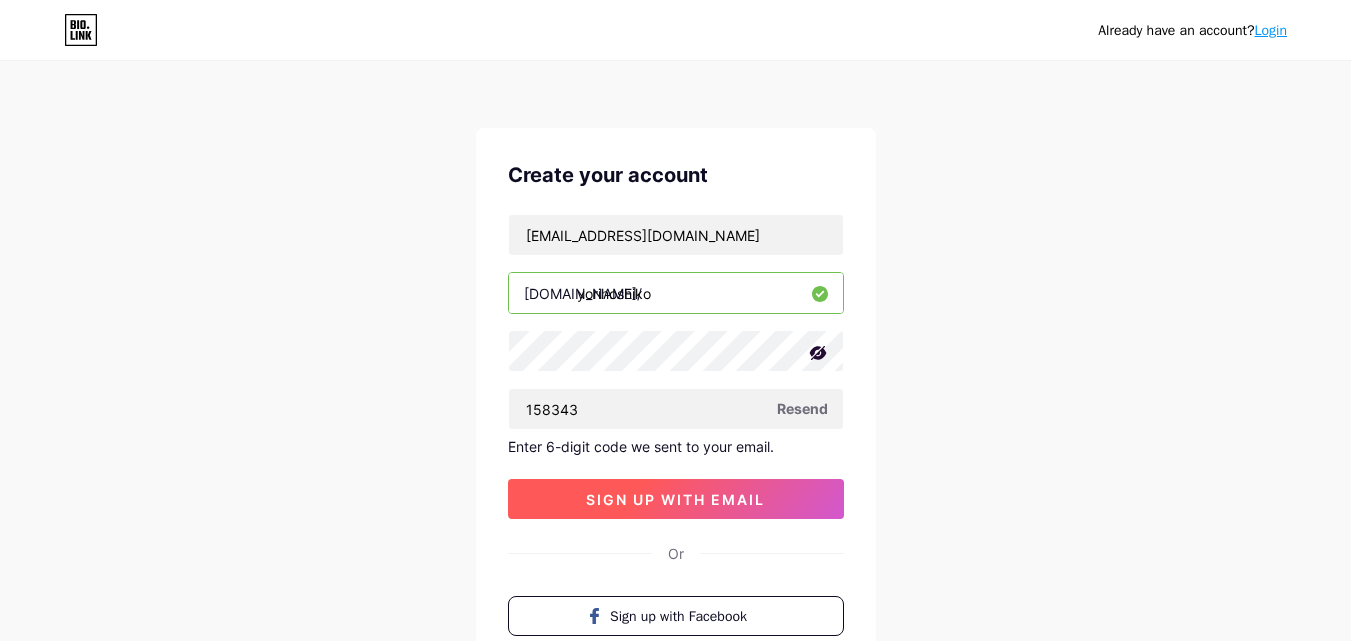 click on "sign up with email" at bounding box center (675, 499) 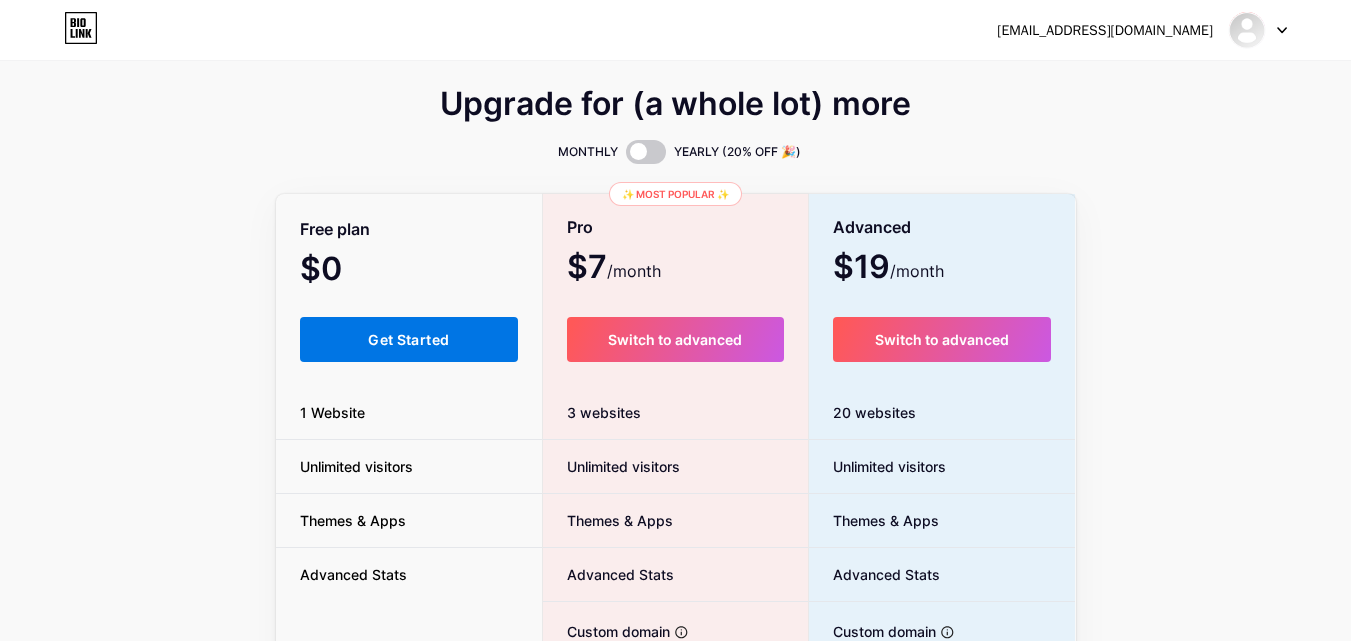 click on "Get Started" at bounding box center [409, 339] 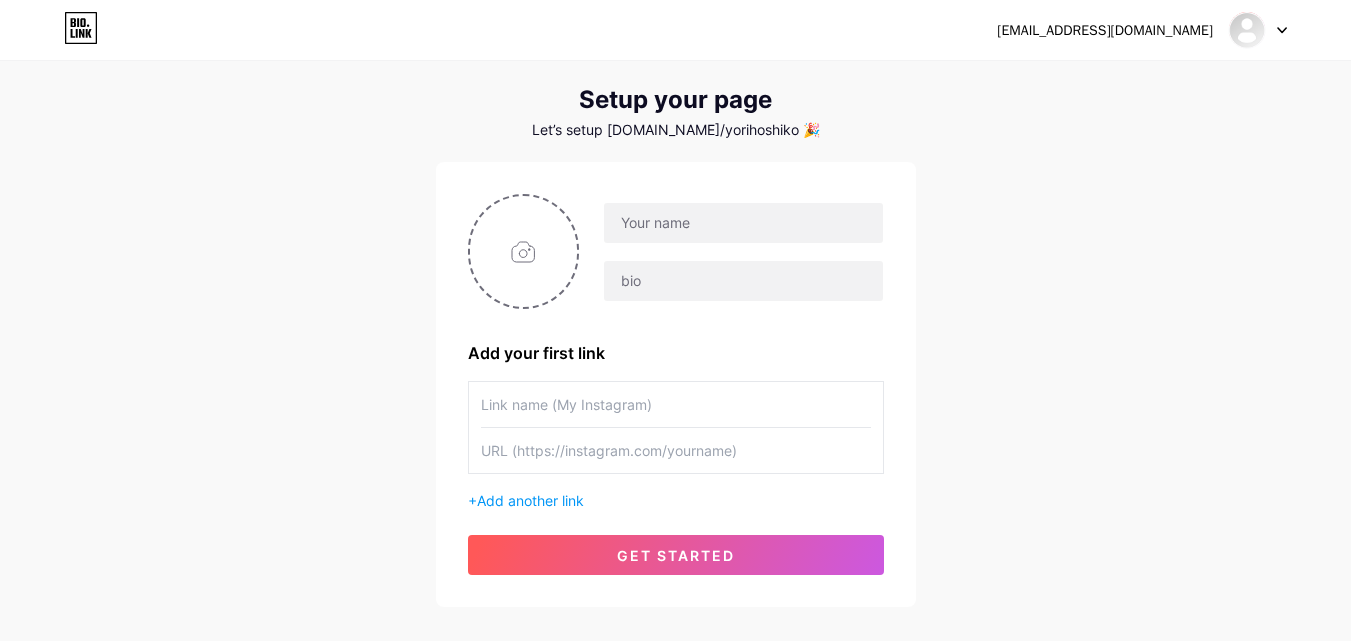 scroll, scrollTop: 41, scrollLeft: 0, axis: vertical 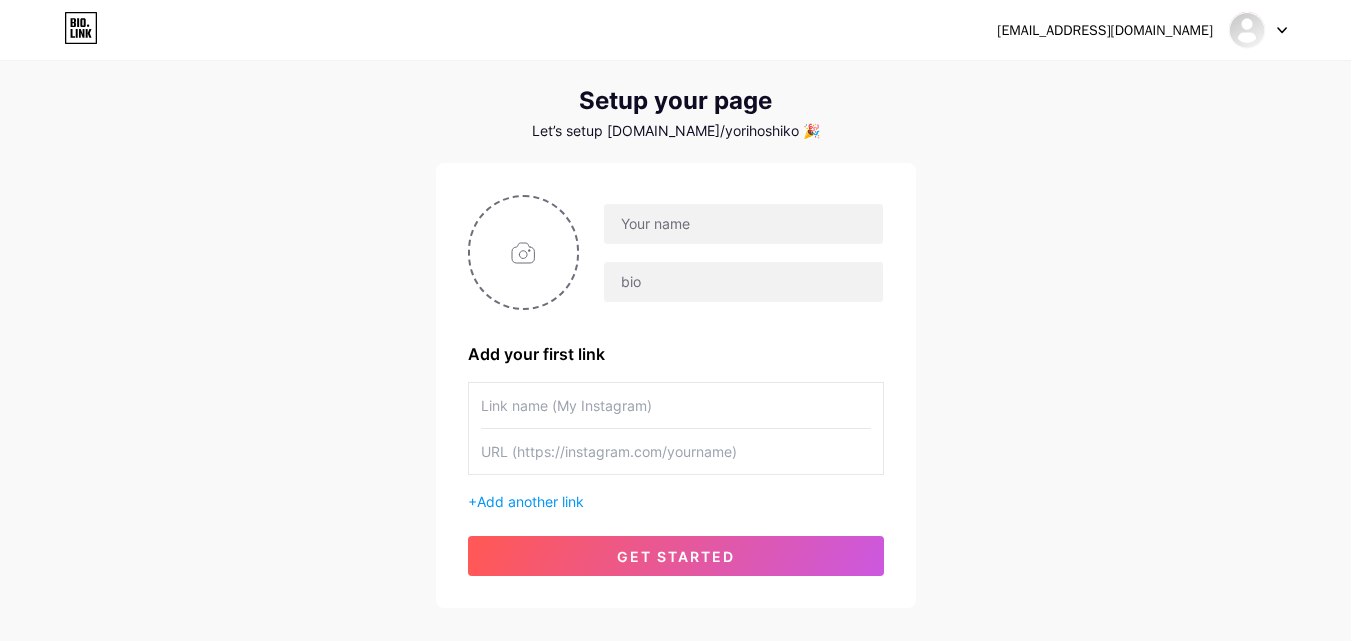click at bounding box center (676, 405) 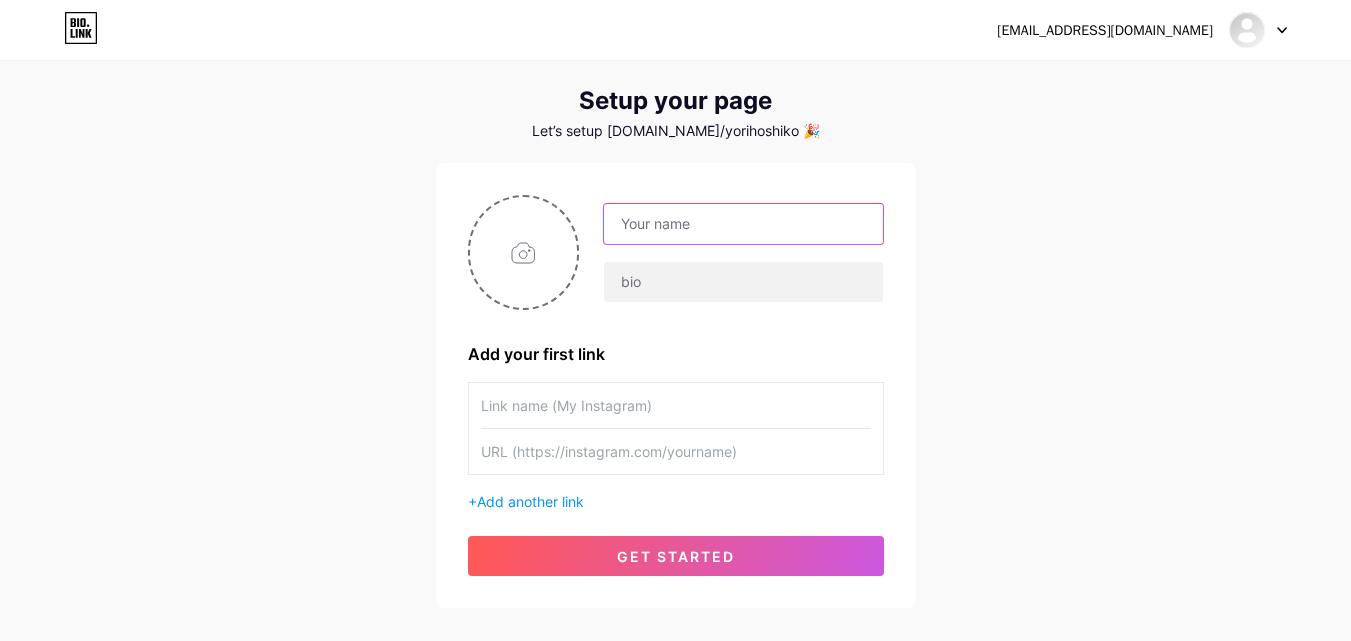 click at bounding box center [743, 224] 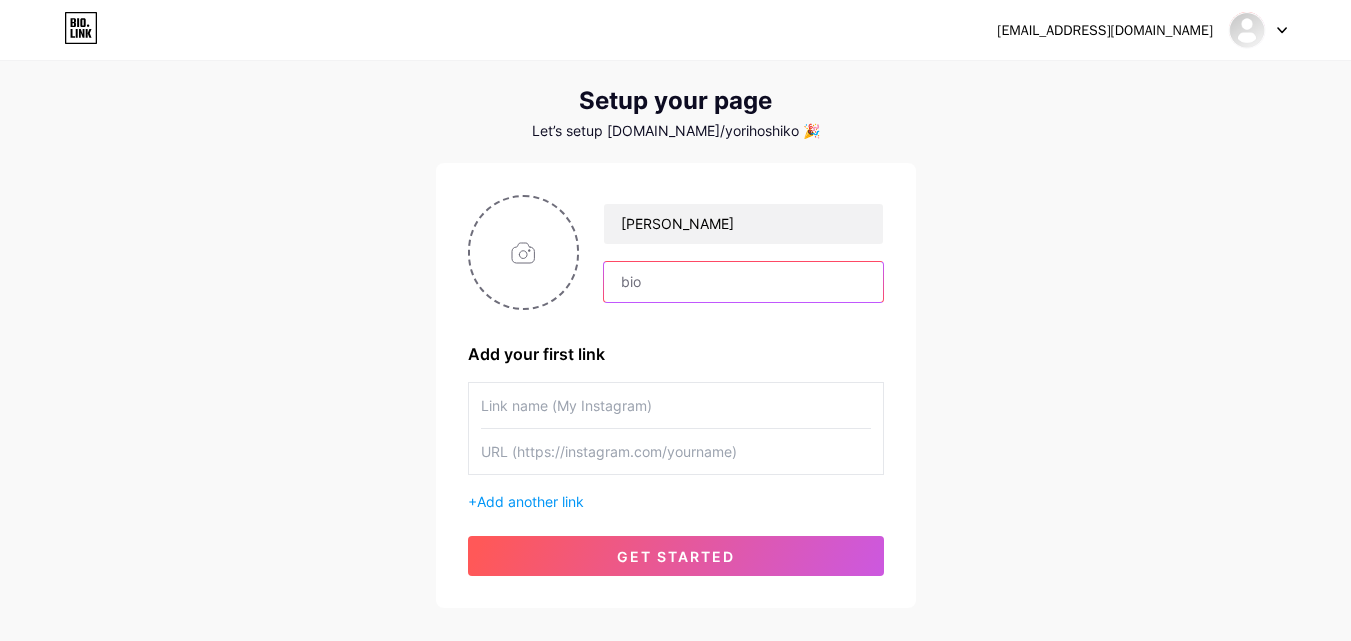 click at bounding box center (743, 282) 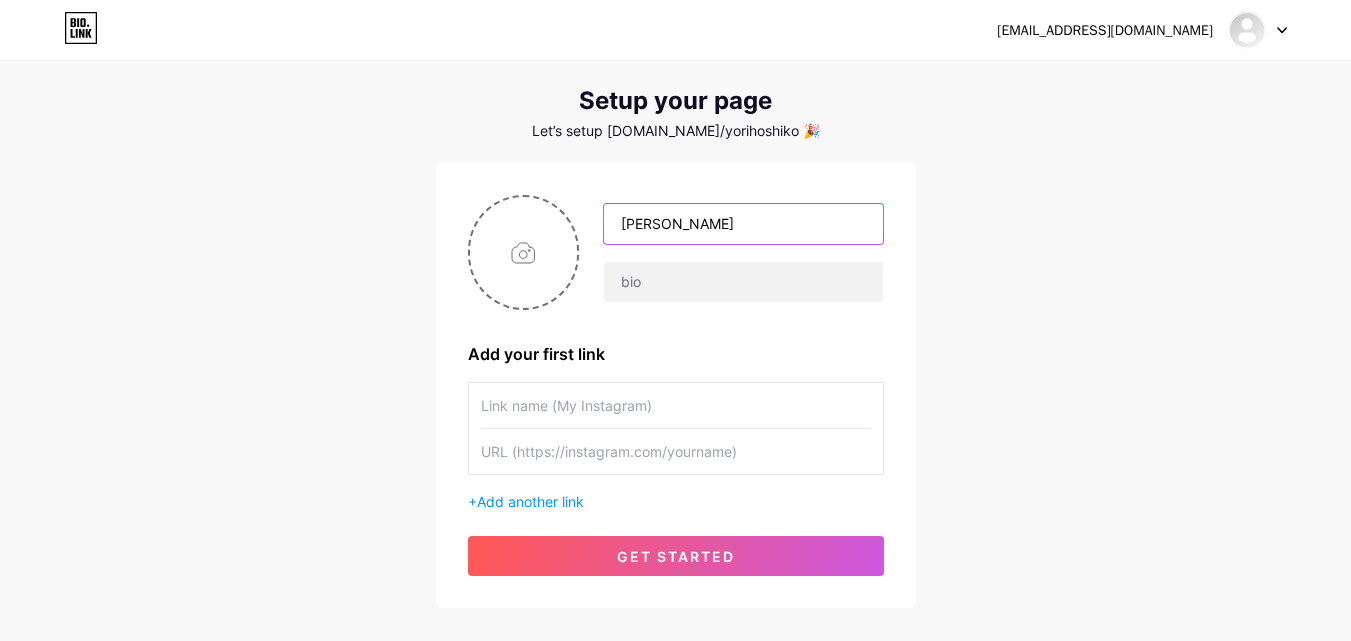 click on "[PERSON_NAME]" at bounding box center (743, 224) 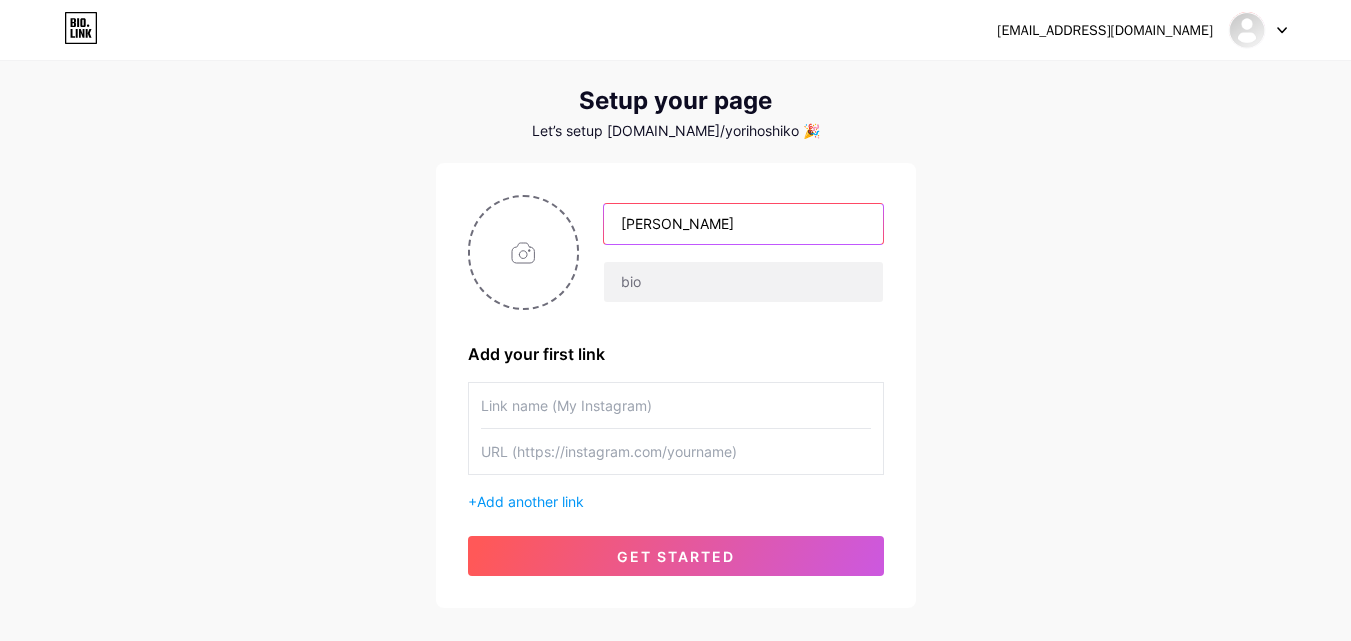 paste on "✶【より星子】" 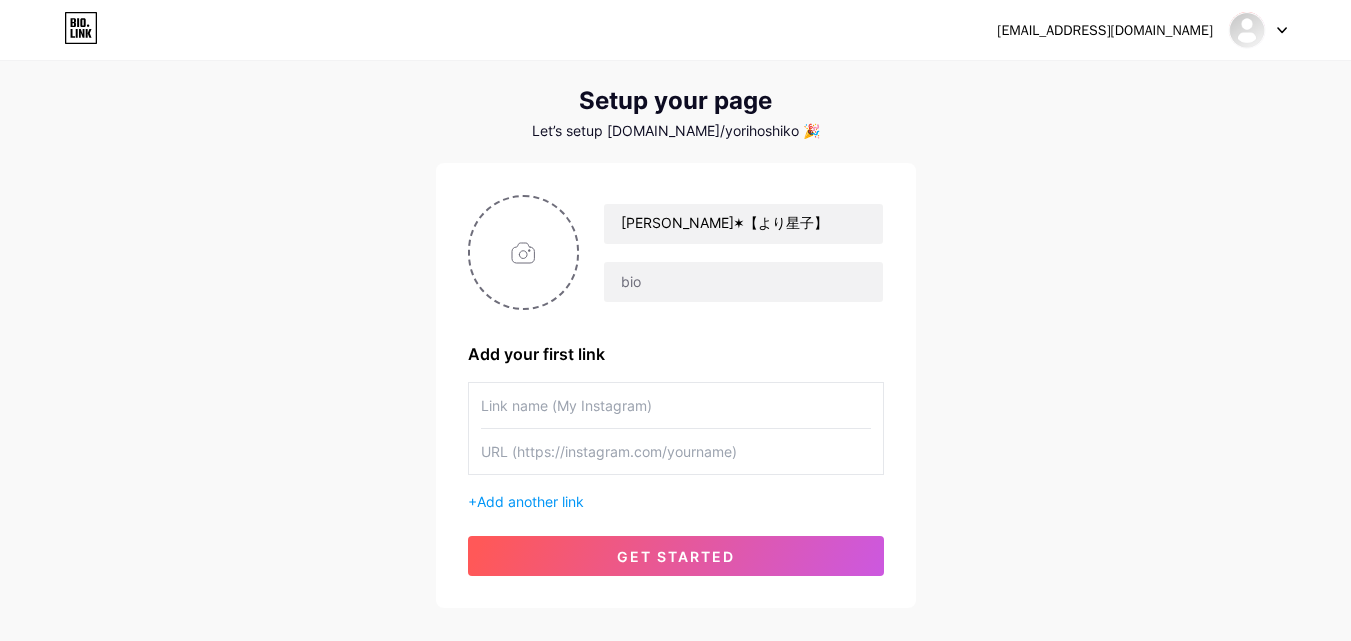 click on "[PERSON_NAME]✶【より星子】" at bounding box center (731, 253) 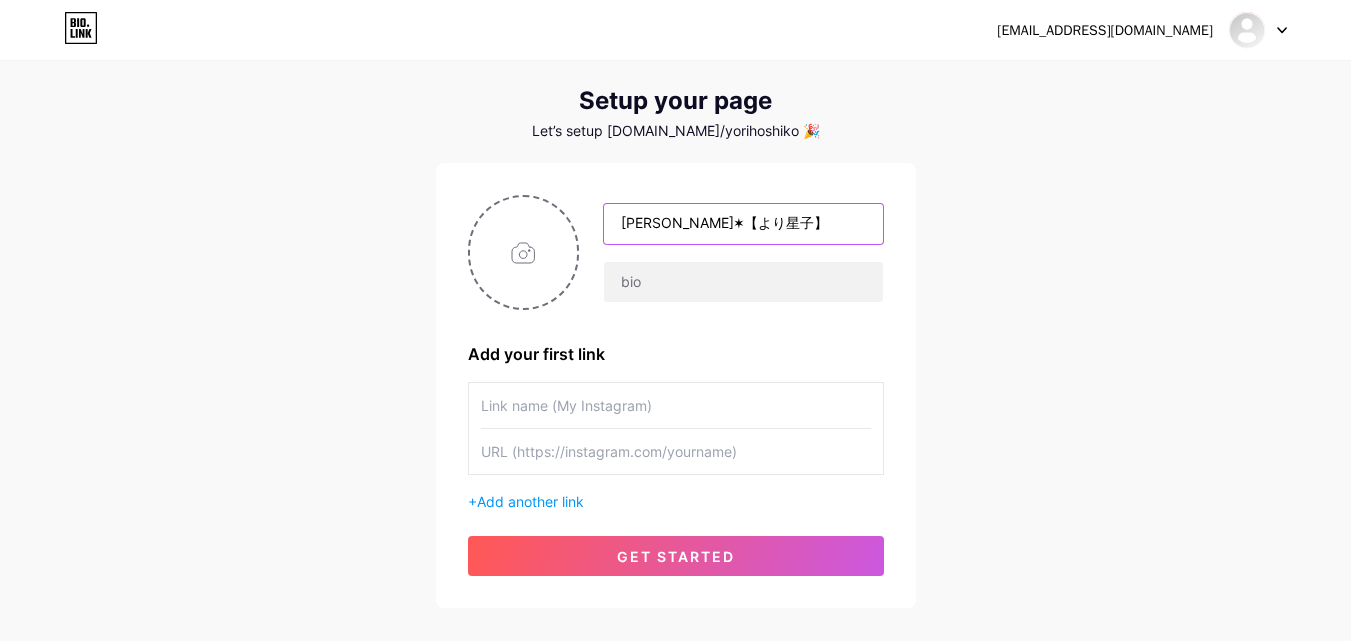 click on "[PERSON_NAME]✶【より星子】" at bounding box center (743, 224) 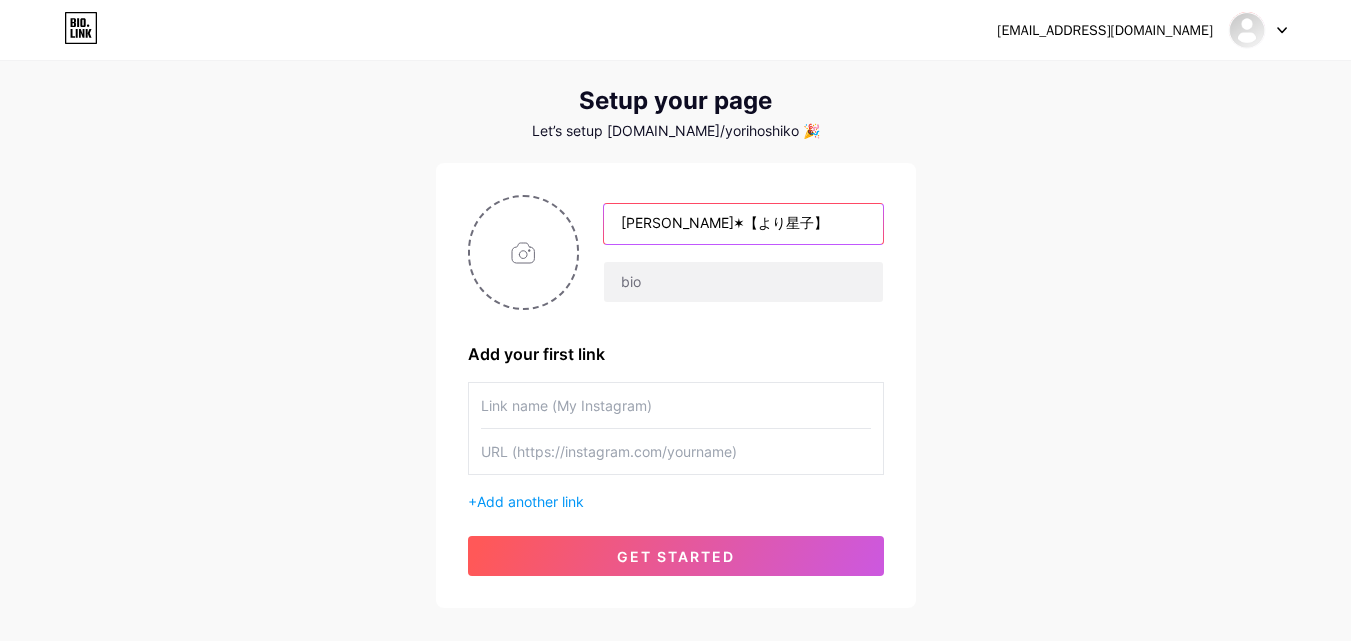 drag, startPoint x: 704, startPoint y: 225, endPoint x: 694, endPoint y: 223, distance: 10.198039 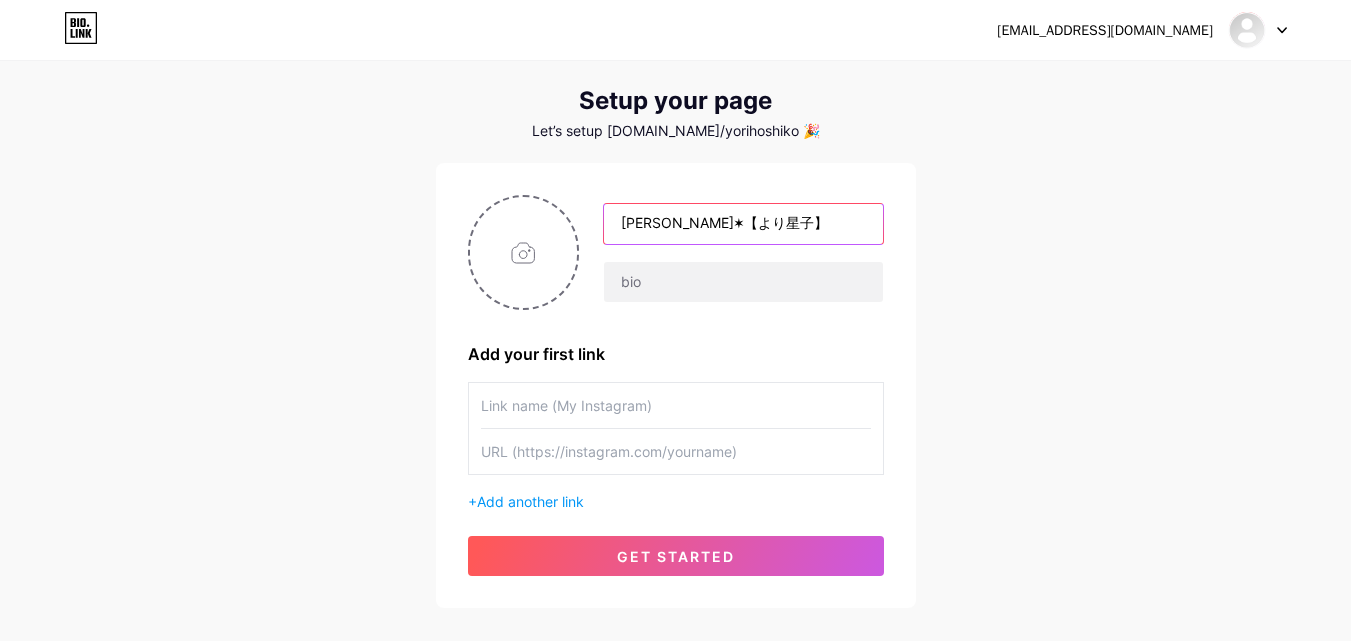 click on "[PERSON_NAME]✶【より星子】" at bounding box center [743, 224] 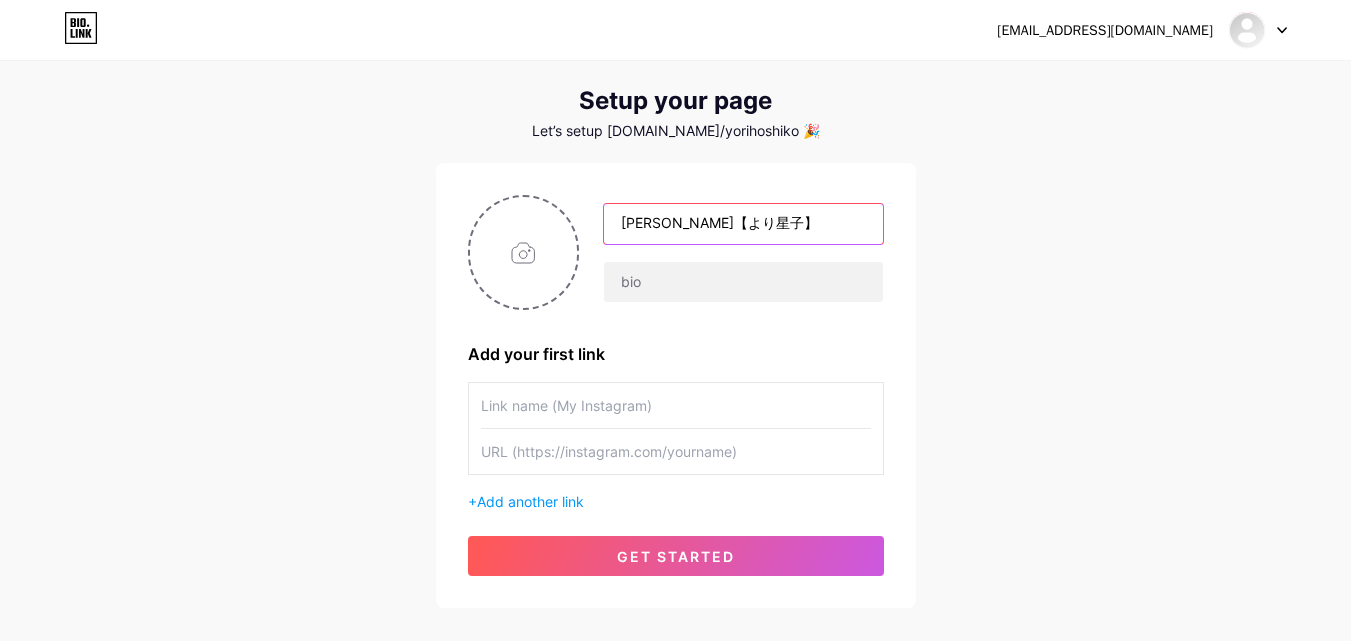 click on "[PERSON_NAME]【より星子】" at bounding box center [743, 224] 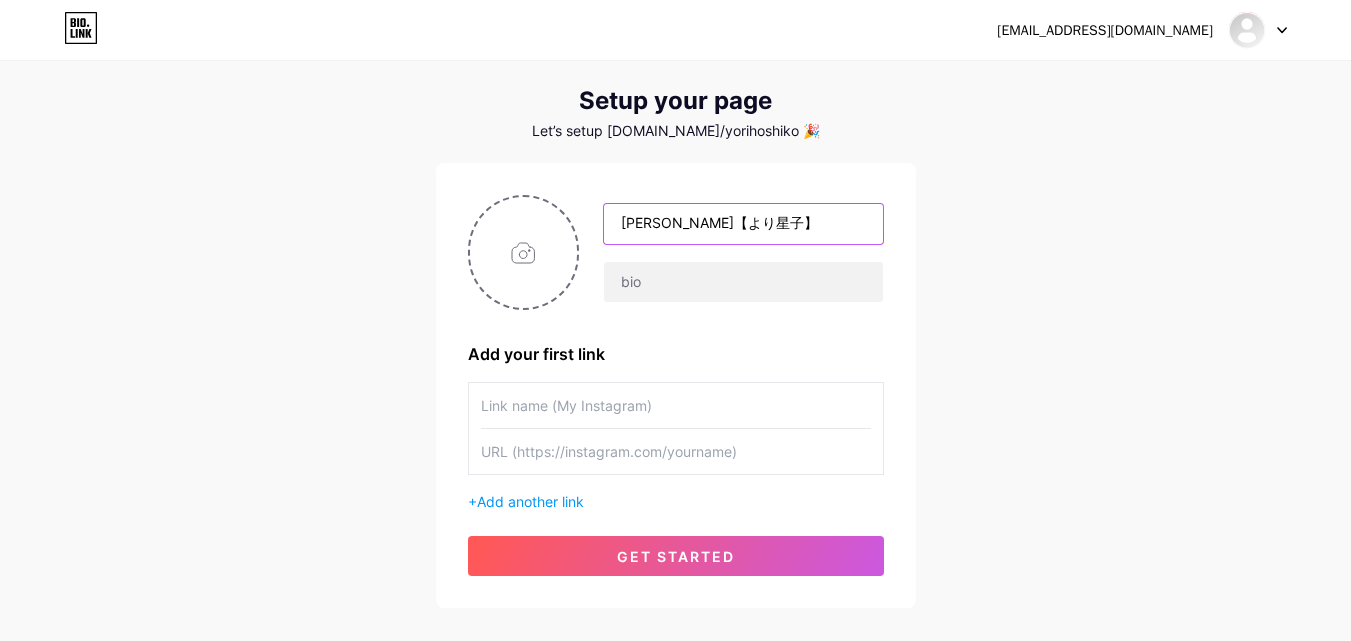 paste on "✶" 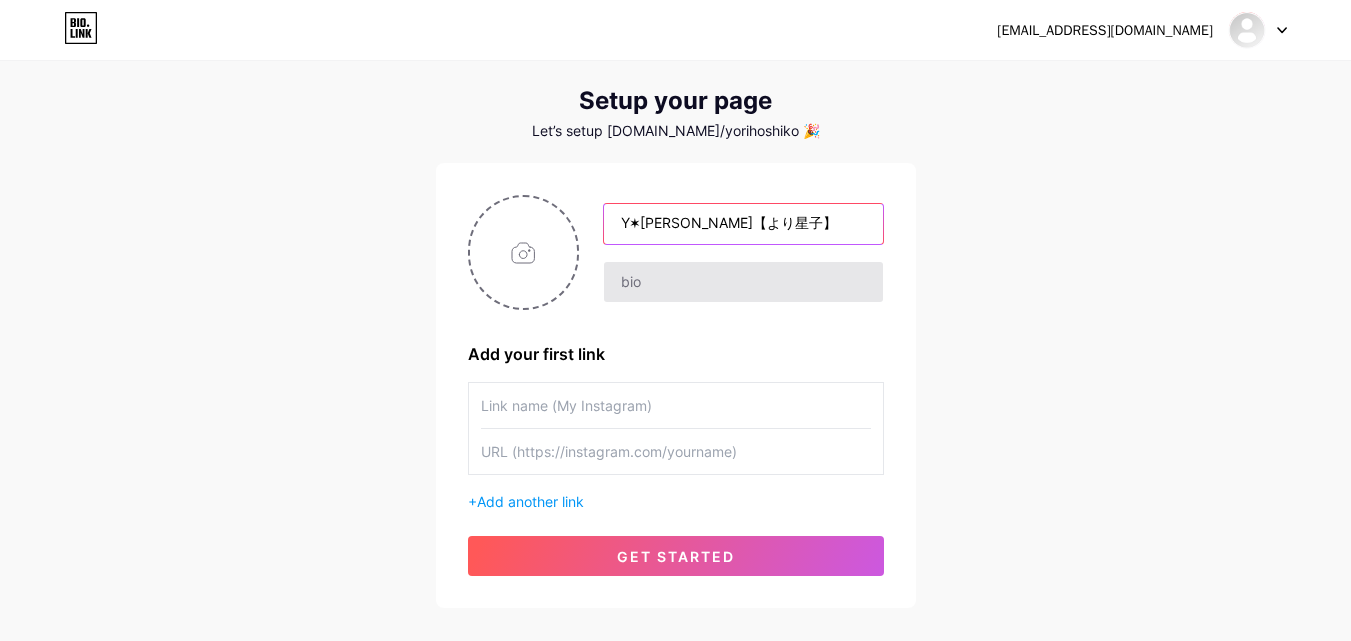 type on "Y✶[PERSON_NAME]【より星子】" 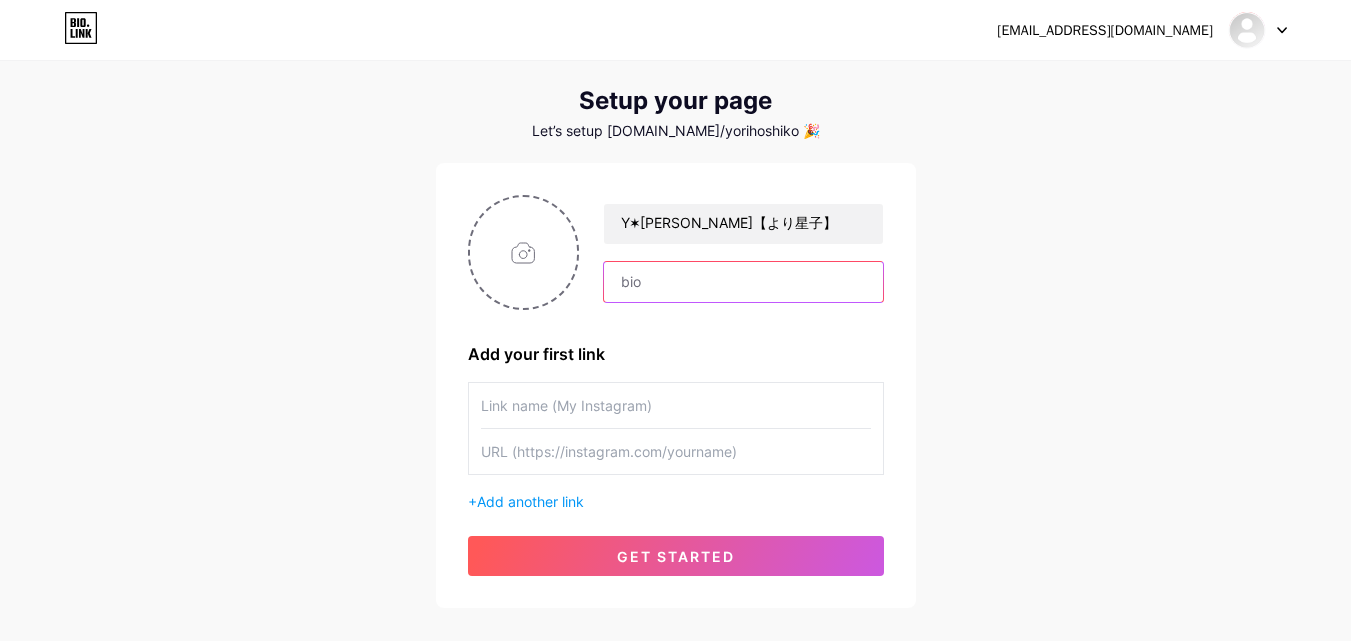 click at bounding box center [743, 282] 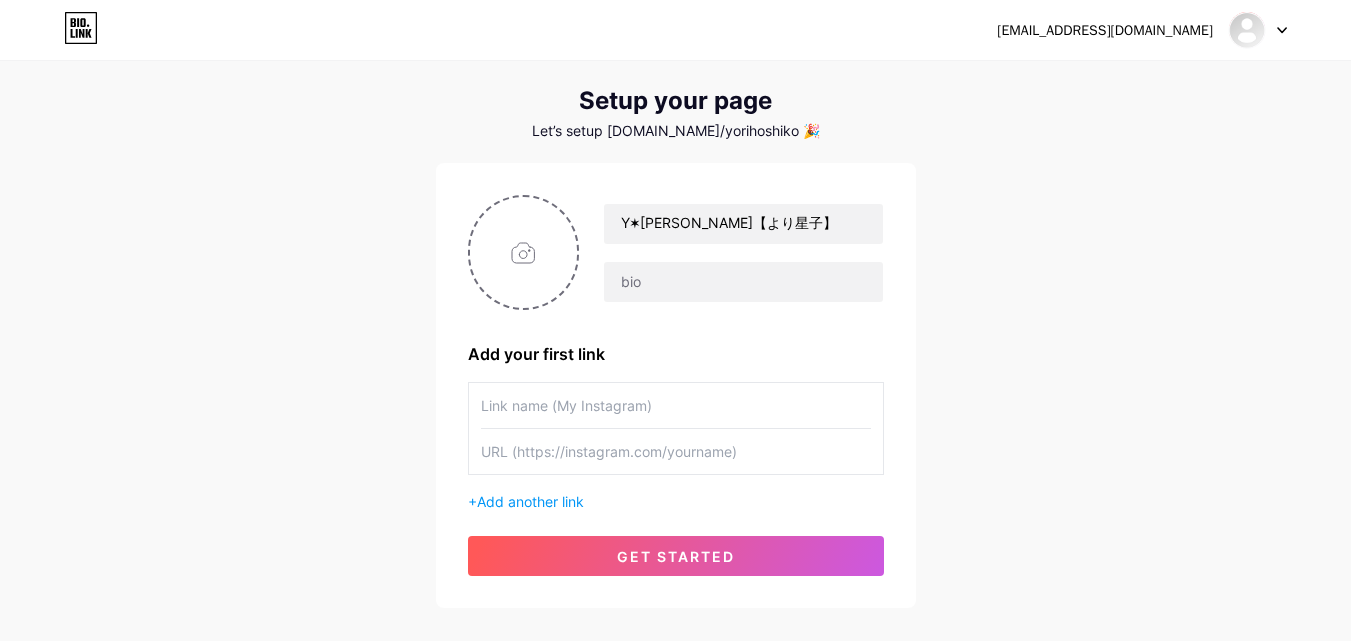 click at bounding box center [676, 405] 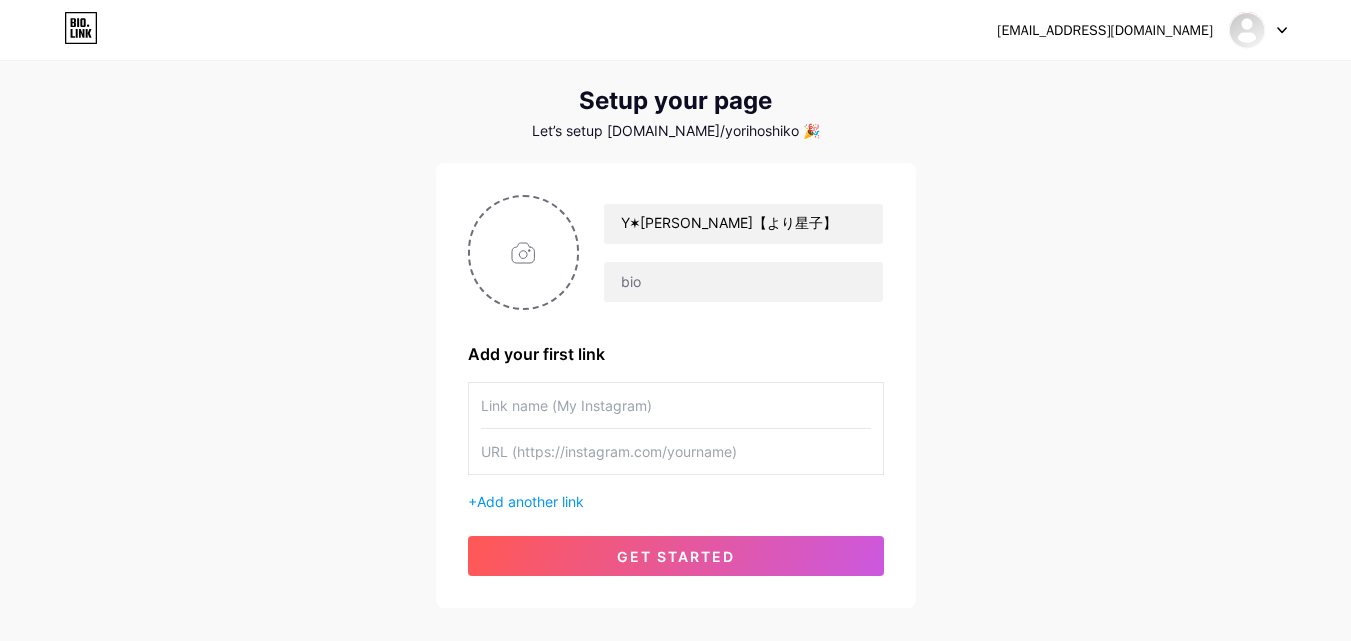 type on "h" 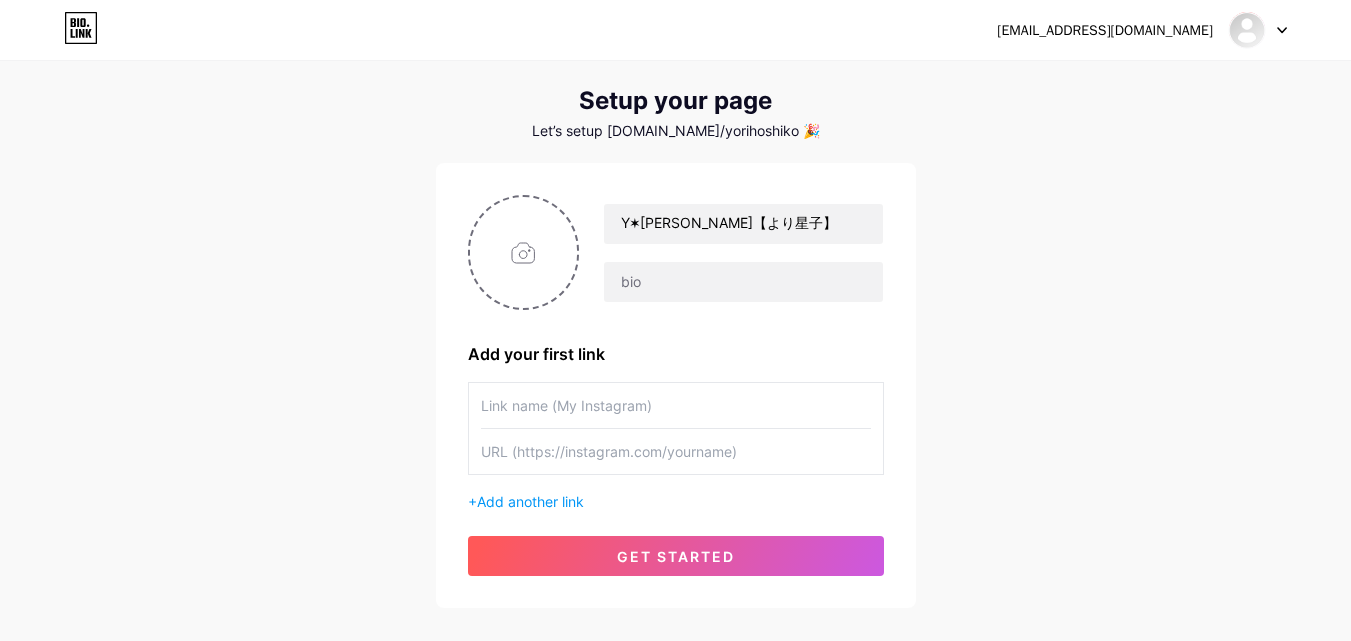paste on "[URL][DOMAIN_NAME]" 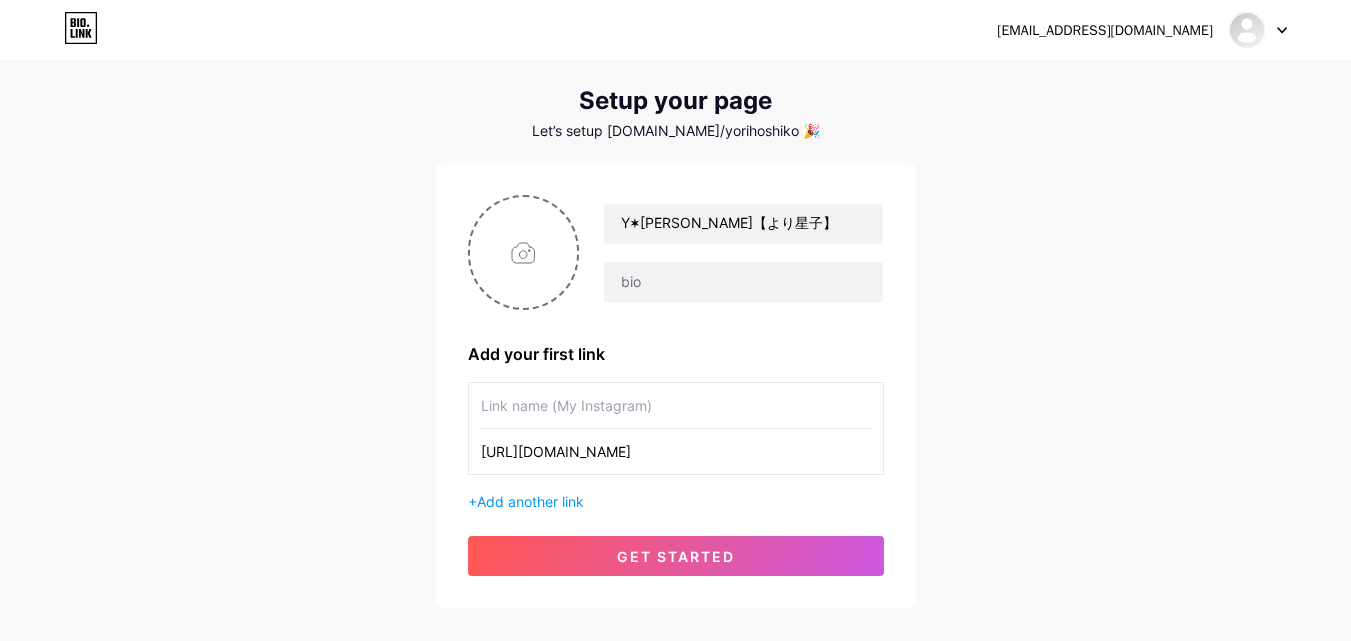 scroll, scrollTop: 0, scrollLeft: 65, axis: horizontal 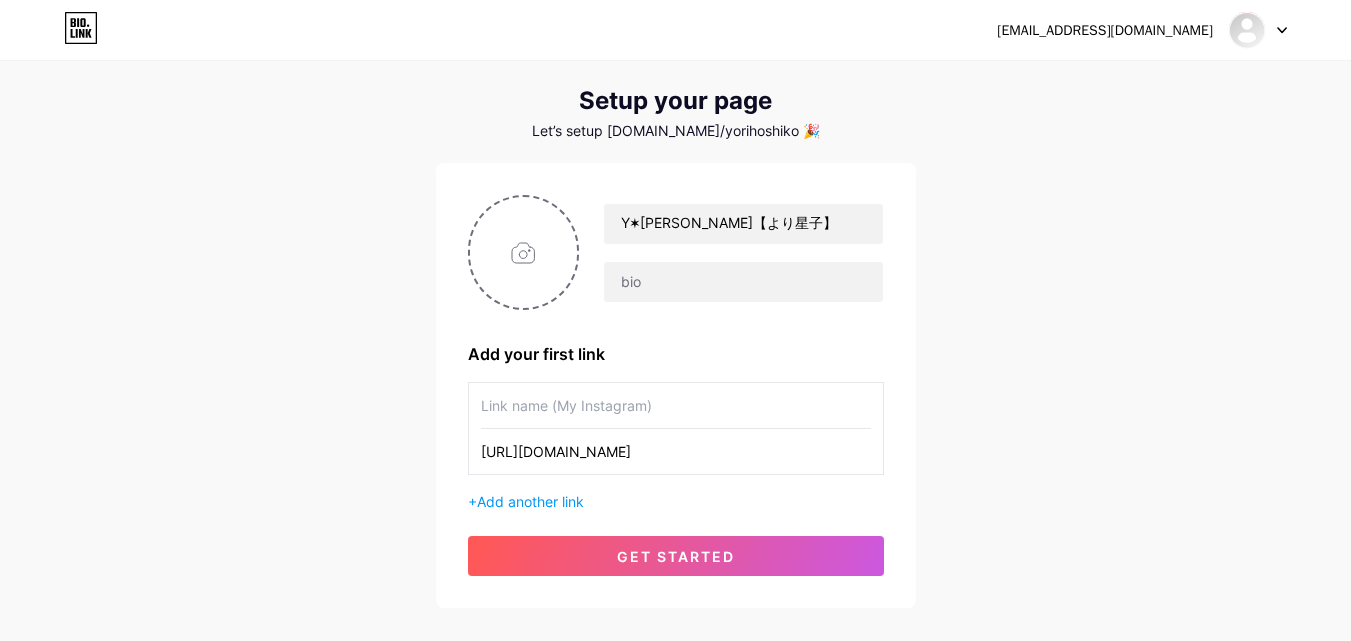 click on "[URL][DOMAIN_NAME]" at bounding box center [676, 451] 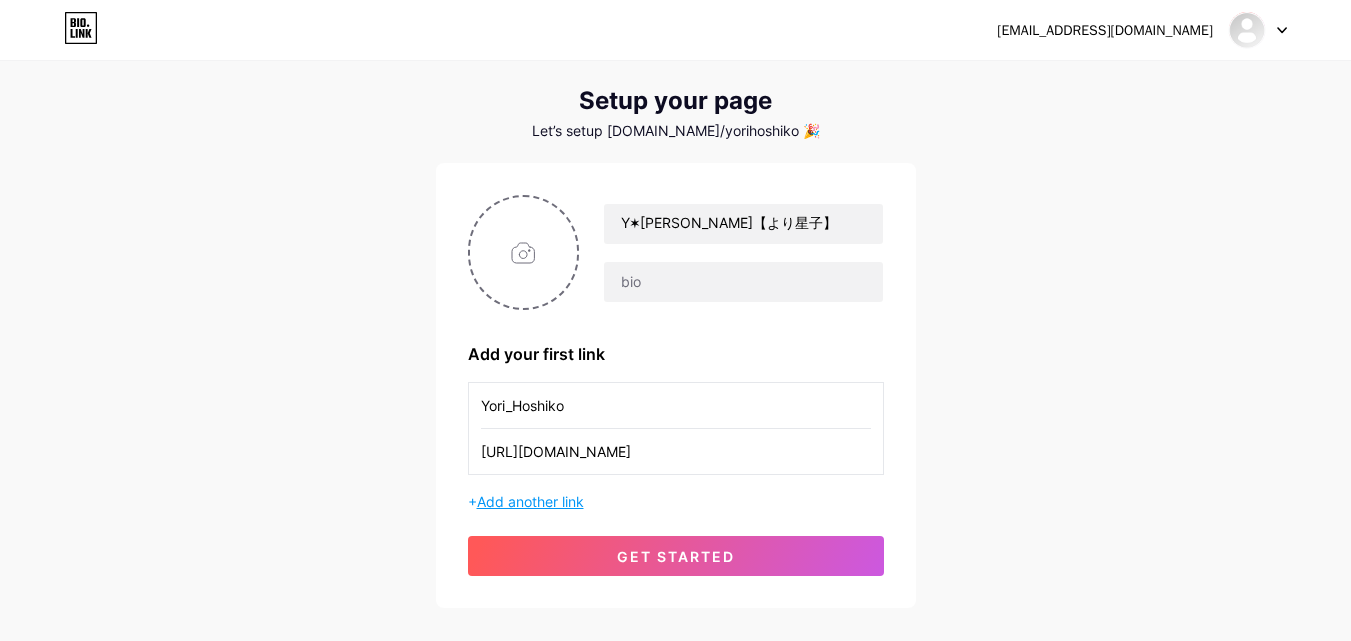 type on "Yori_Hoshiko" 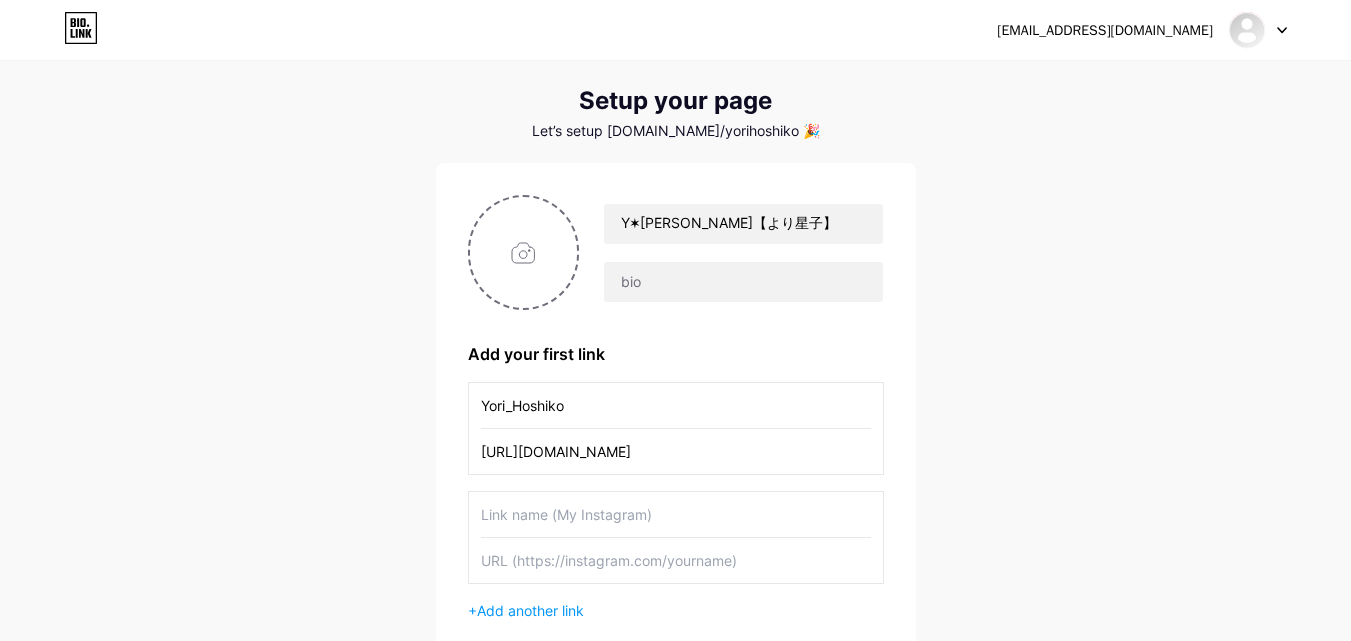 click at bounding box center (676, 514) 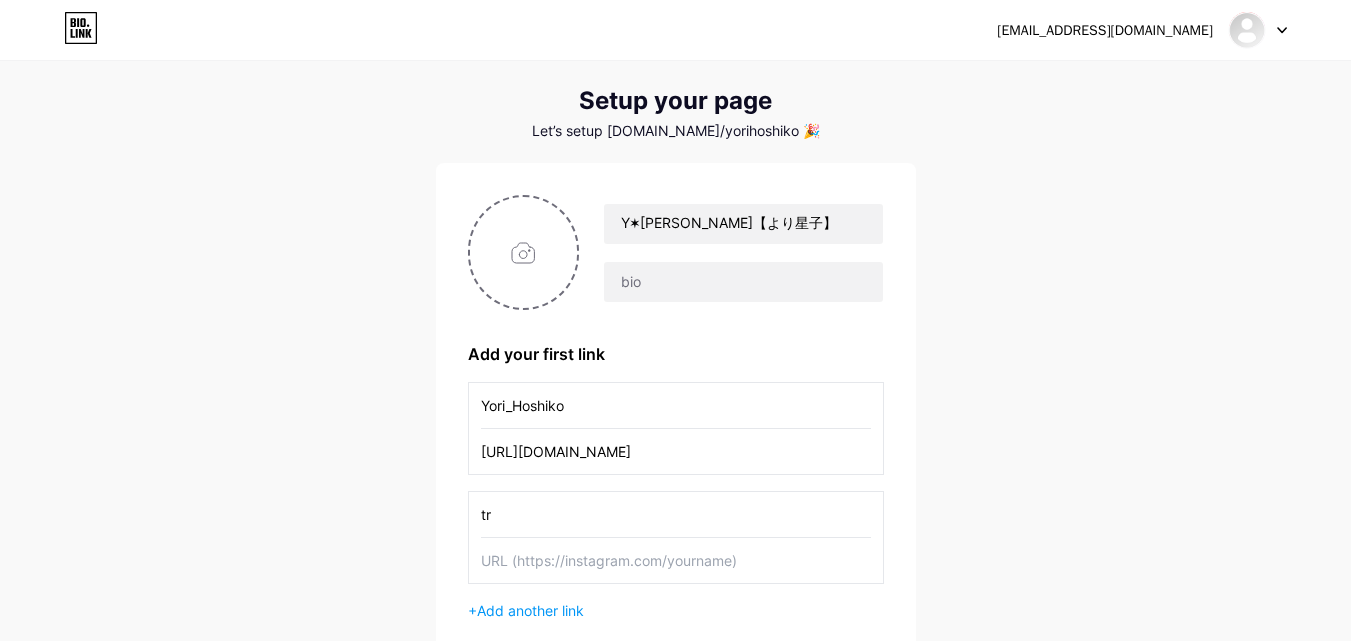 type on "t" 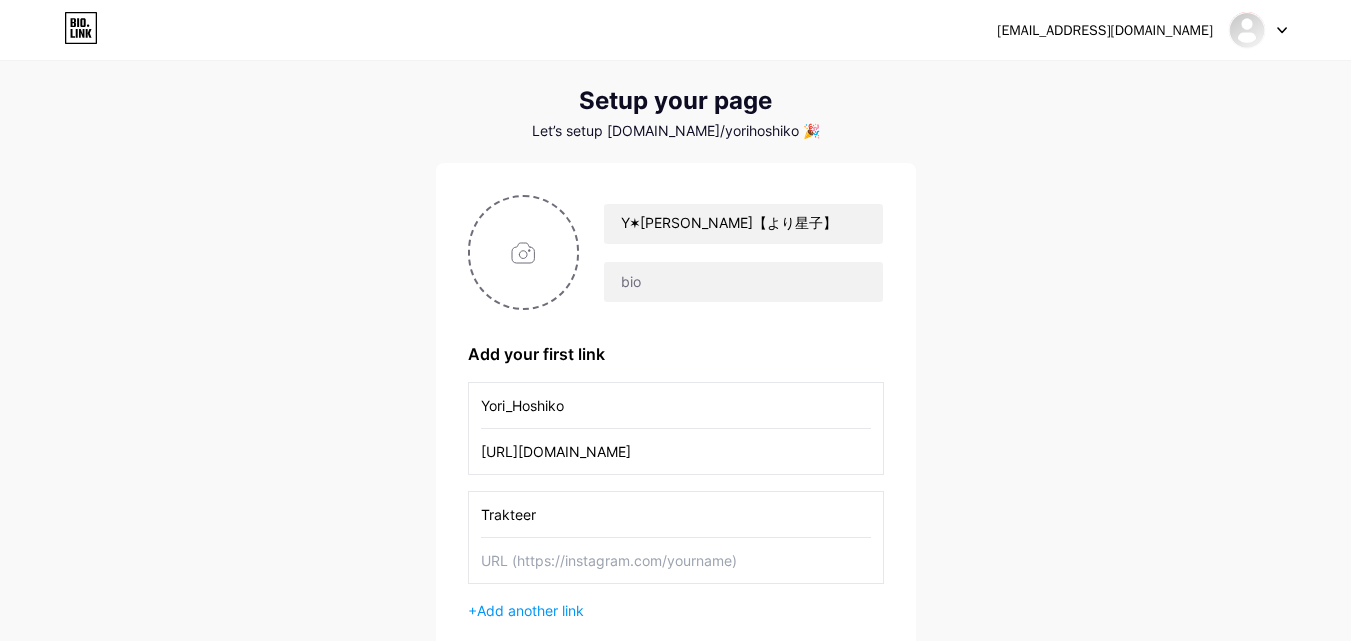 click on "Trakteer" at bounding box center (676, 514) 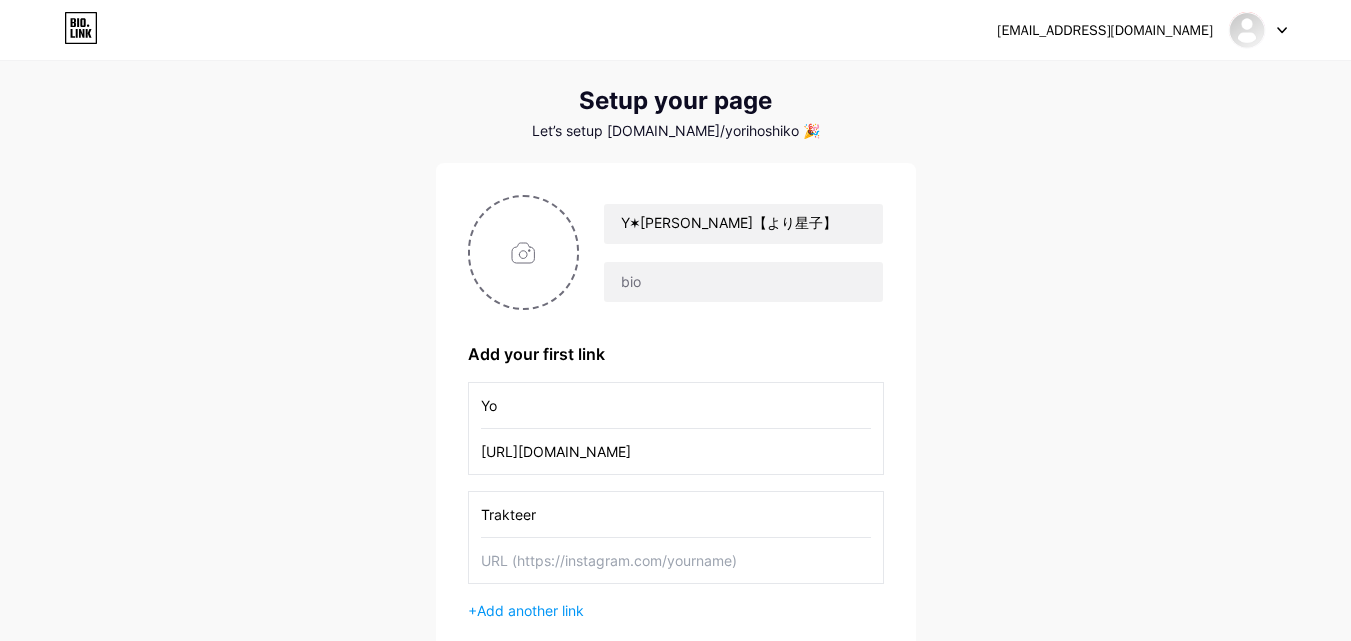 type on "Y" 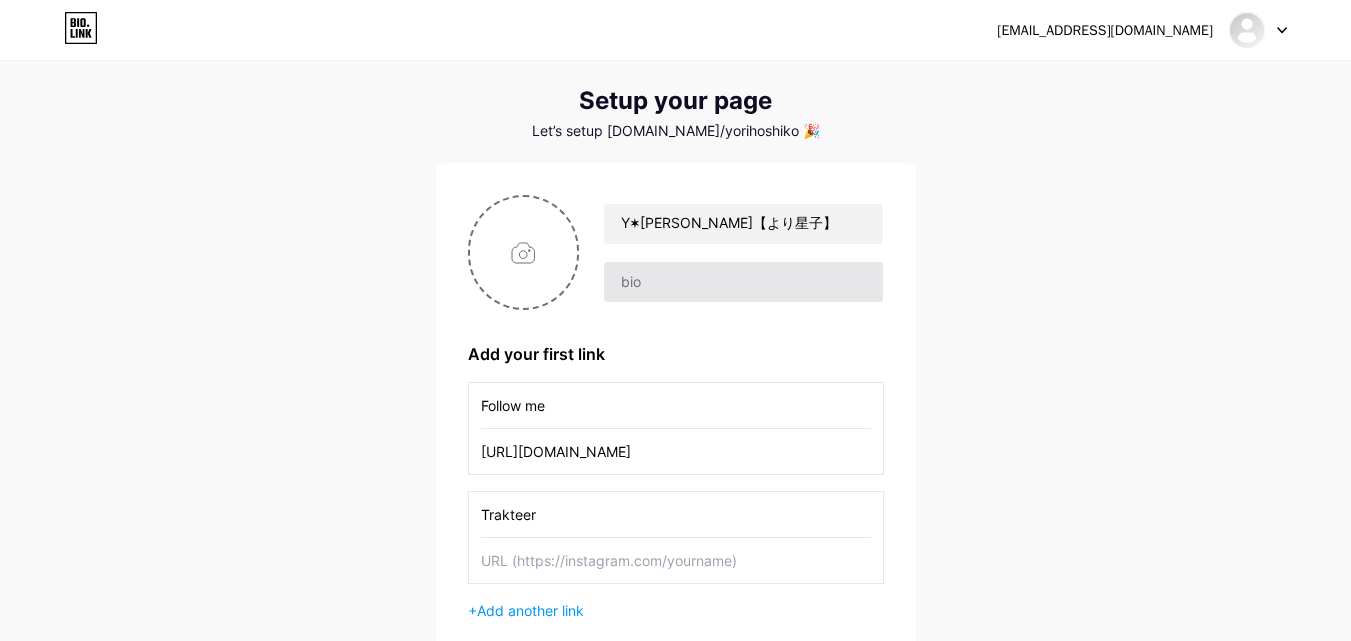 type on "Follow me" 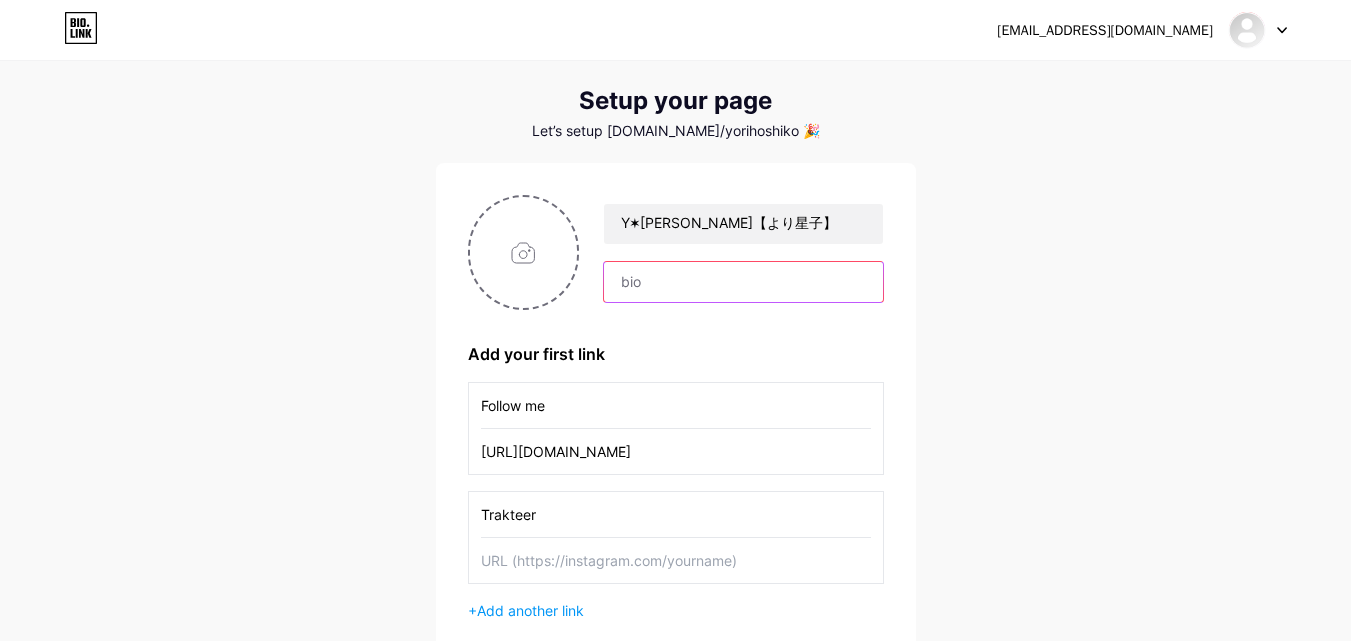 click at bounding box center (743, 282) 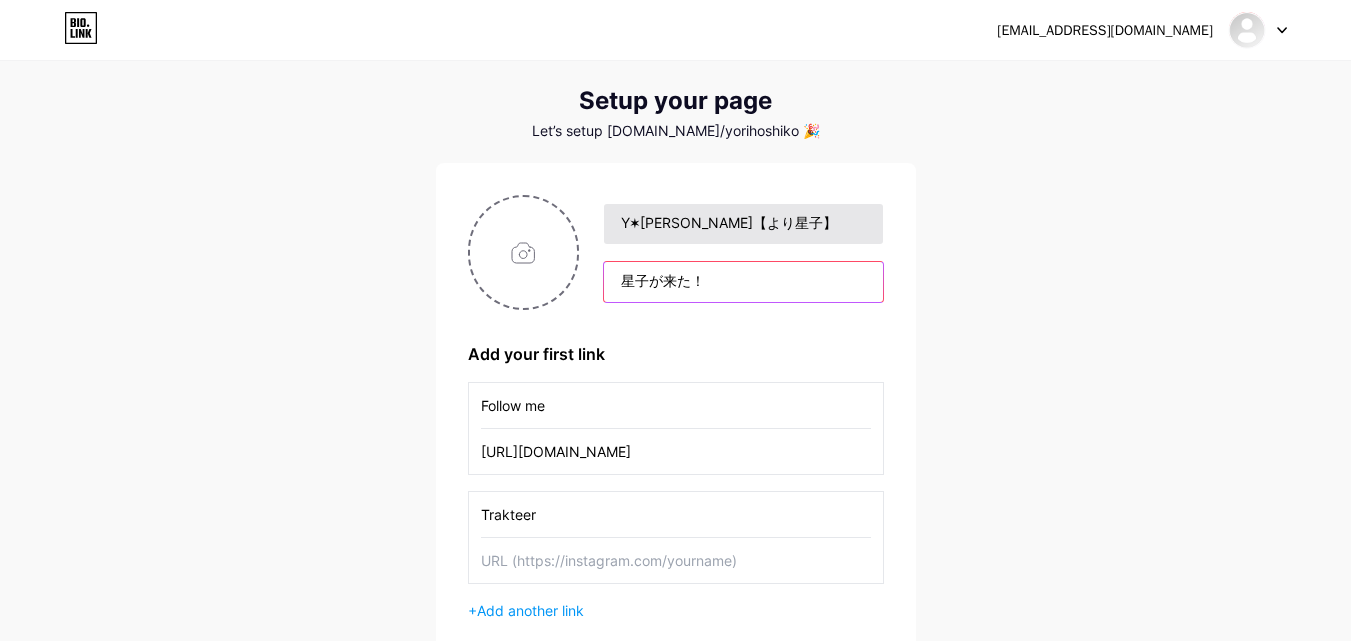 paste on "The maximus star." 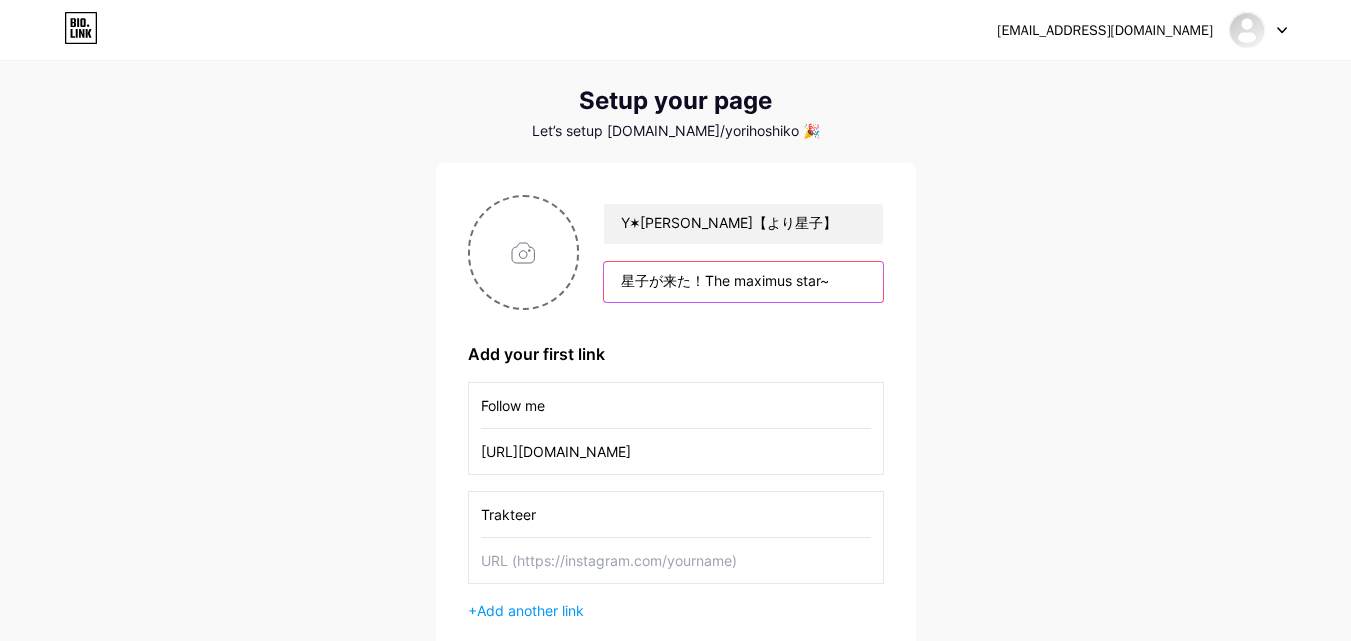 paste on "✩" 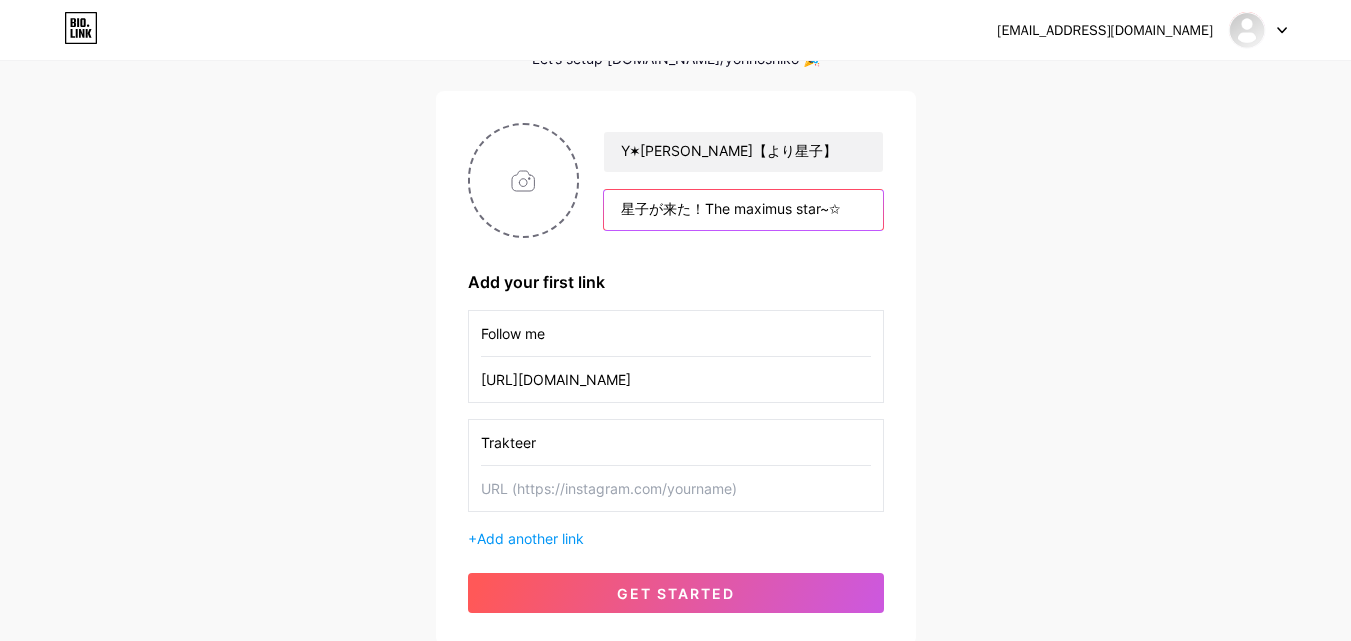 scroll, scrollTop: 114, scrollLeft: 0, axis: vertical 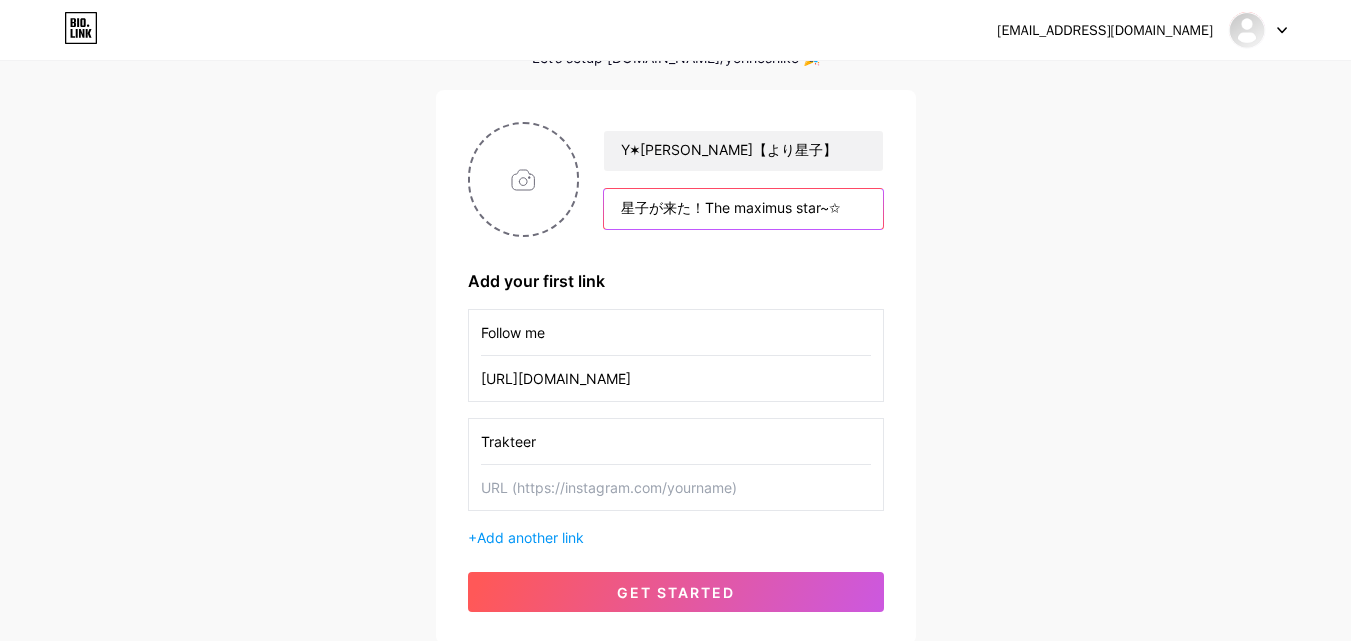 type on "星子が来た！The maximus star~✩" 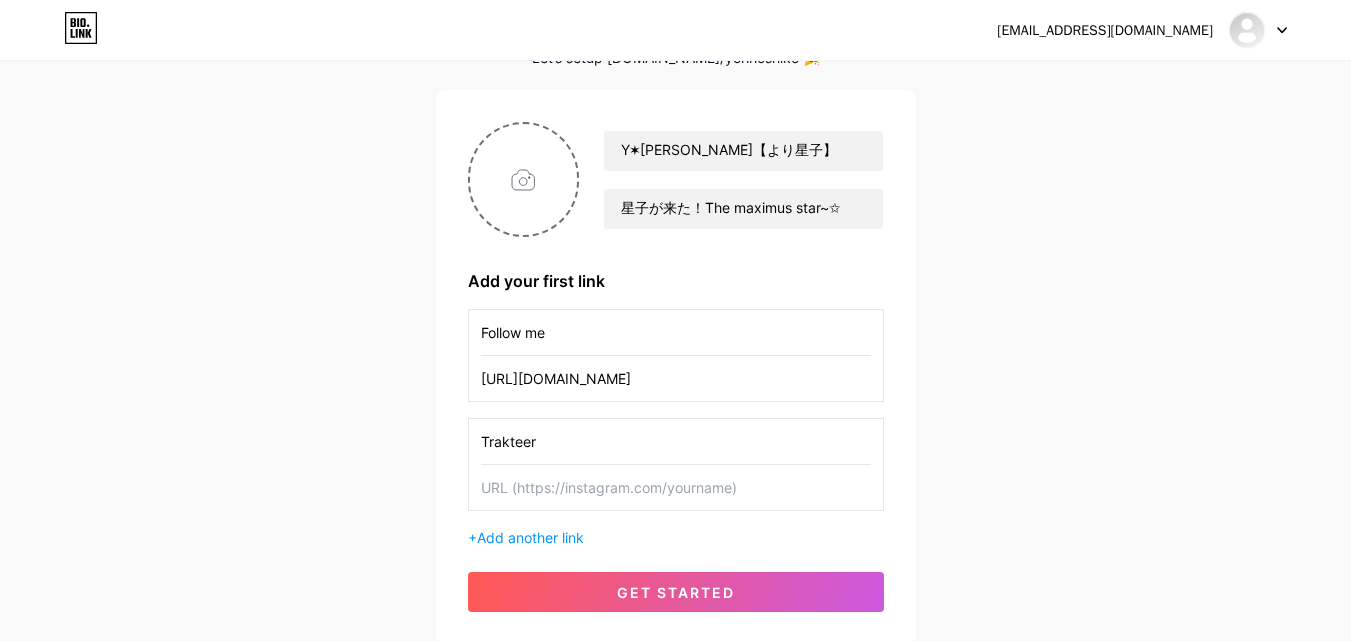 click at bounding box center [676, 487] 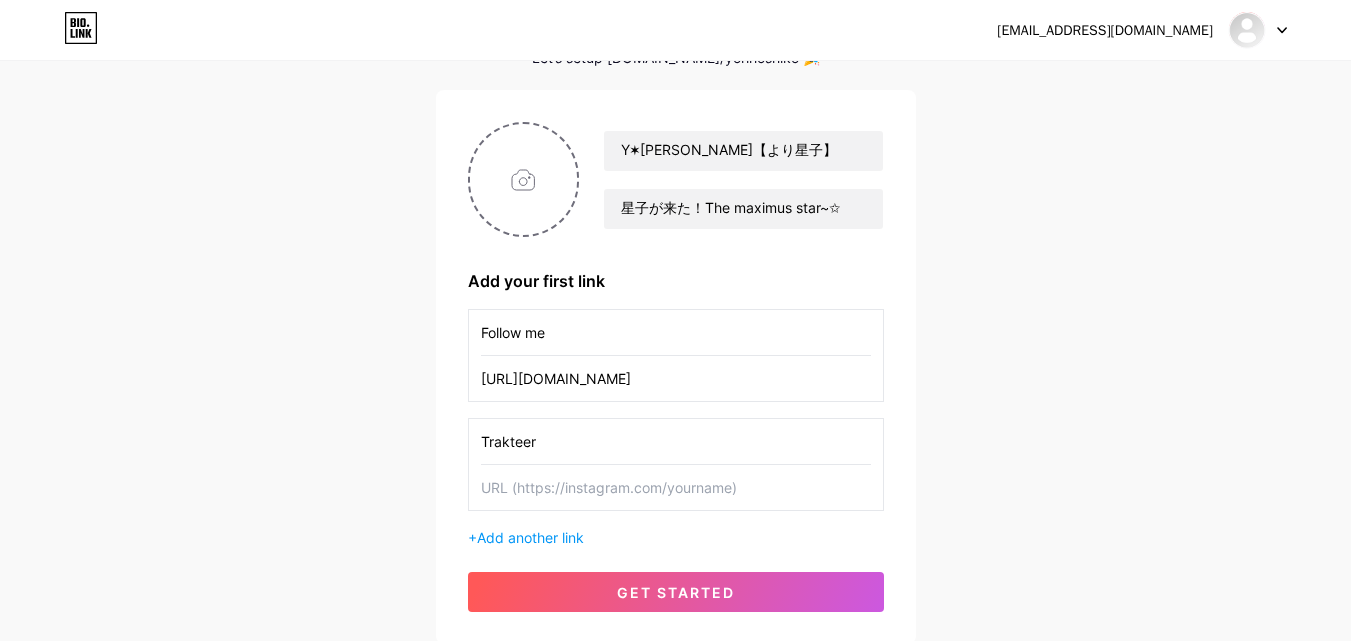 type on "Follow me" 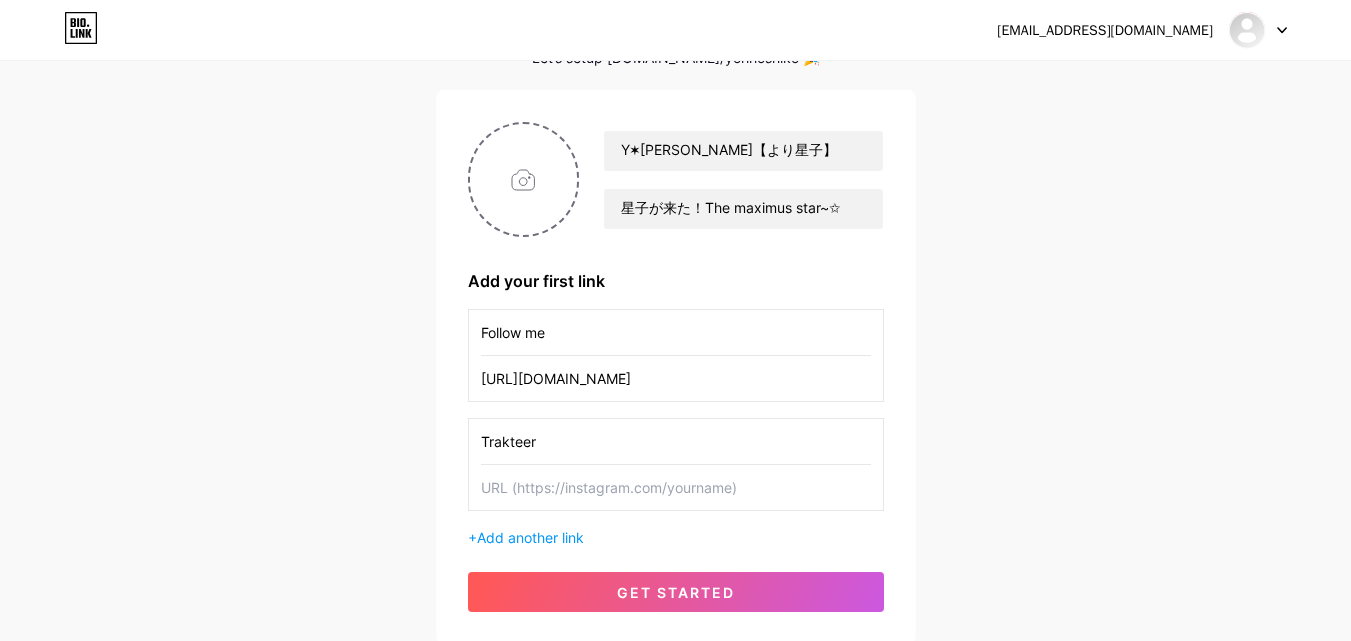 click on "Trakteer" at bounding box center [676, 441] 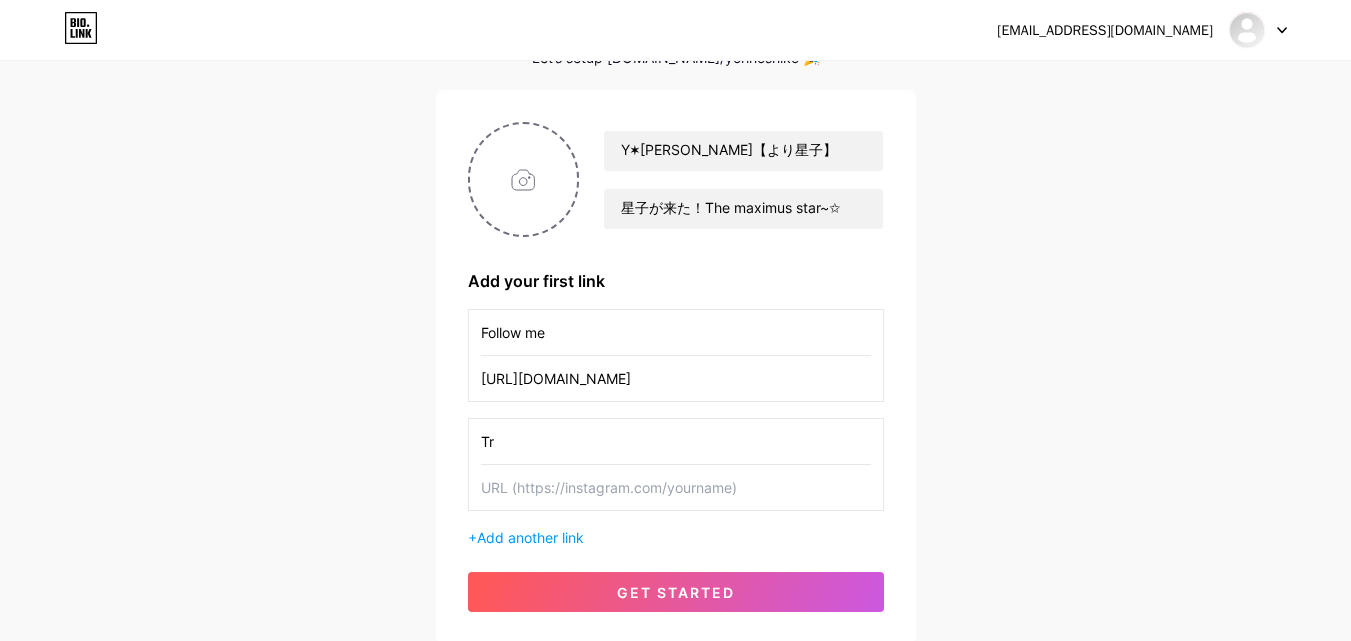 type on "T" 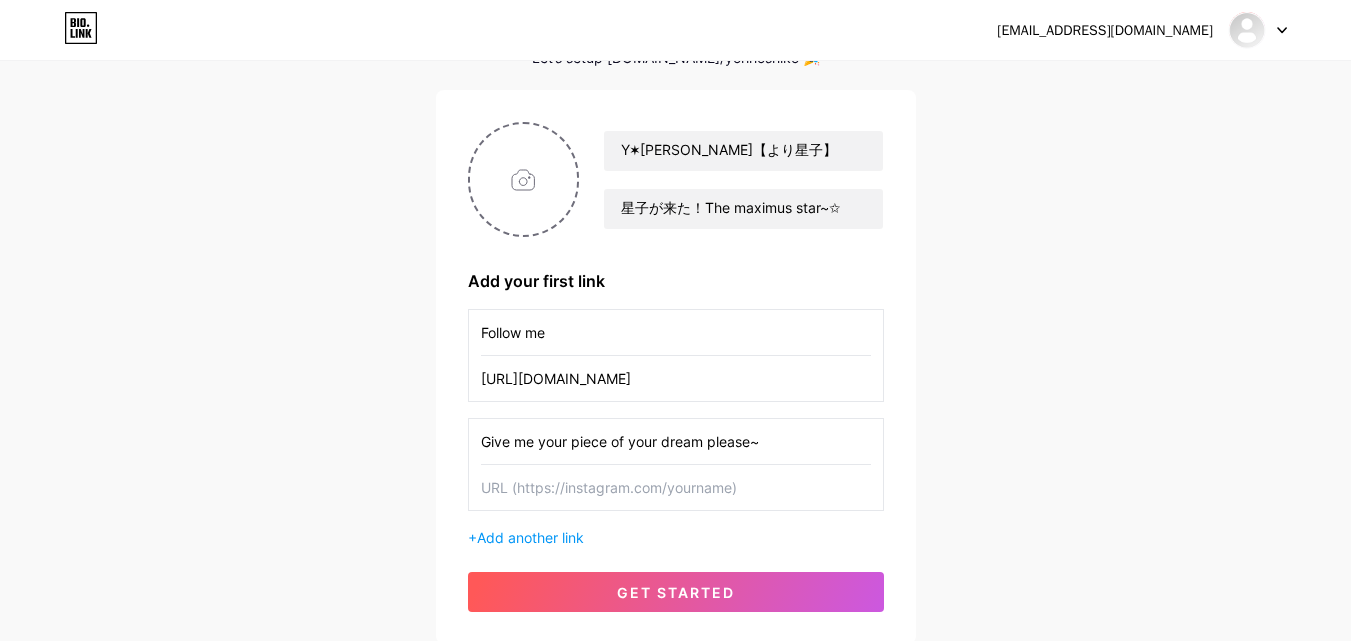 type on "Give me your piece of your dream please~" 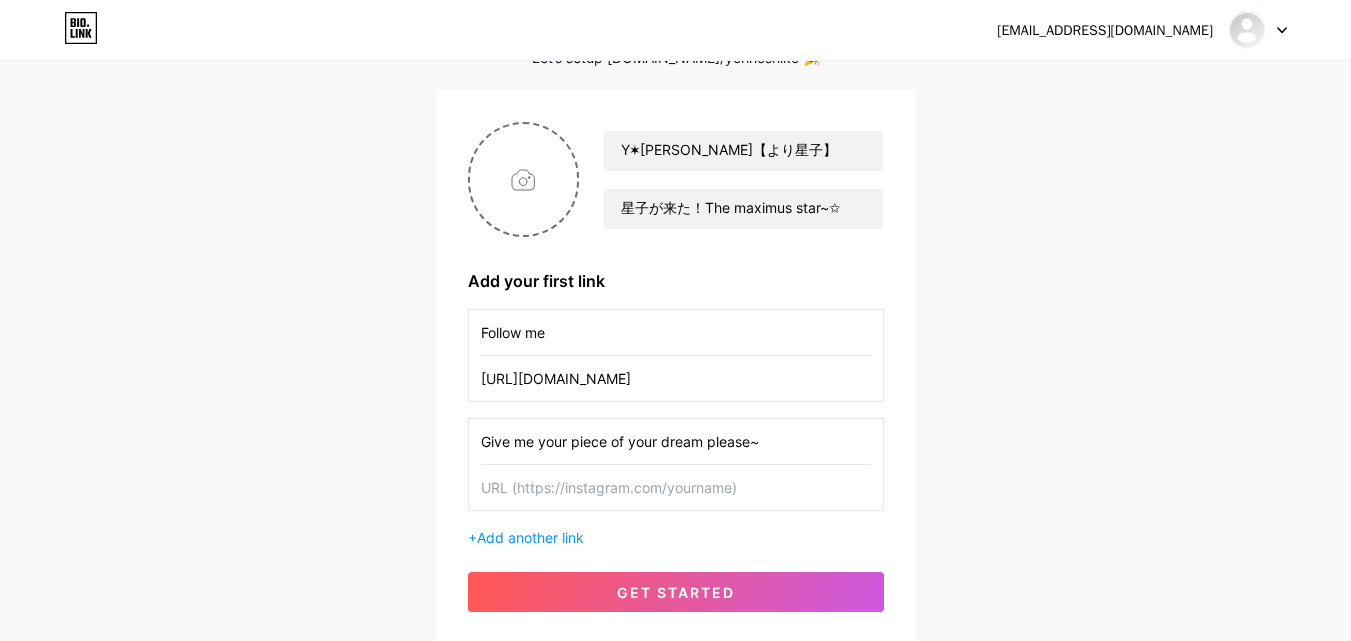 click at bounding box center (676, 487) 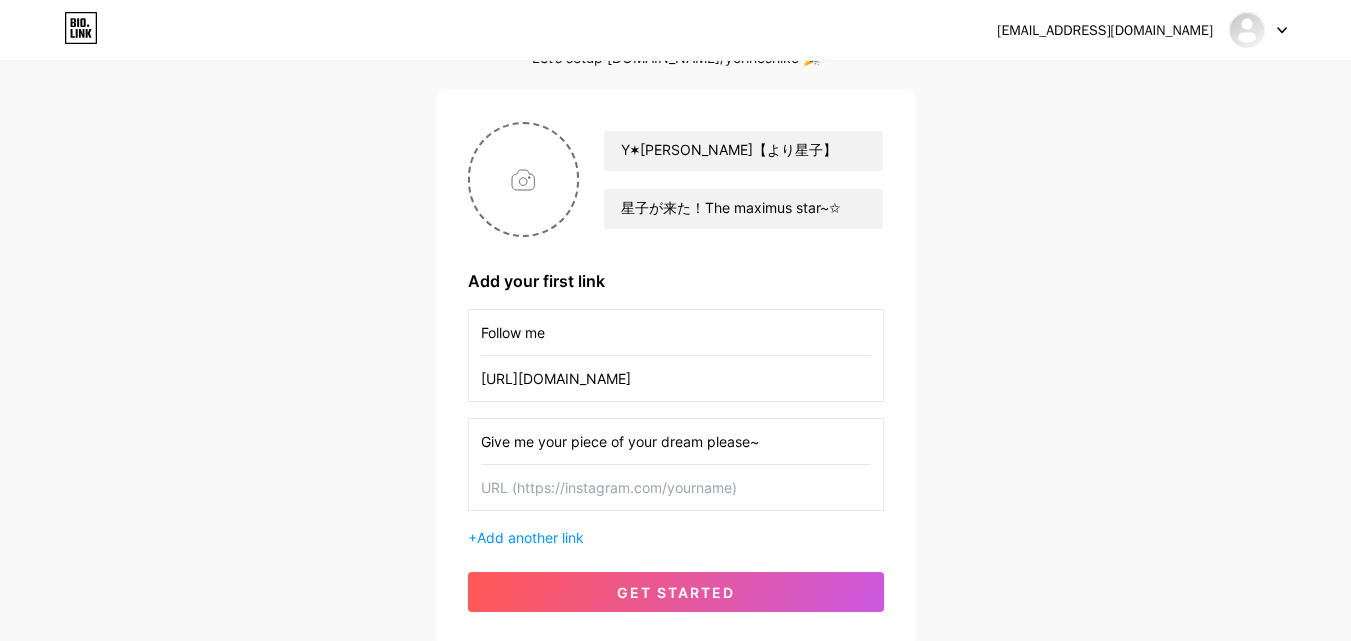 paste on "[URL][DOMAIN_NAME]" 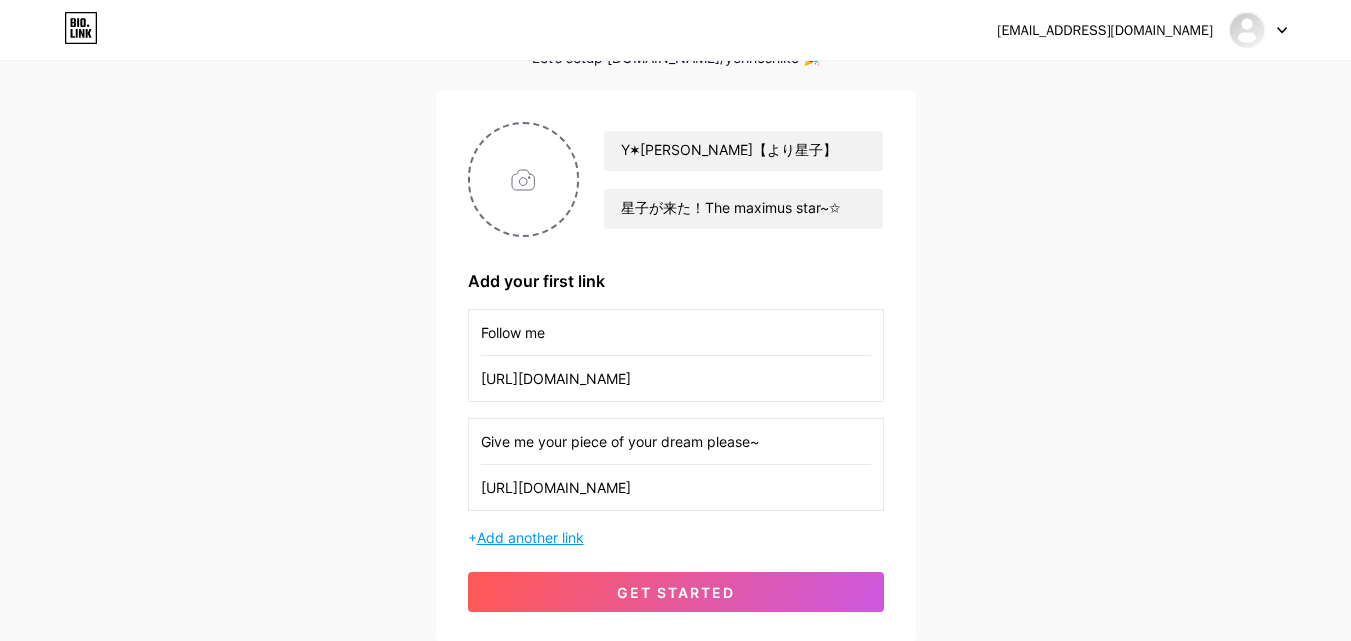 type on "[URL][DOMAIN_NAME]" 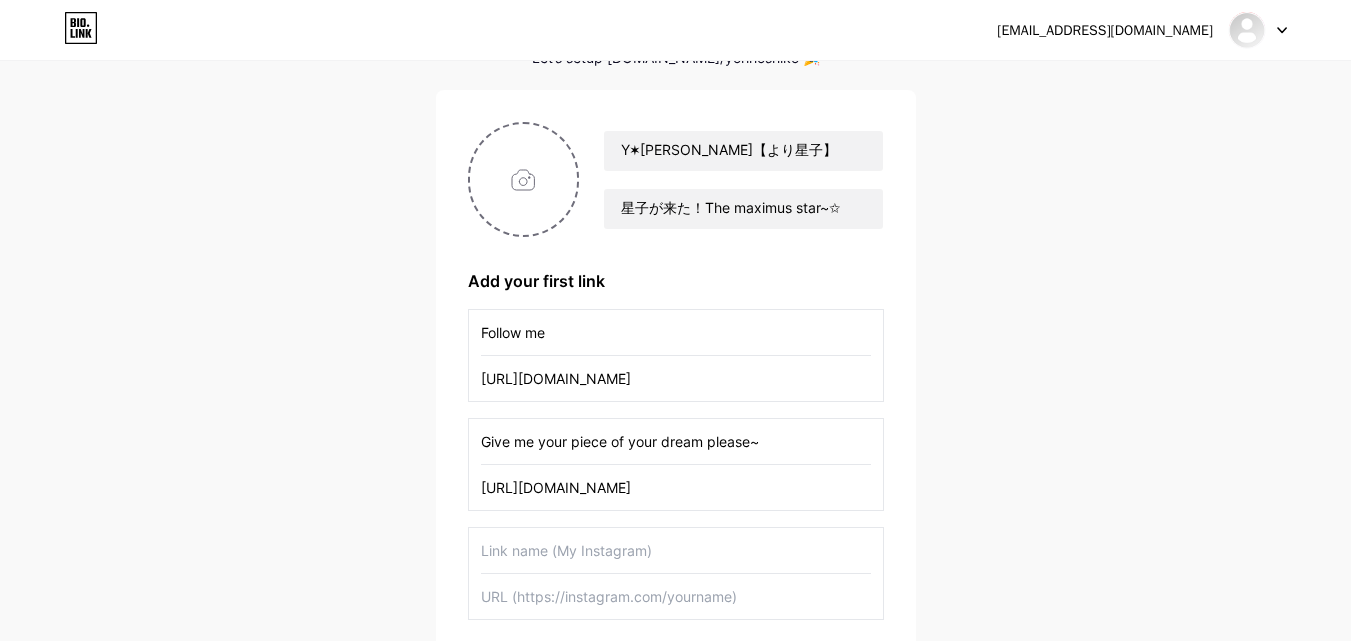 click at bounding box center [676, 550] 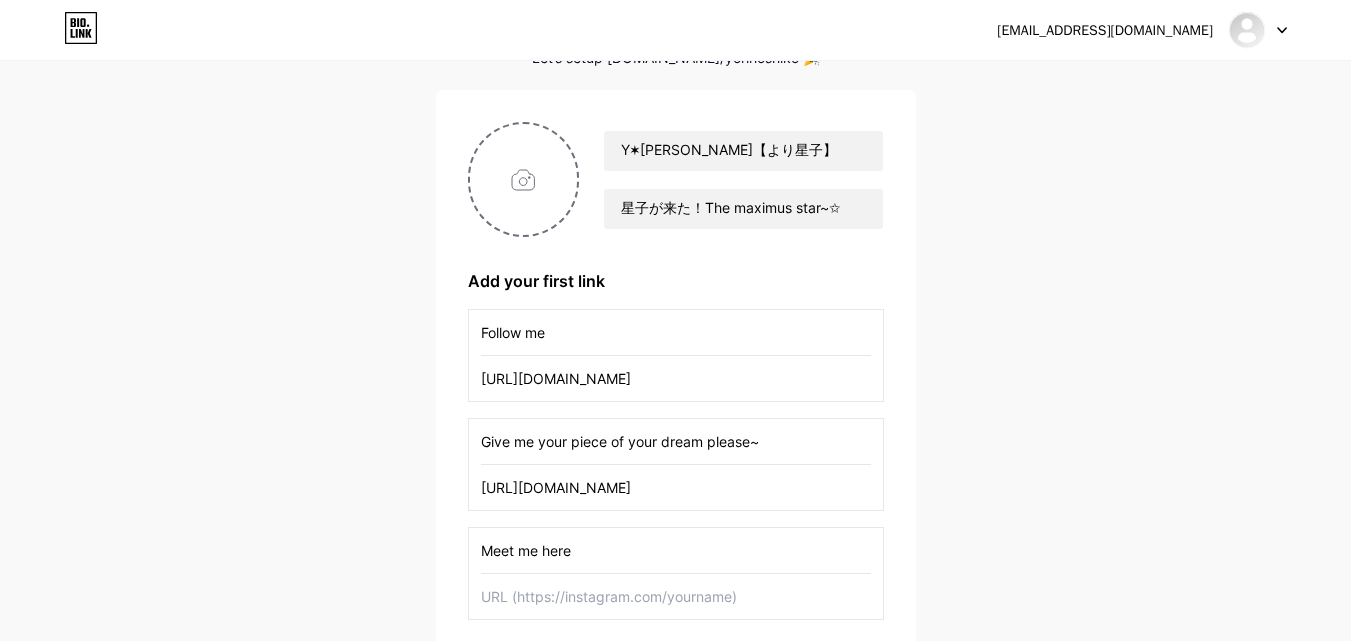 paste on "˗ˋˏ ✩ ˎˊ˗" 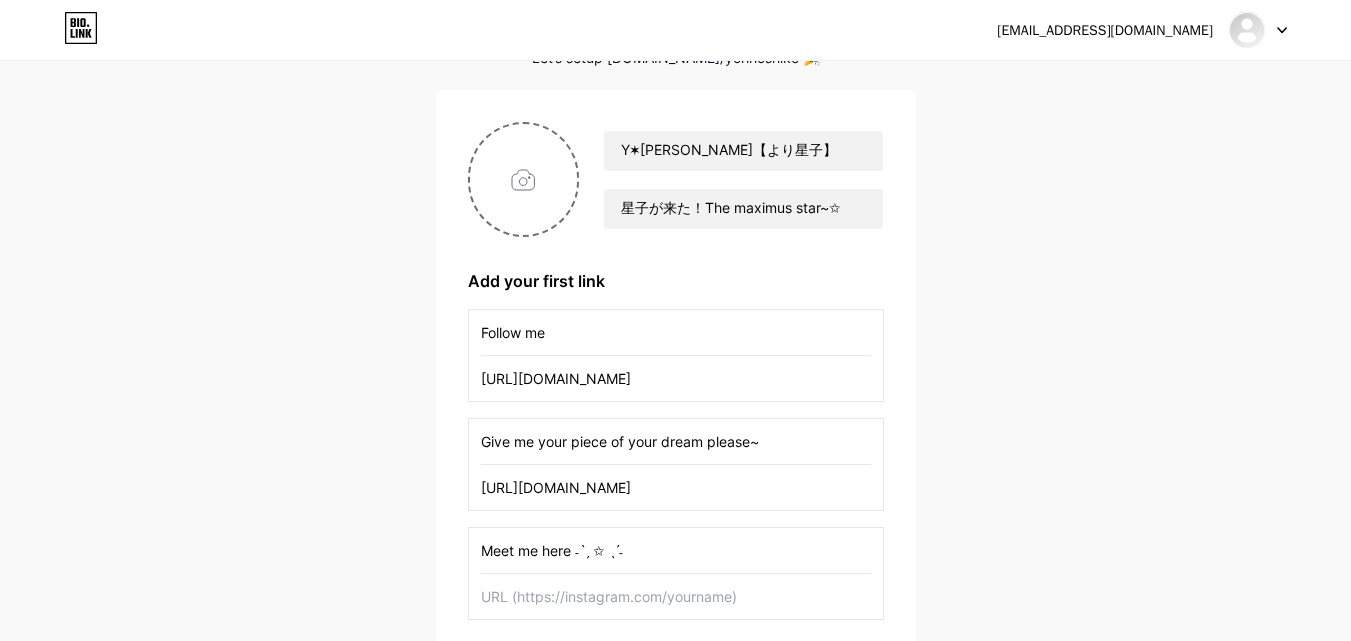 type on "Meet me here ˗ˋˏ ✩ ˎˊ˗" 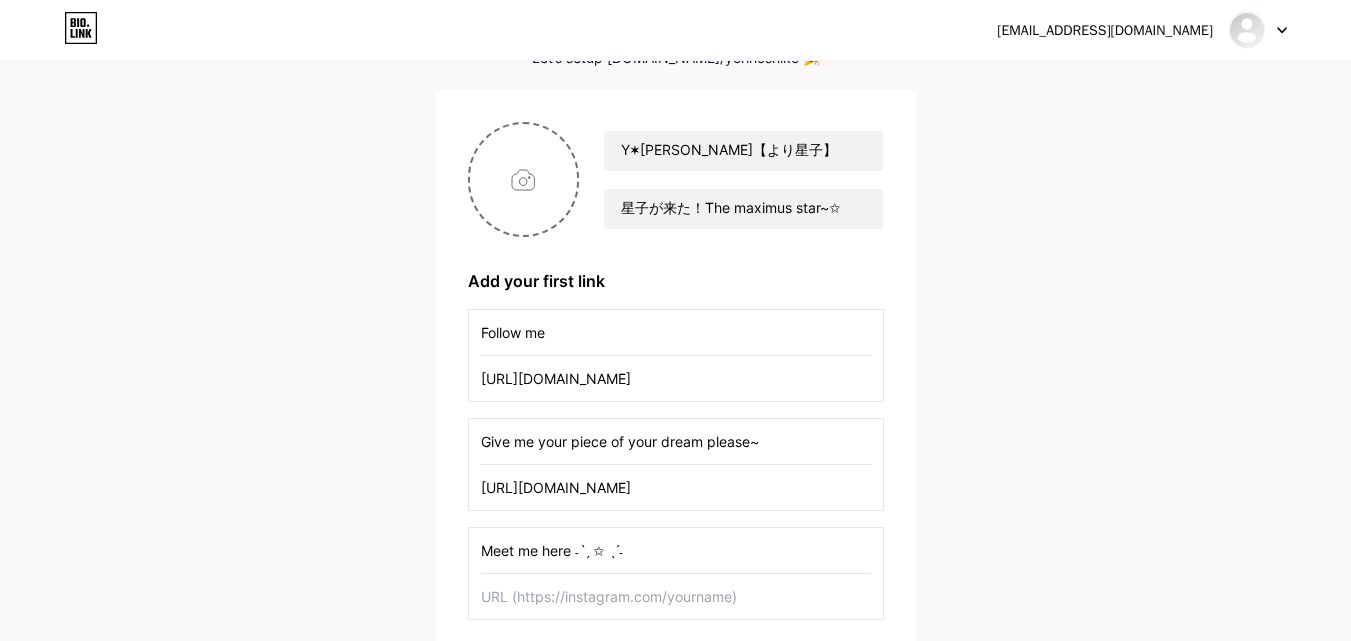 paste on "[URL][DOMAIN_NAME]" 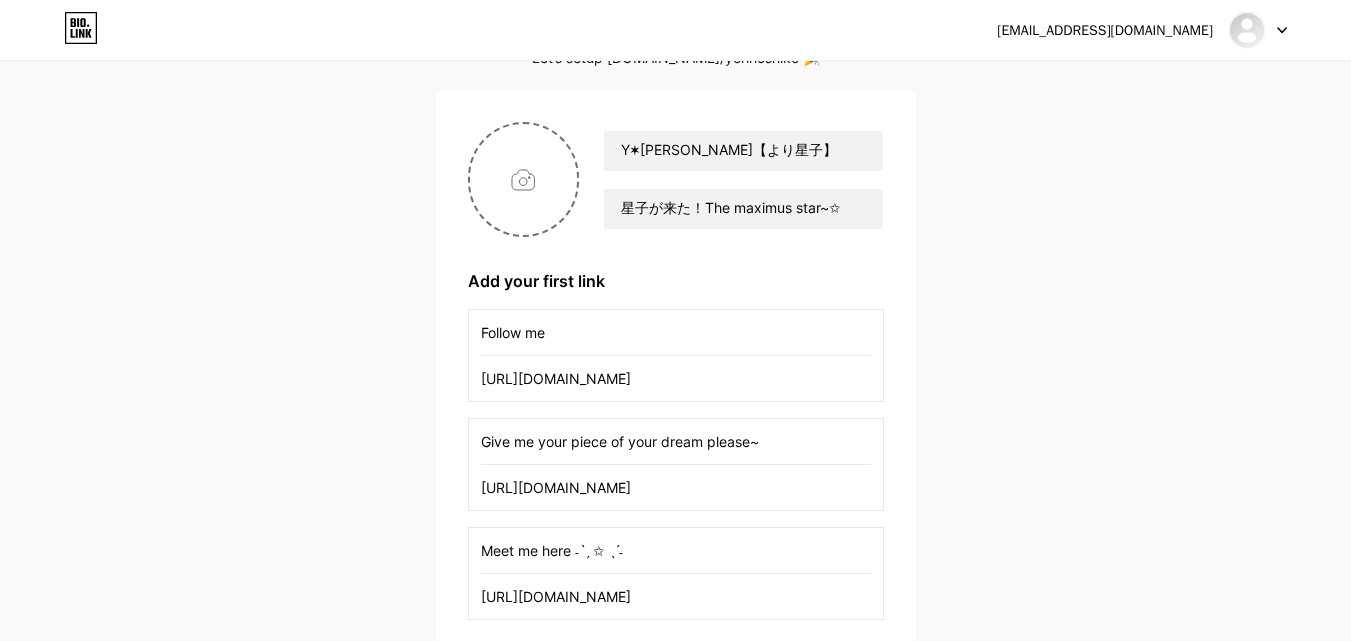 scroll, scrollTop: 0, scrollLeft: 11, axis: horizontal 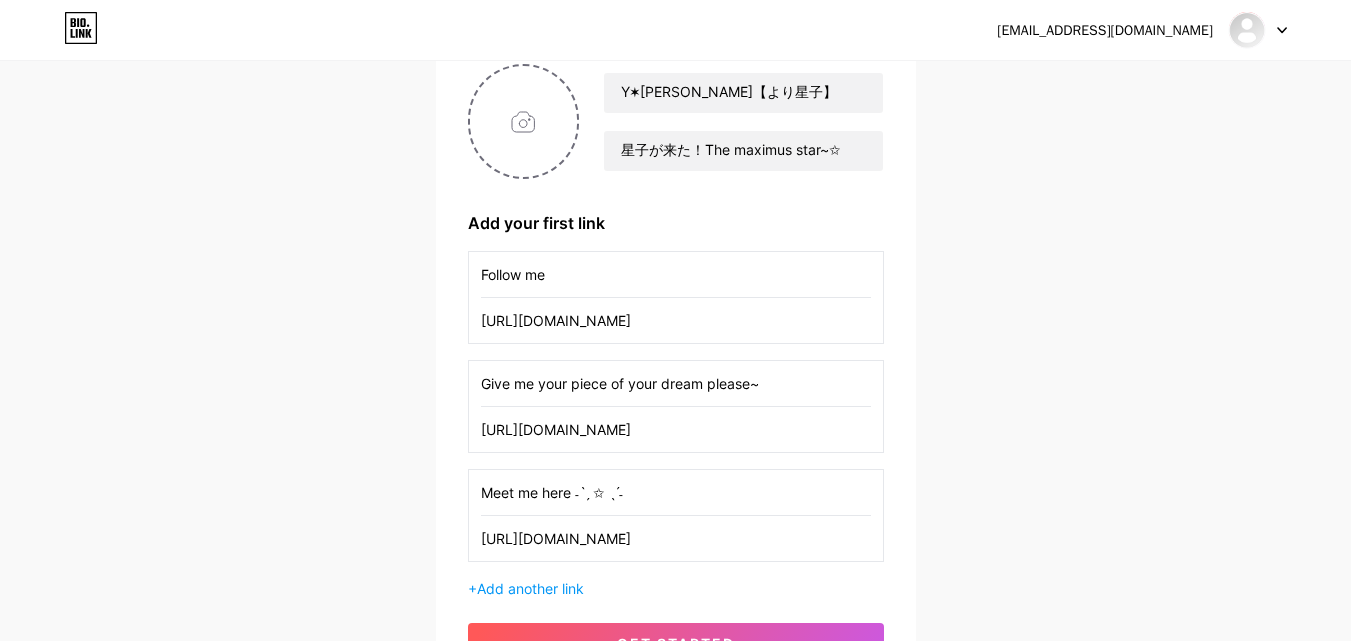 type on "[URL][DOMAIN_NAME]" 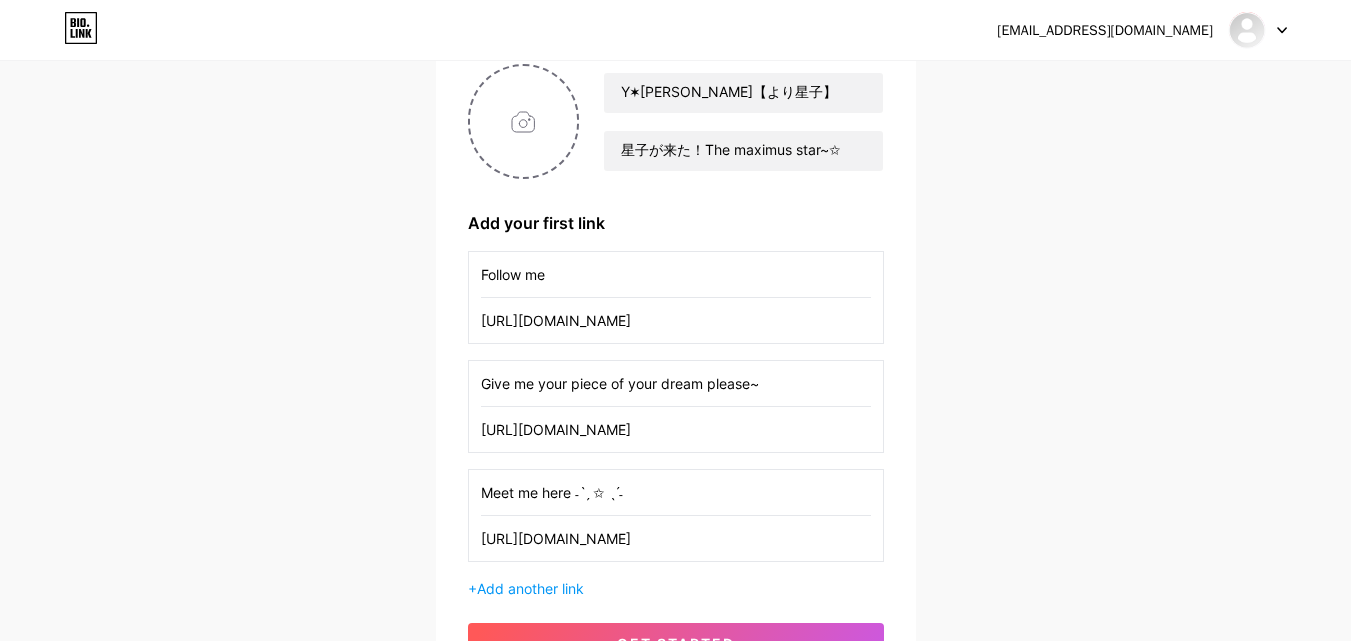 scroll, scrollTop: 0, scrollLeft: 0, axis: both 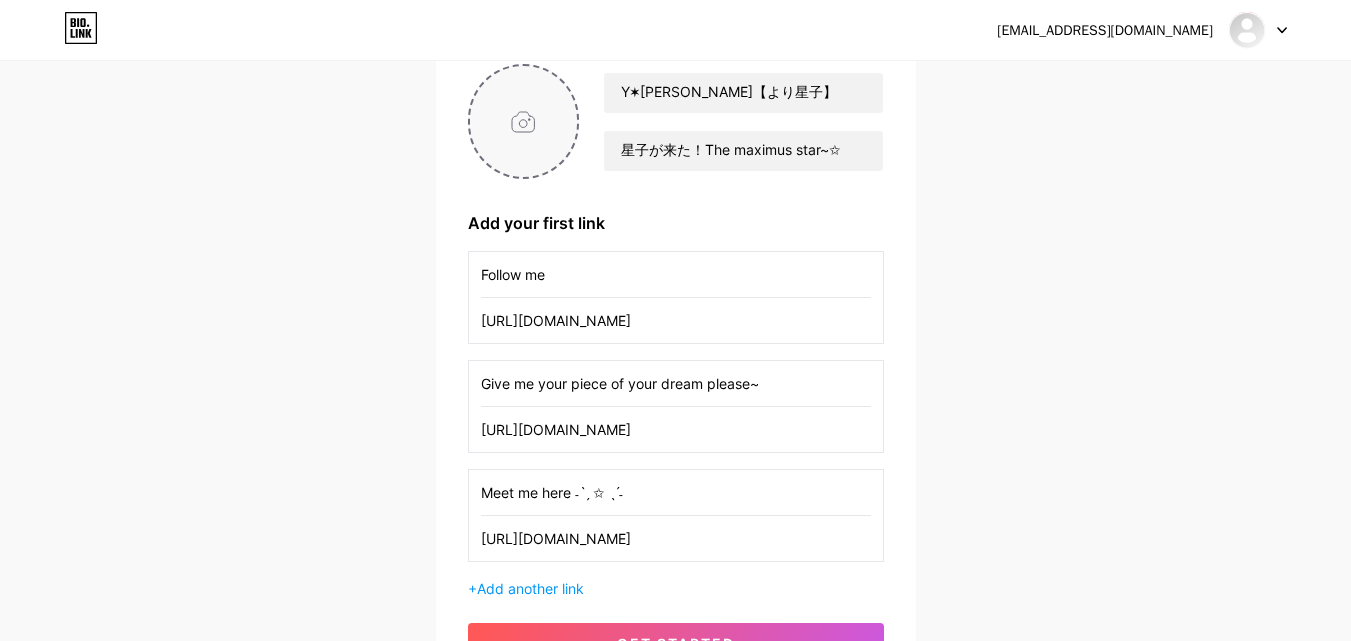 drag, startPoint x: 501, startPoint y: 131, endPoint x: 493, endPoint y: 96, distance: 35.902645 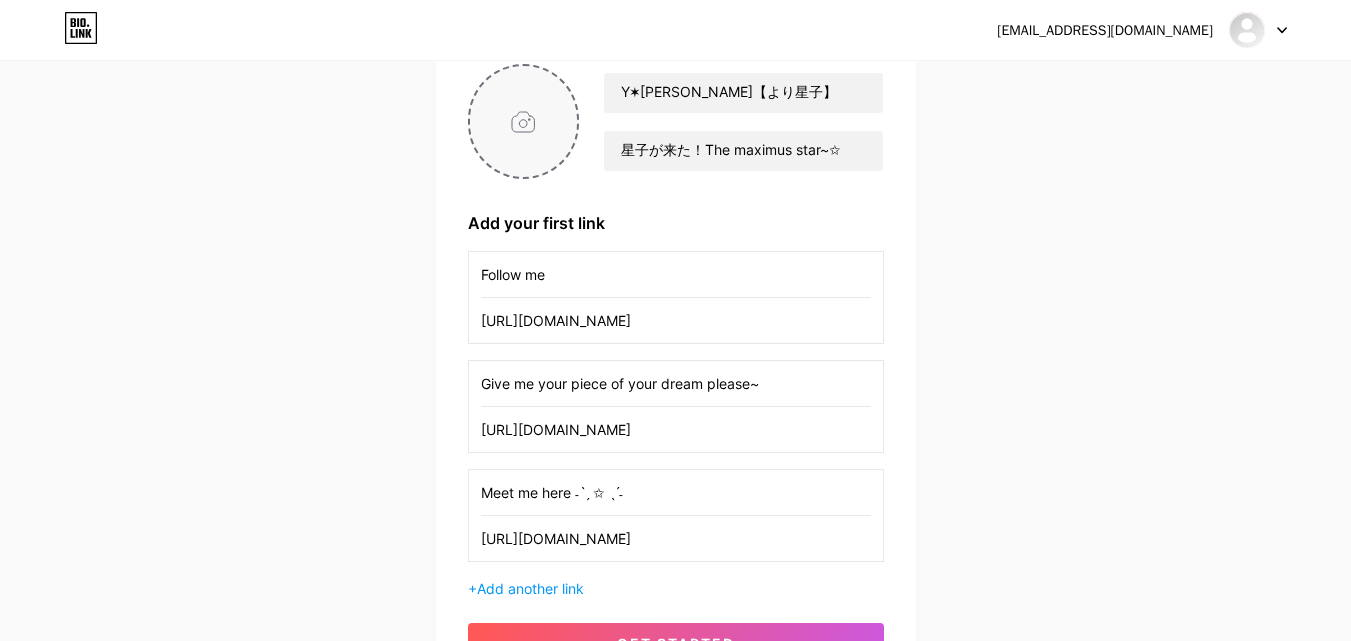click at bounding box center (524, 121) 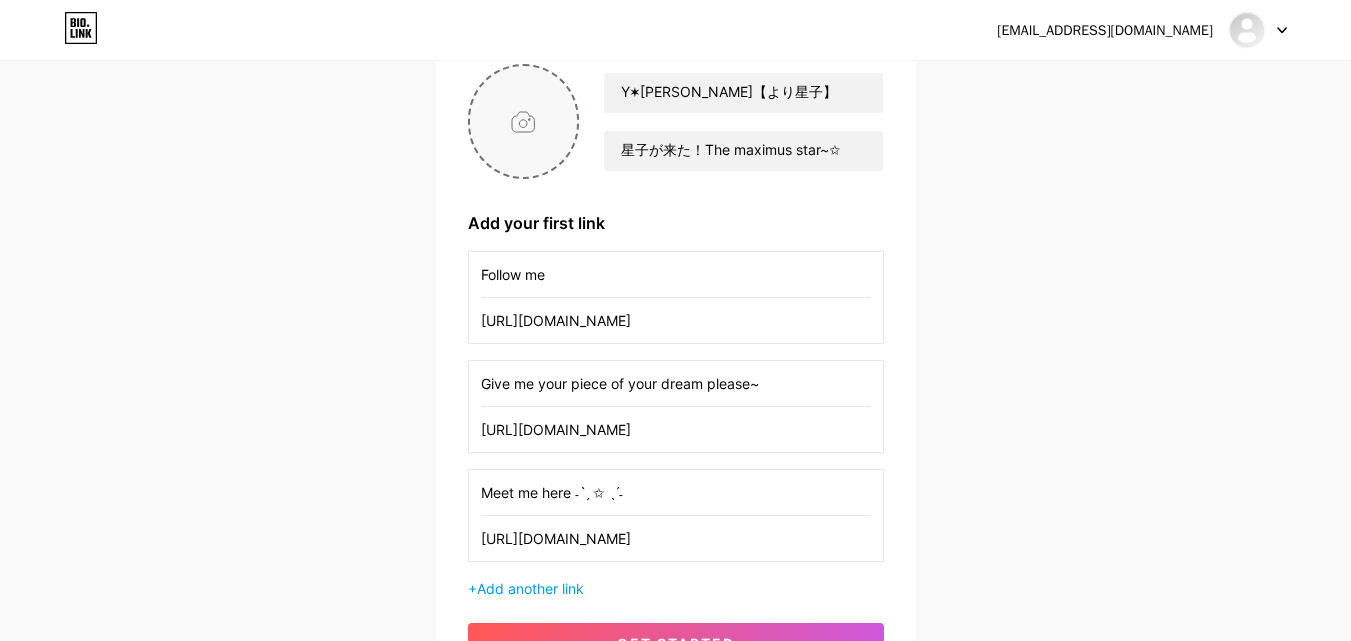 click at bounding box center (524, 121) 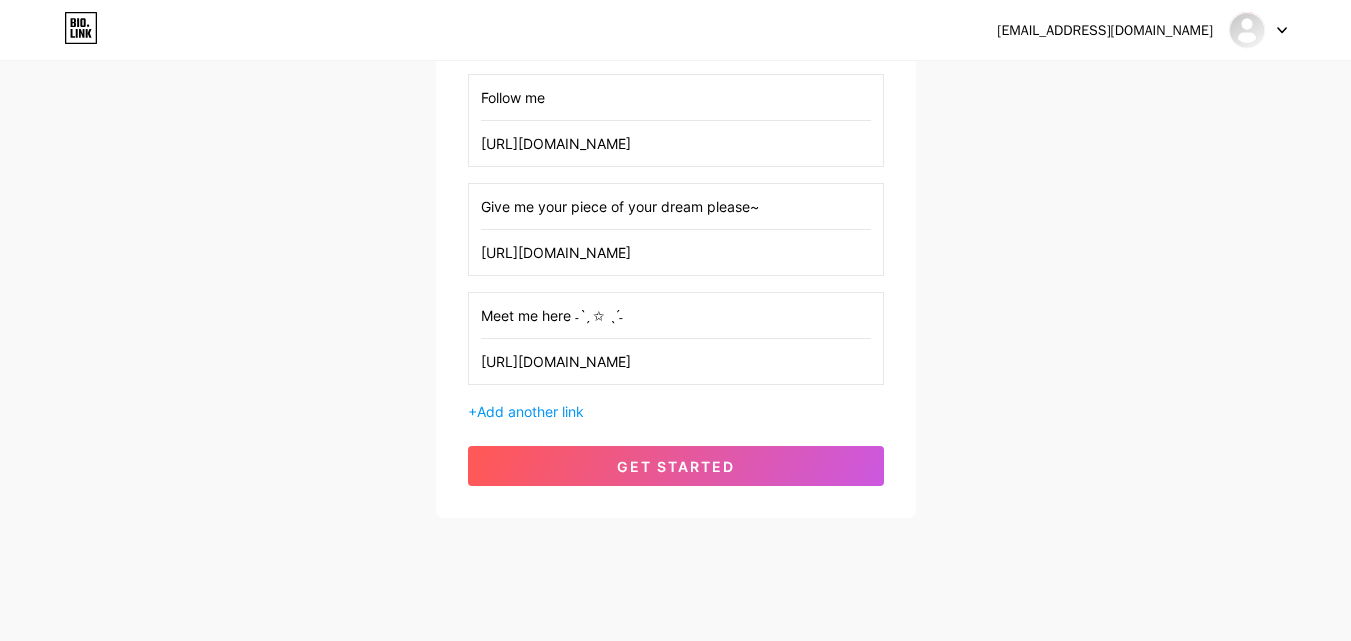 scroll, scrollTop: 370, scrollLeft: 0, axis: vertical 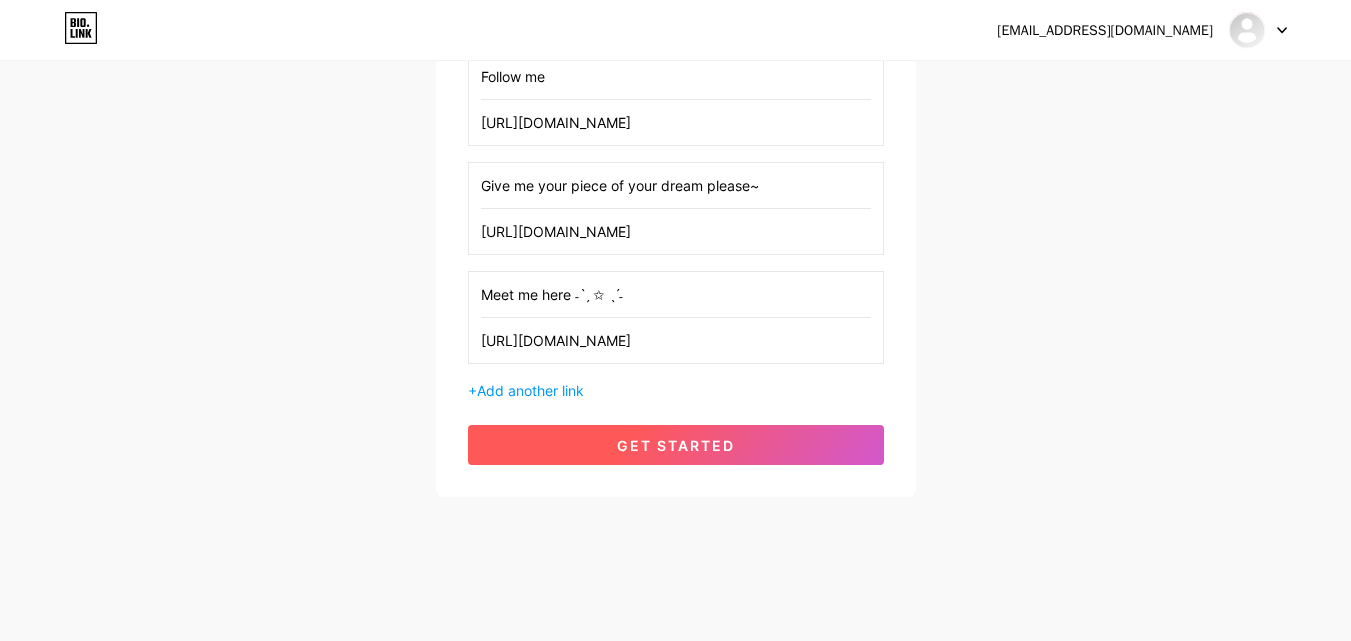 click on "get started" at bounding box center [676, 445] 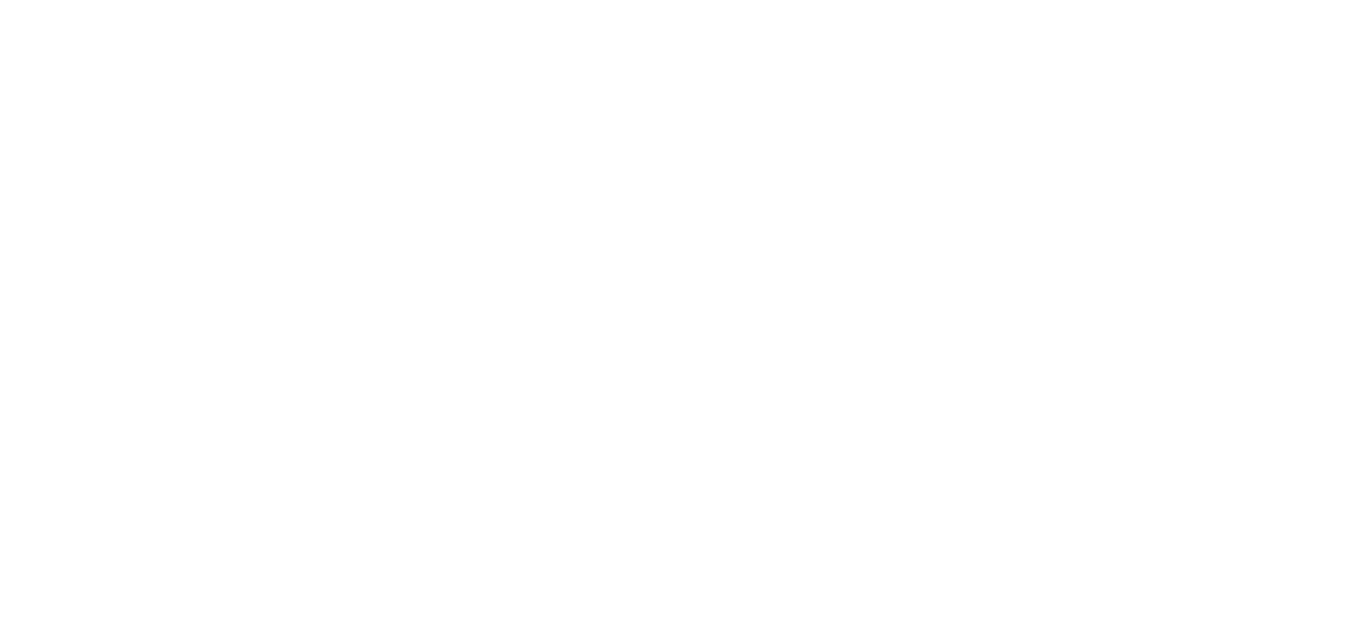 scroll, scrollTop: 0, scrollLeft: 0, axis: both 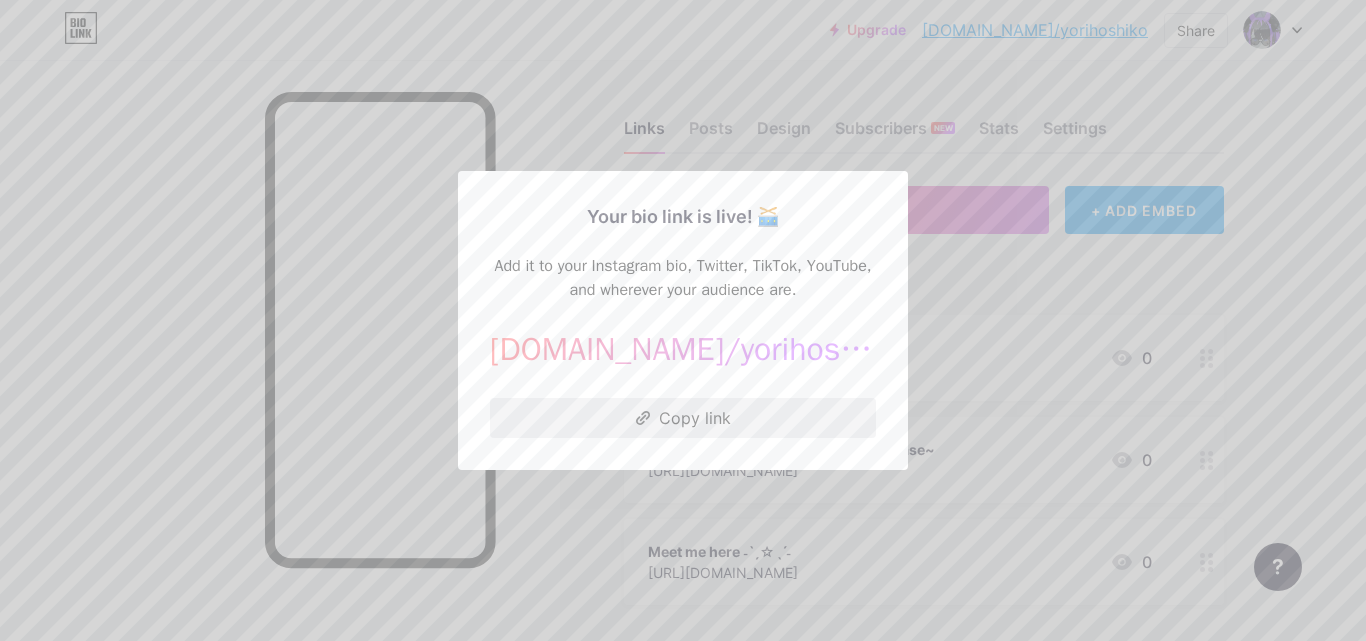 click on "Copy link" at bounding box center (683, 418) 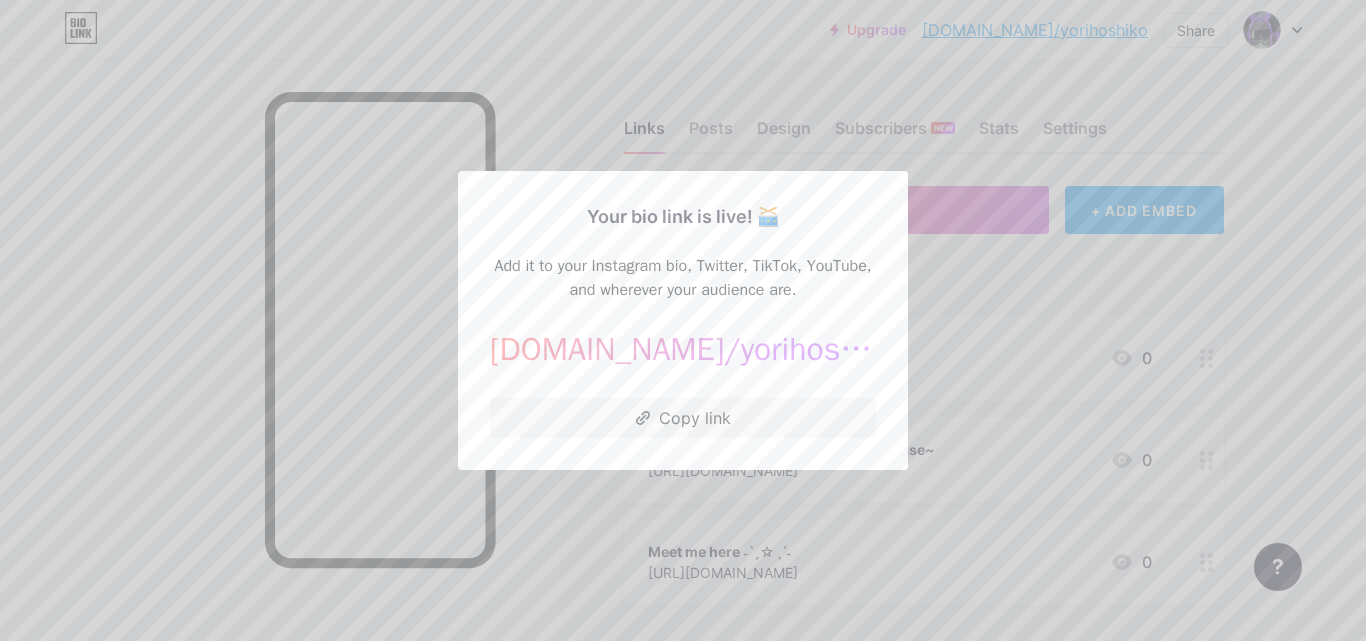 click at bounding box center (683, 320) 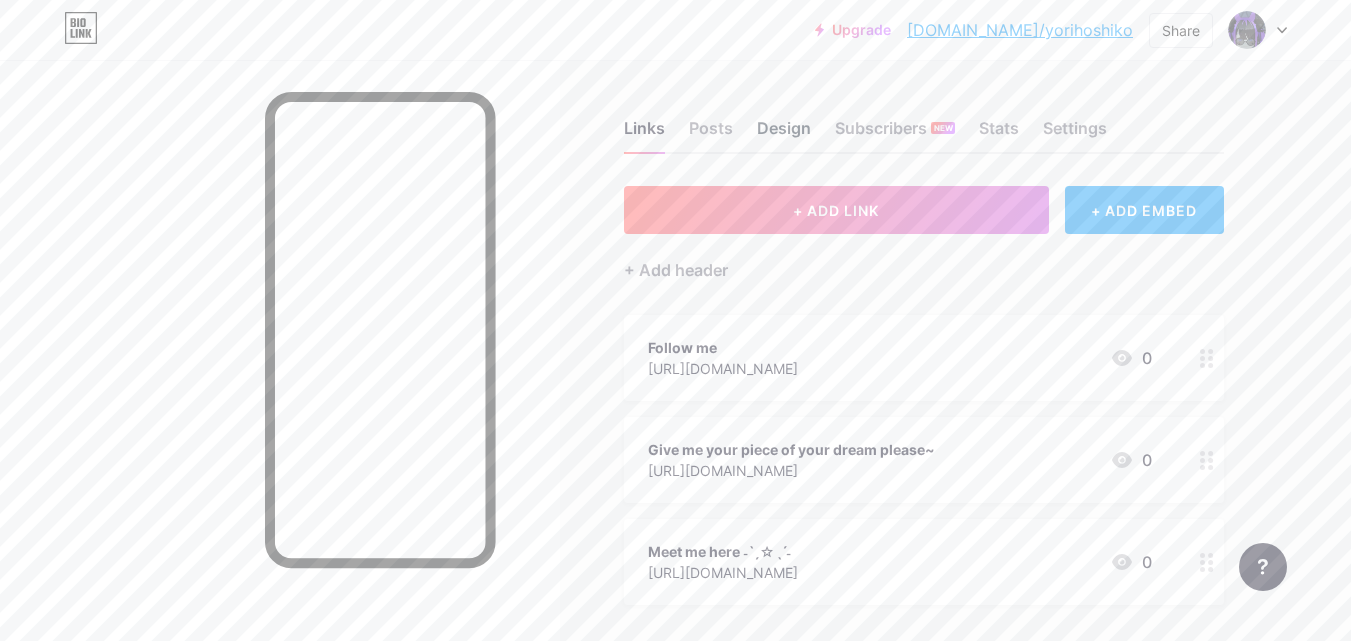 click on "Design" at bounding box center [784, 134] 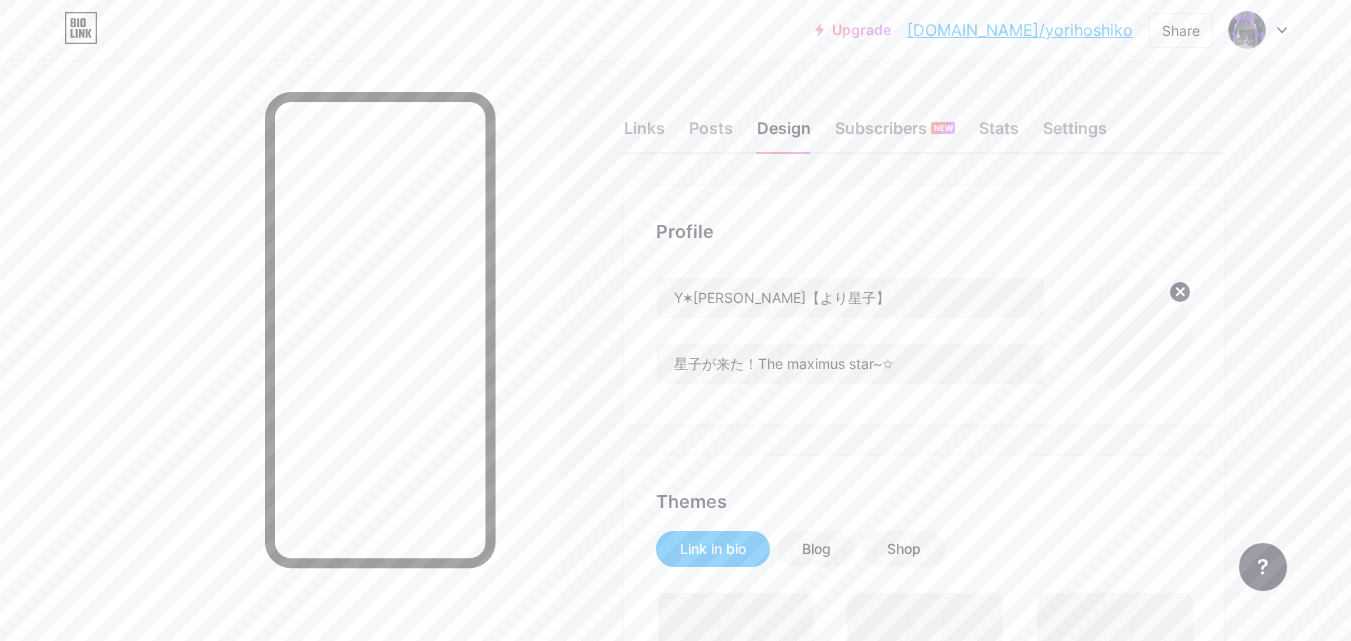 click on "Profile   Y✶[PERSON_NAME]【より星子】     [PERSON_NAME]が来た！The maximus star~✩" at bounding box center [924, 305] 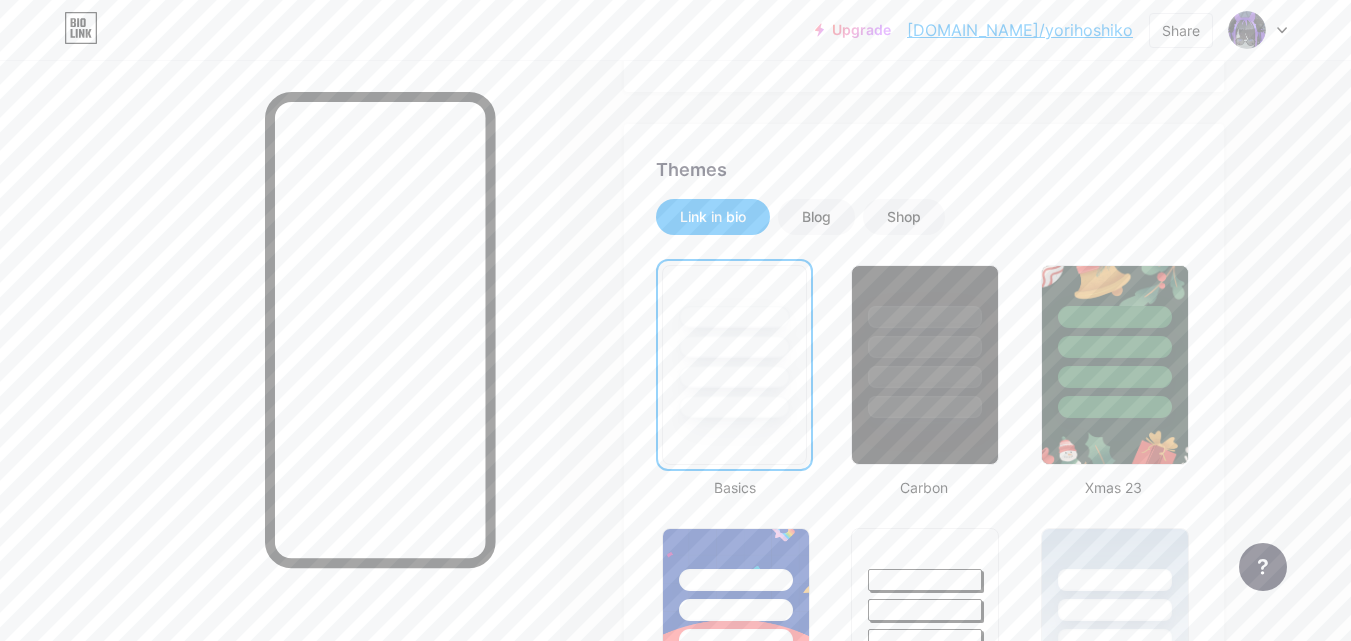 scroll, scrollTop: 488, scrollLeft: 0, axis: vertical 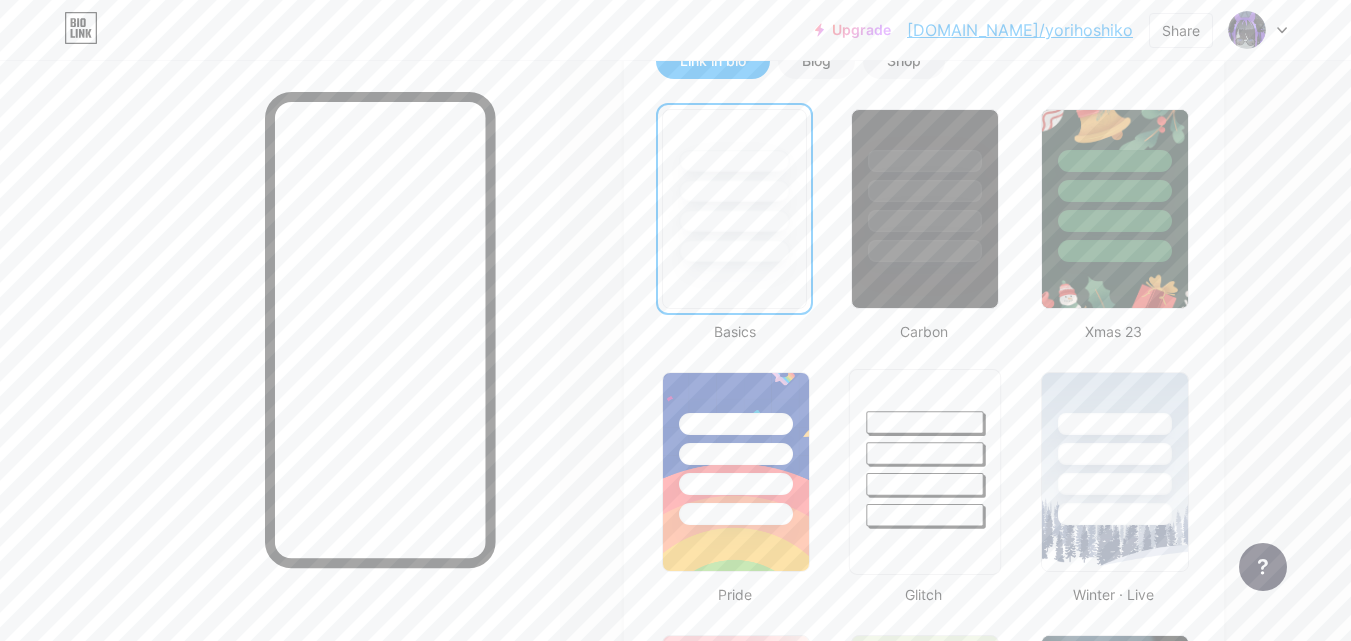 click at bounding box center (925, 448) 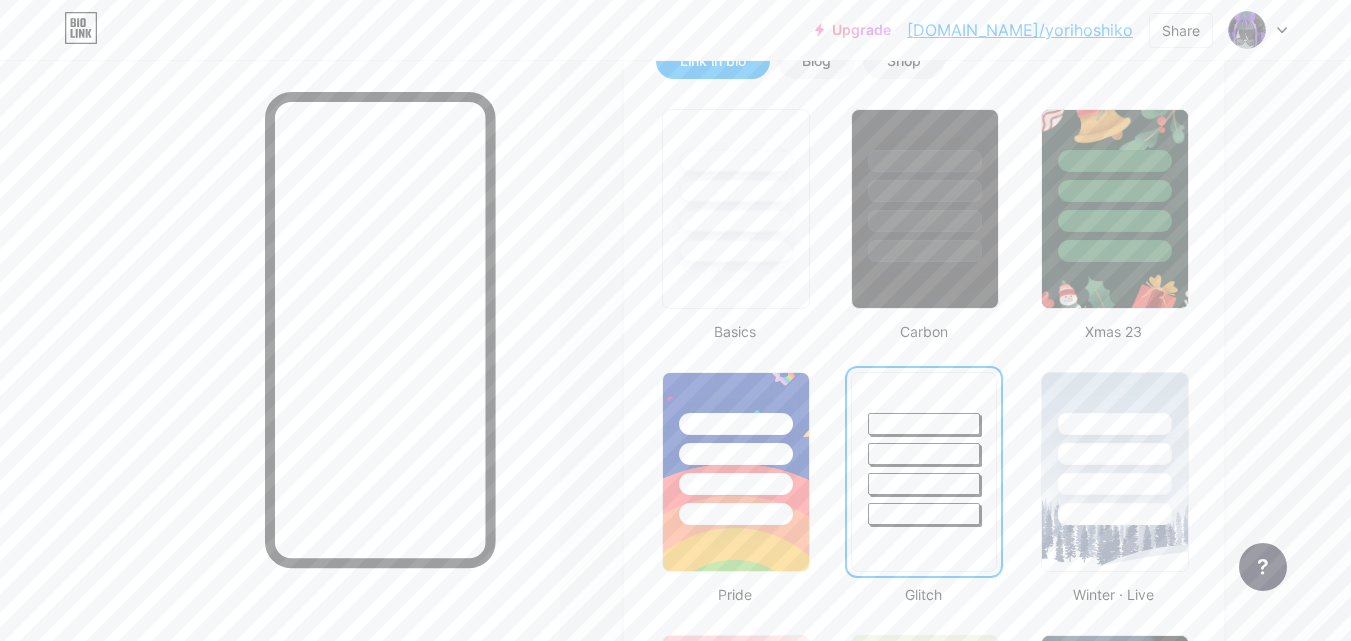 scroll, scrollTop: 687, scrollLeft: 0, axis: vertical 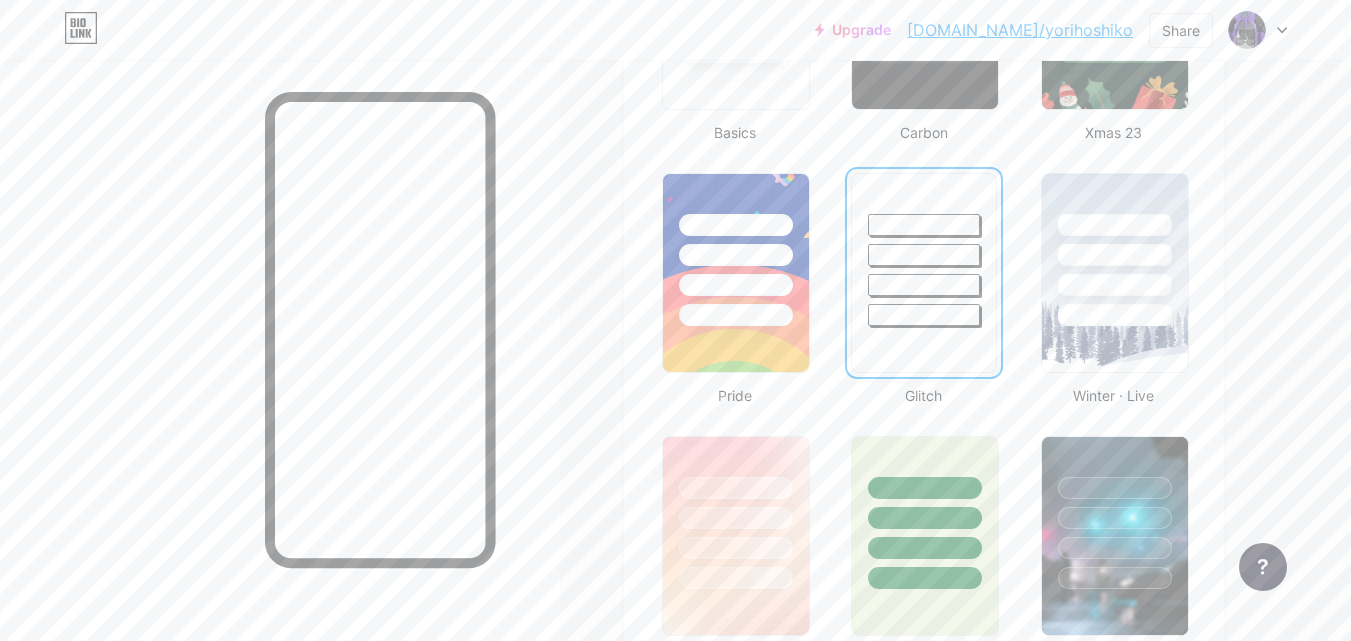 click at bounding box center (923, 315) 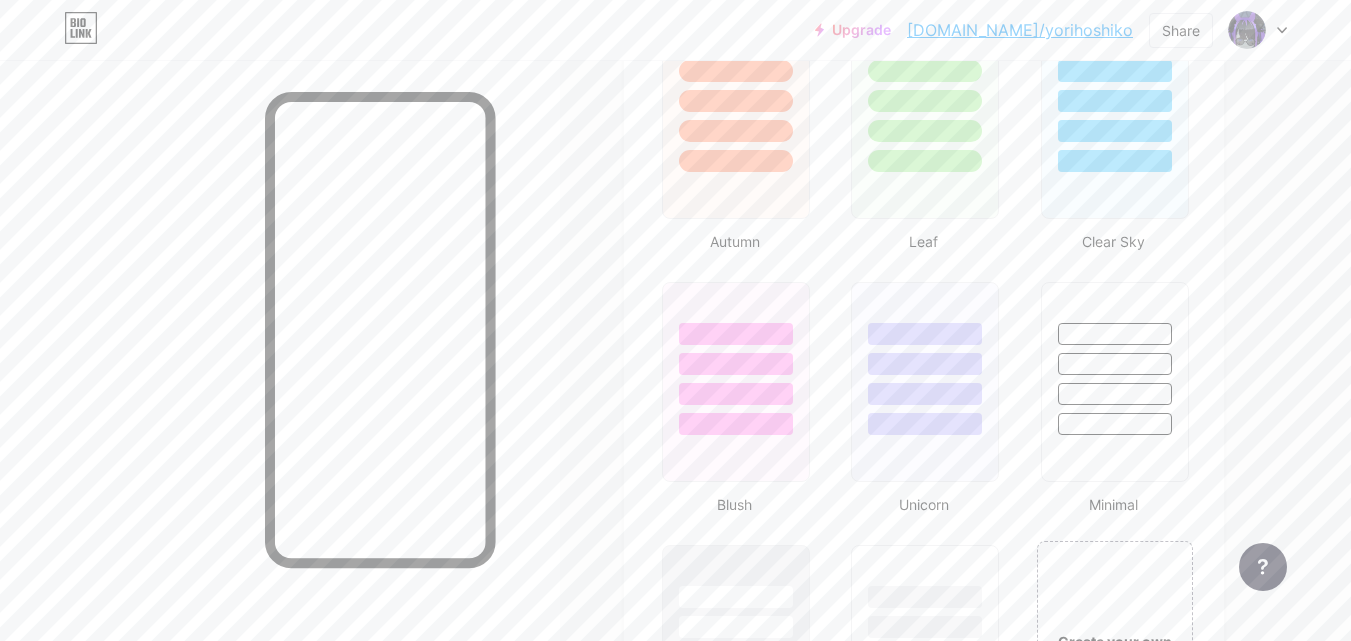 scroll, scrollTop: 1900, scrollLeft: 0, axis: vertical 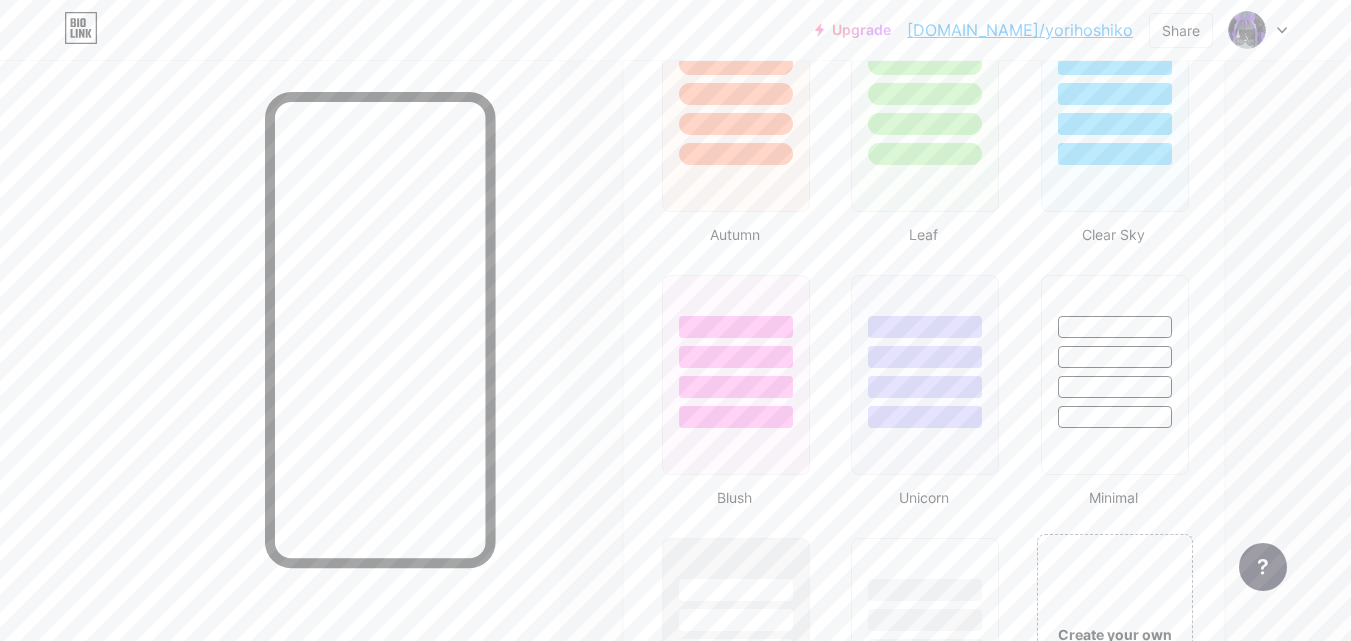 click at bounding box center [925, 327] 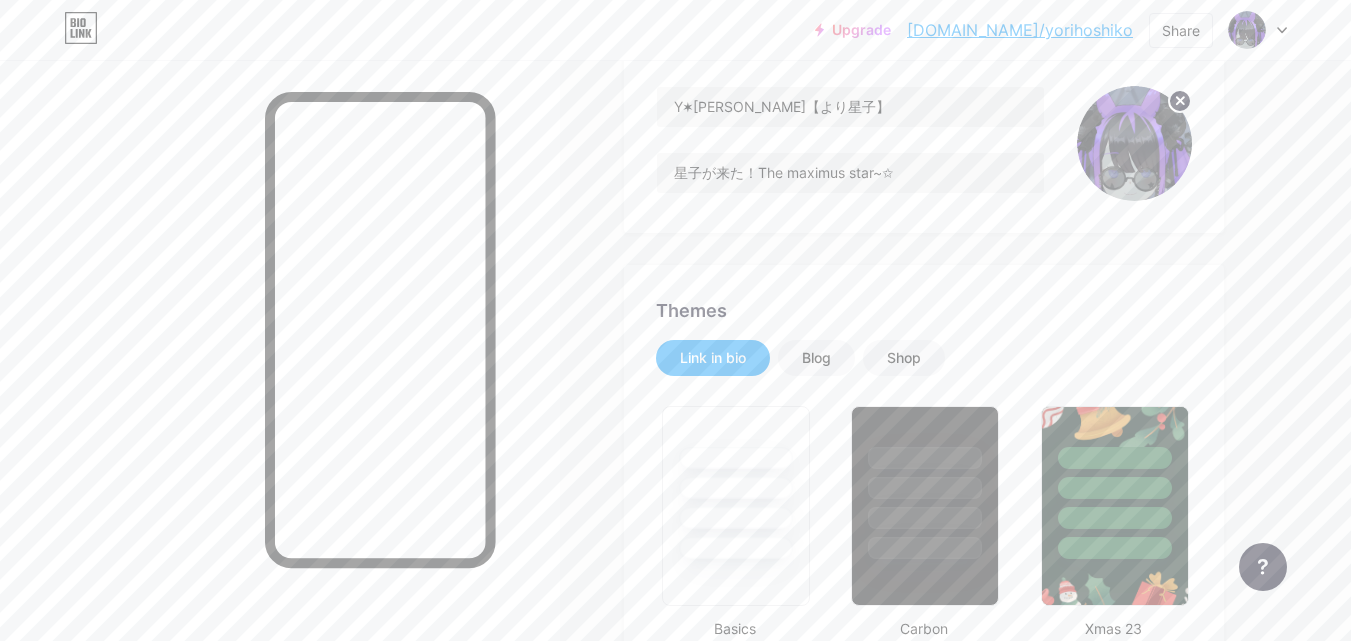 scroll, scrollTop: 0, scrollLeft: 0, axis: both 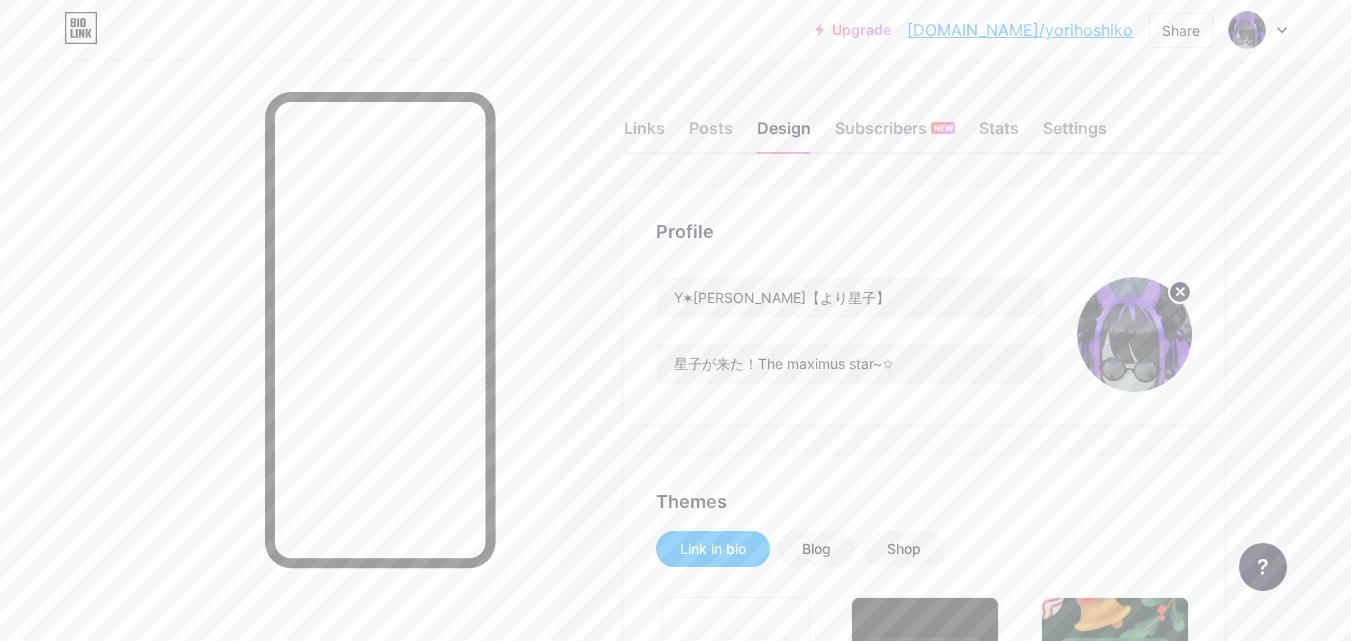 click at bounding box center [1134, 334] 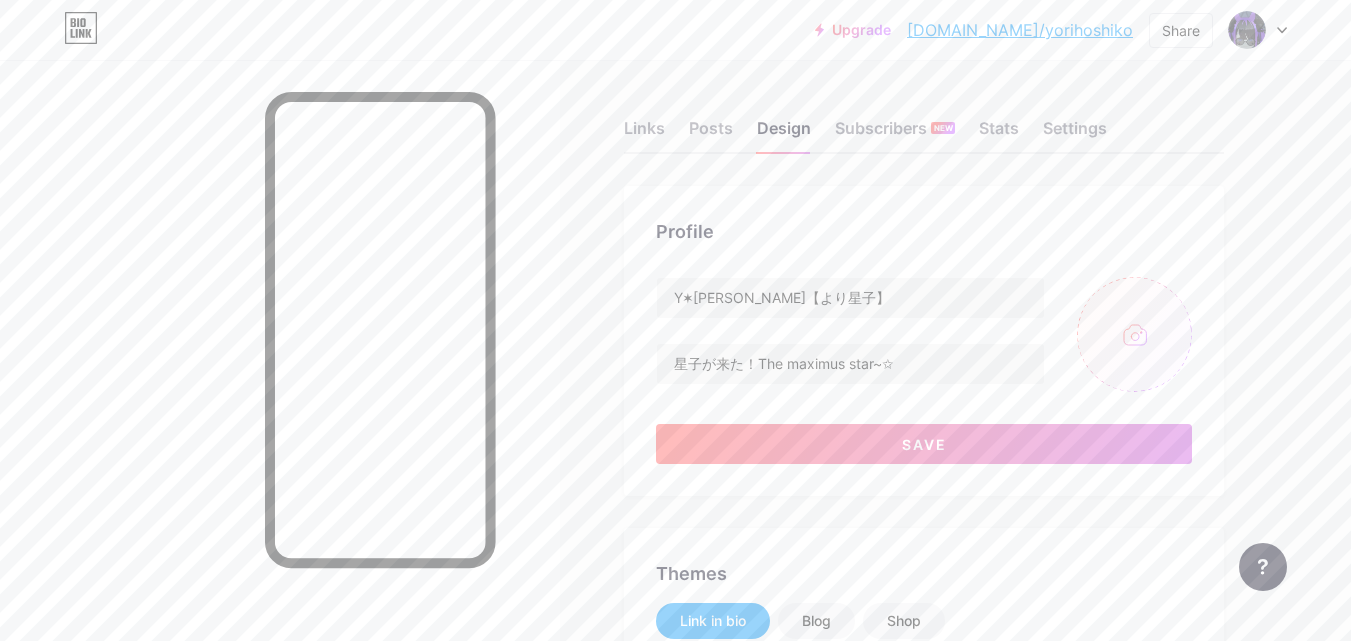 click at bounding box center [1134, 334] 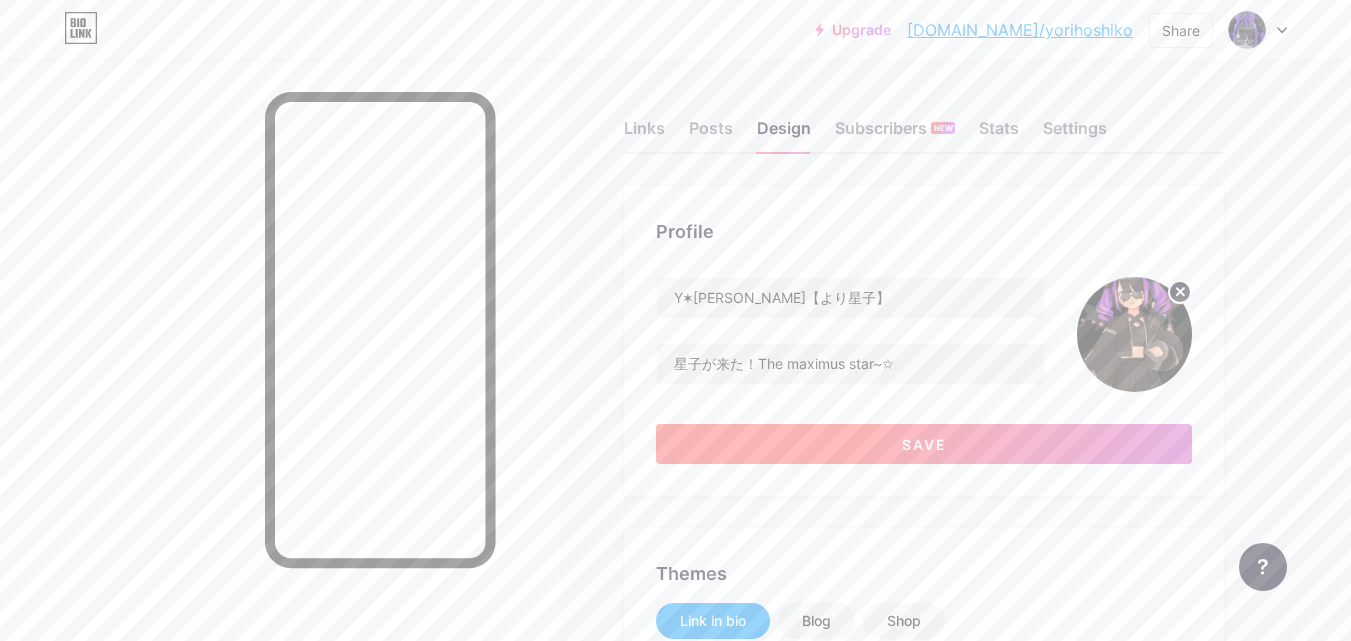 click on "Save" at bounding box center [924, 444] 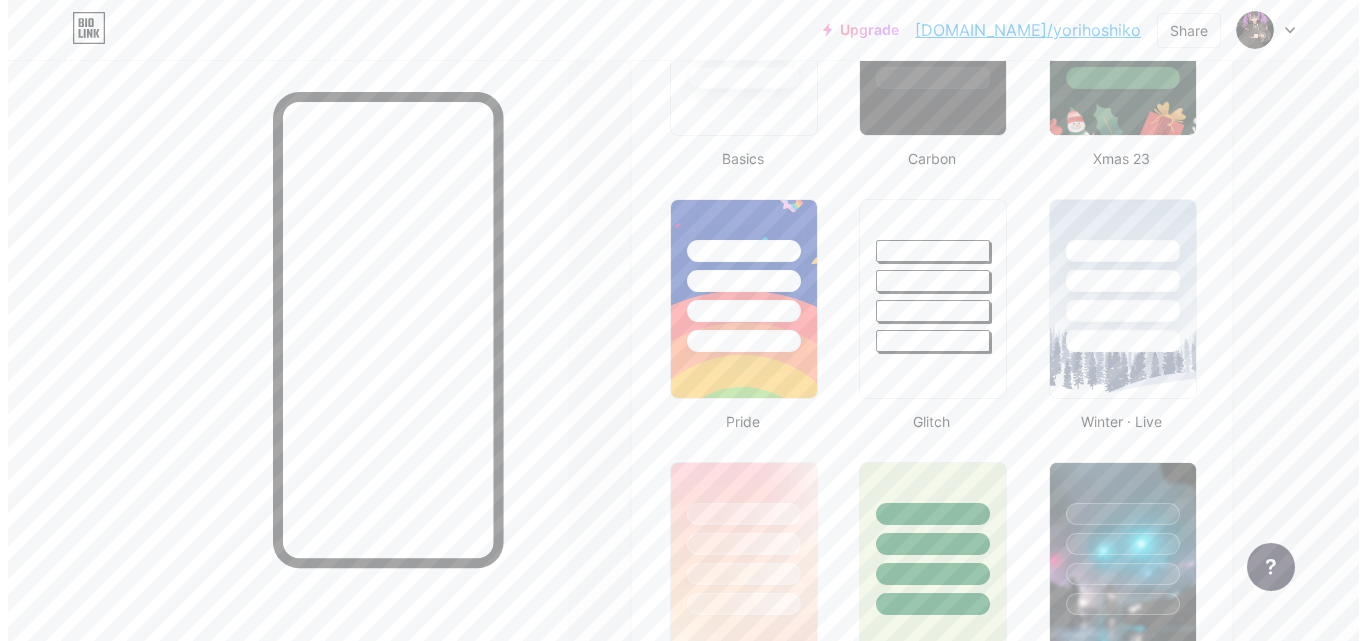 scroll, scrollTop: 2756, scrollLeft: 0, axis: vertical 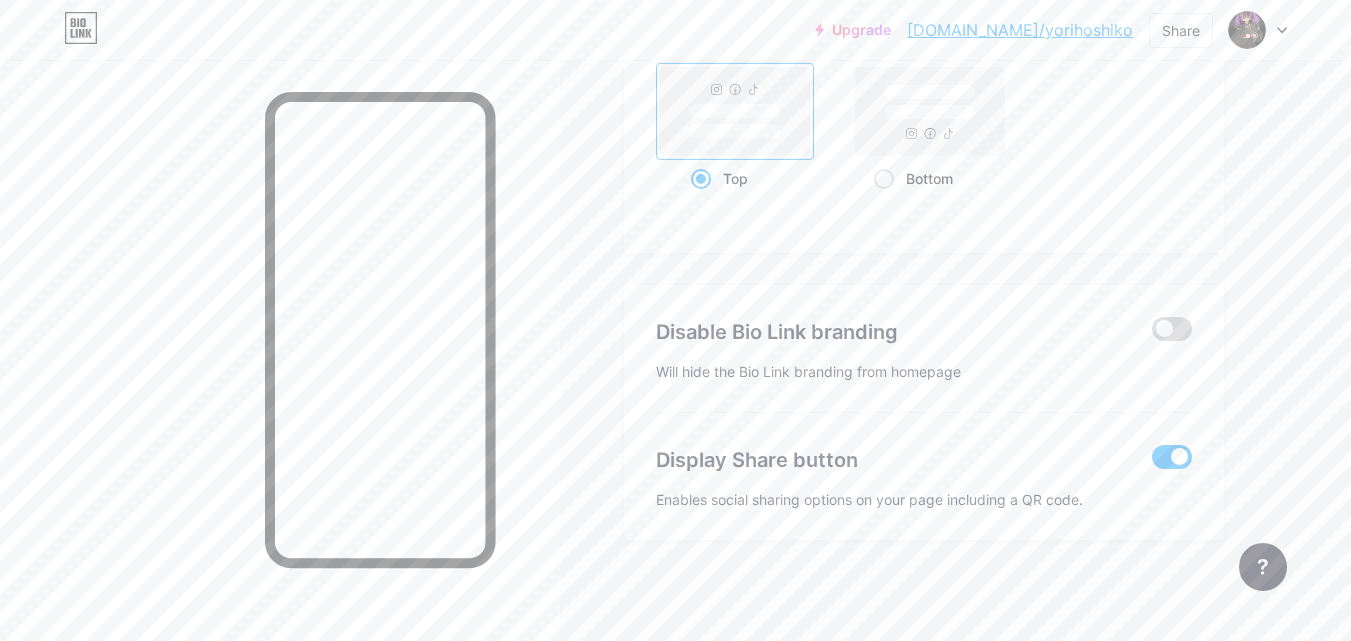 click at bounding box center [1172, 329] 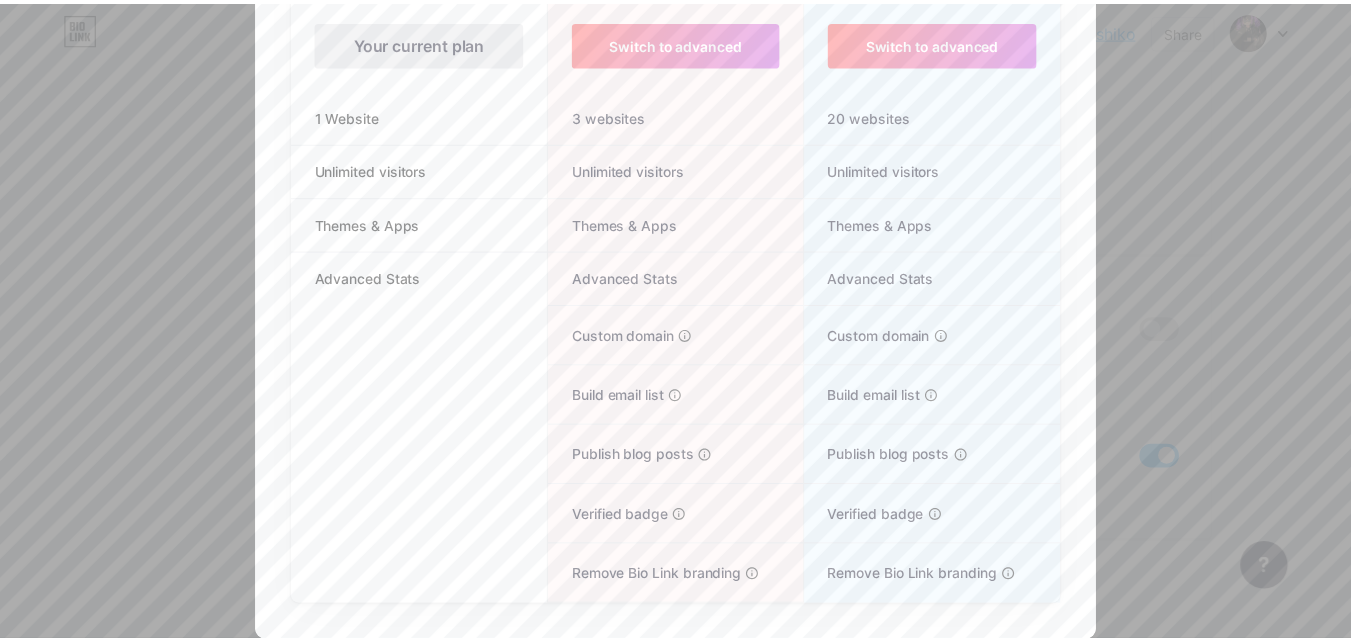 scroll, scrollTop: 0, scrollLeft: 0, axis: both 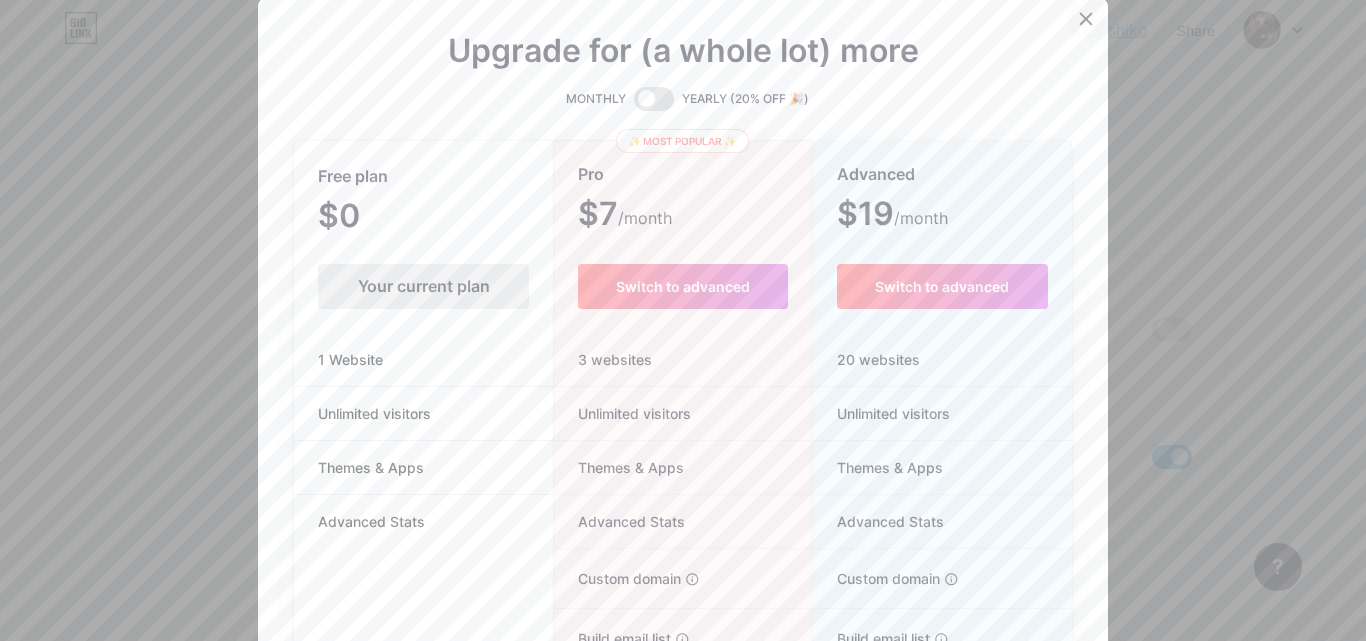click 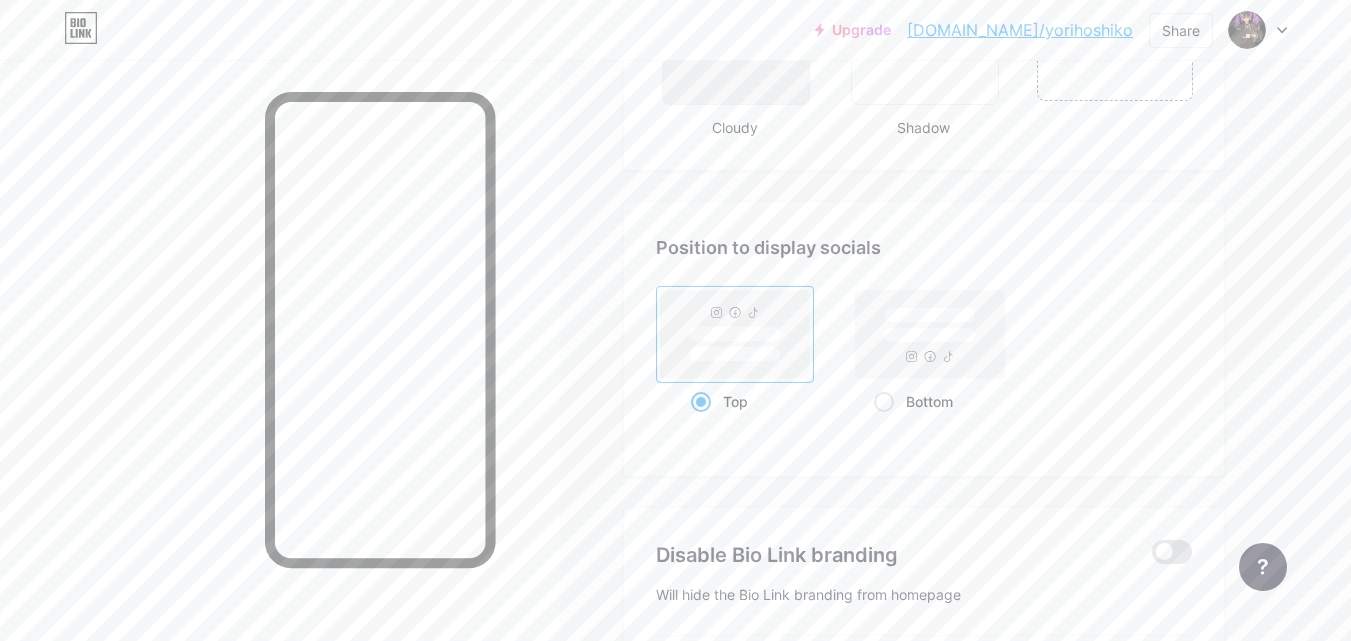 scroll, scrollTop: 2531, scrollLeft: 0, axis: vertical 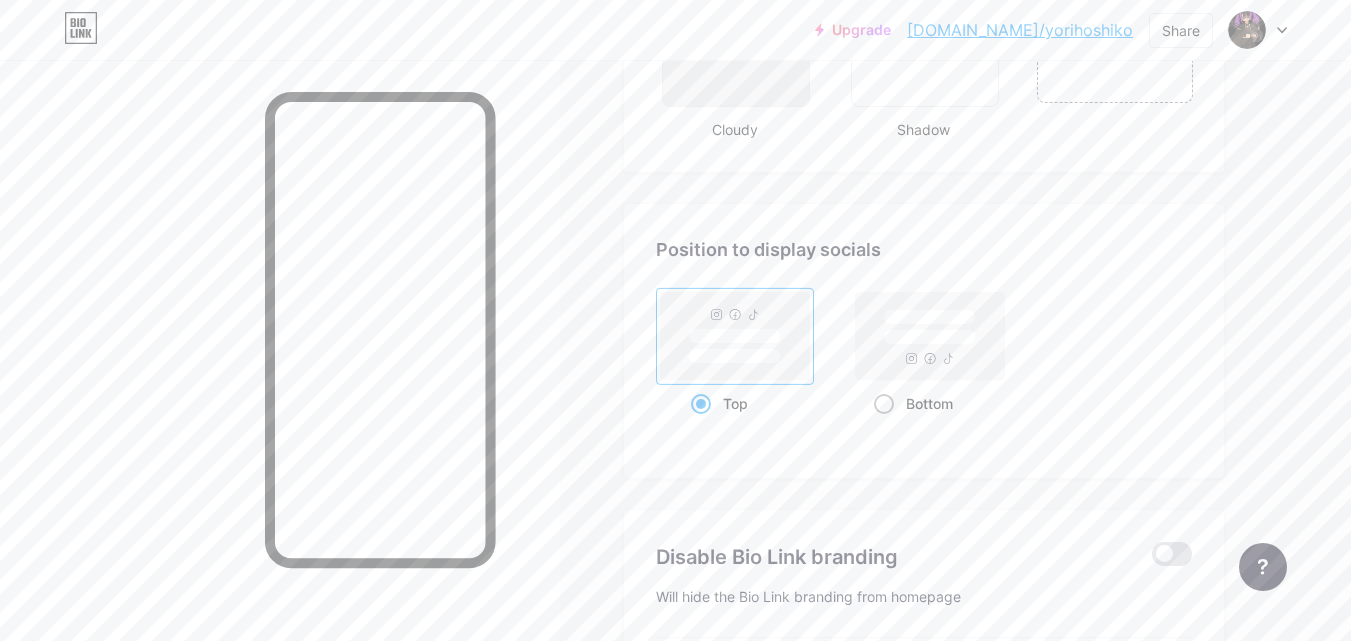 click at bounding box center (884, 404) 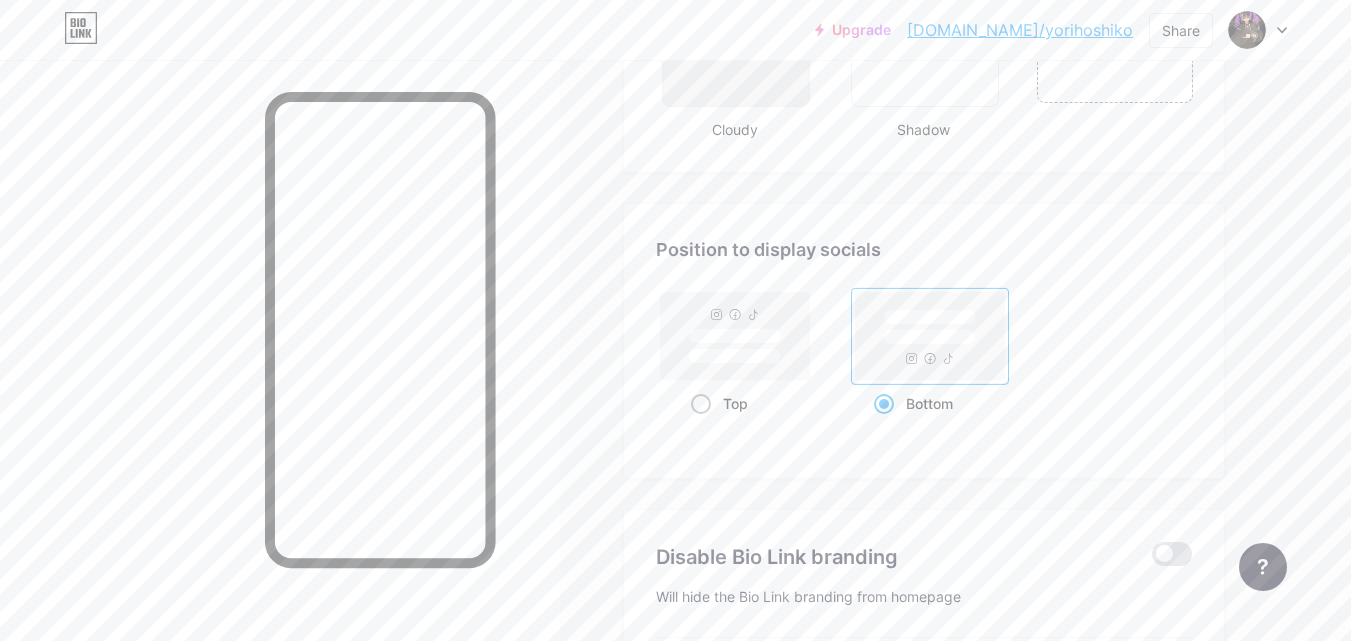 click at bounding box center (701, 404) 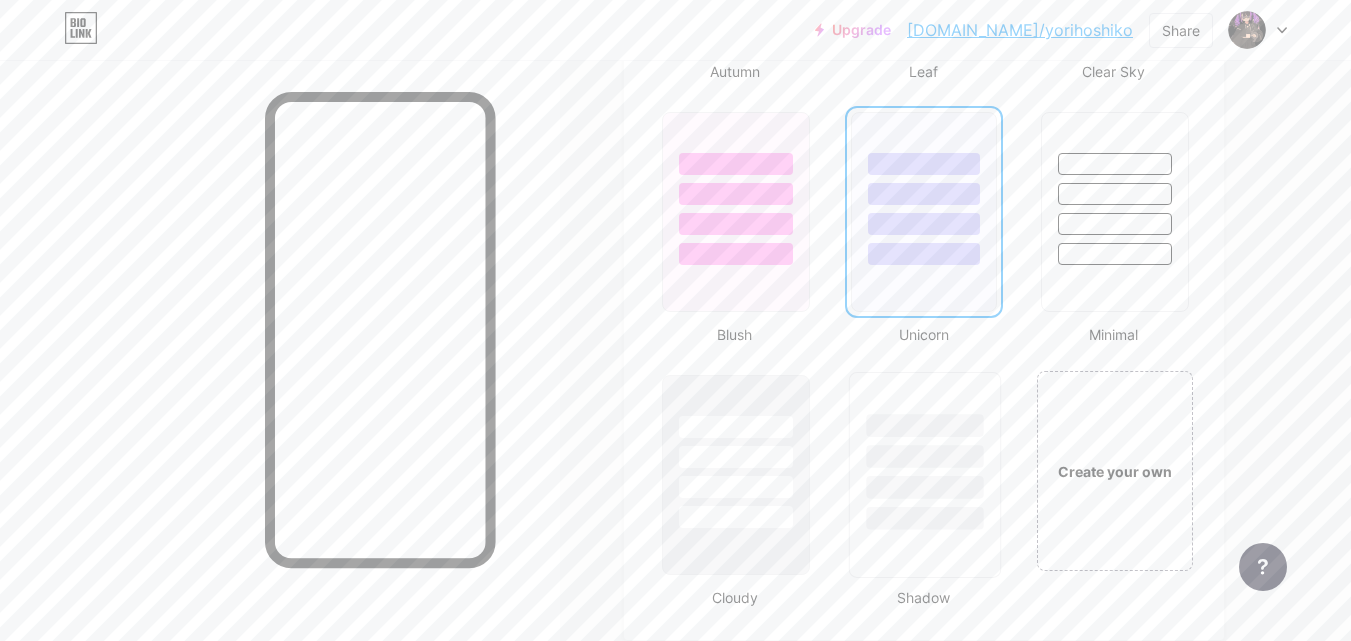 scroll, scrollTop: 2062, scrollLeft: 0, axis: vertical 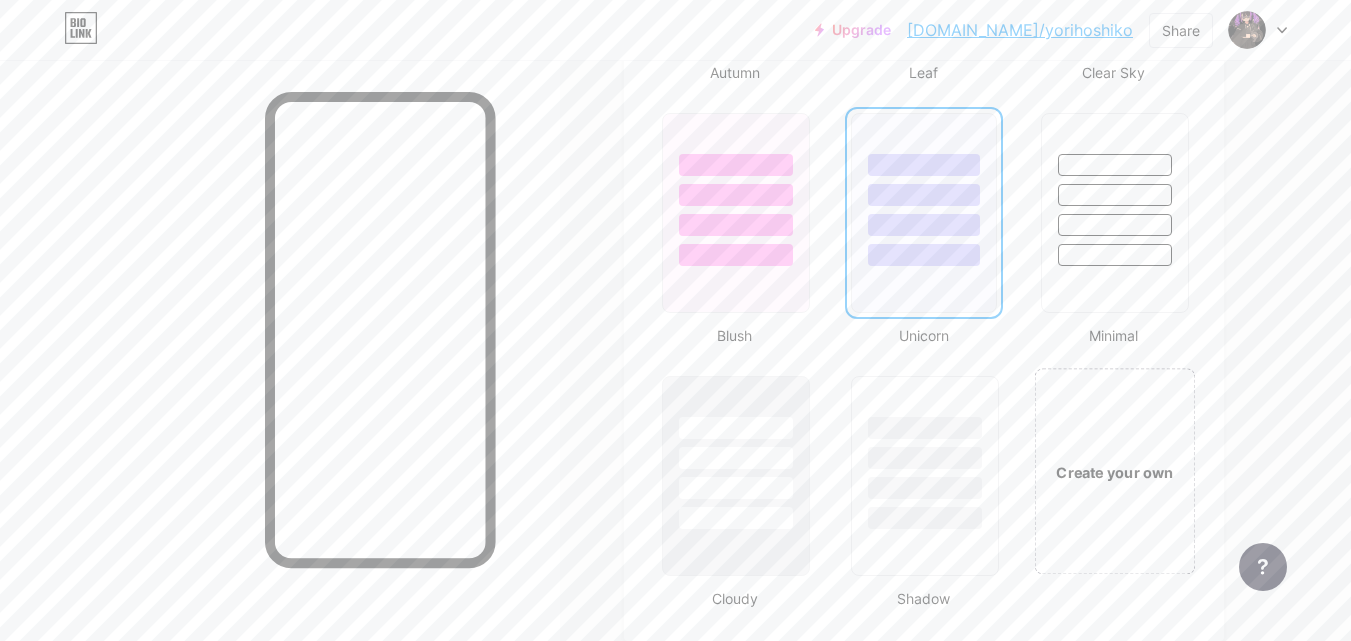 click on "Create your own" at bounding box center (1114, 471) 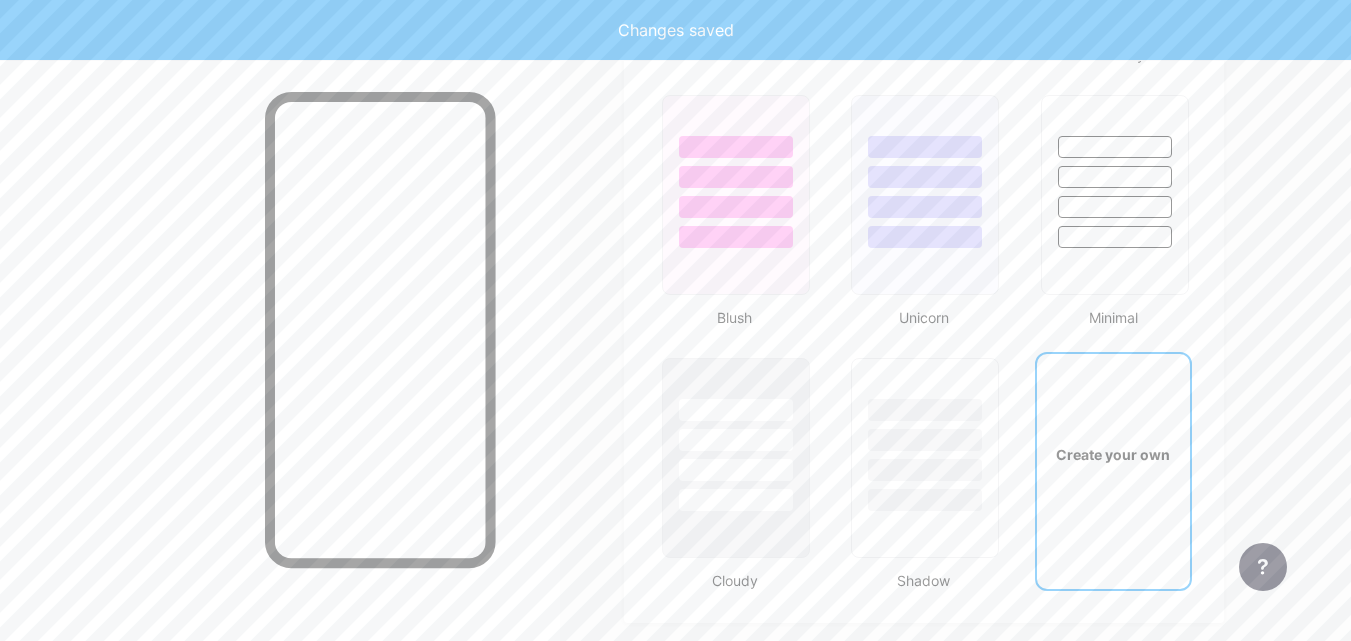 scroll, scrollTop: 2655, scrollLeft: 0, axis: vertical 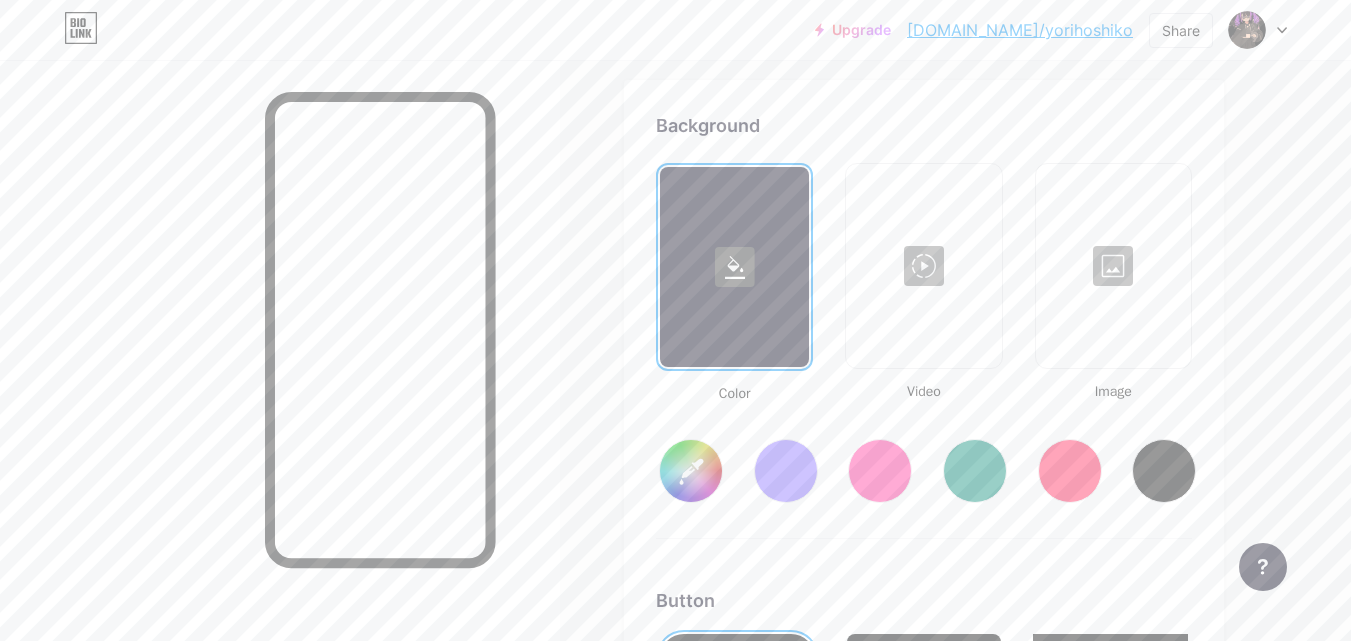 type on "#ffffff" 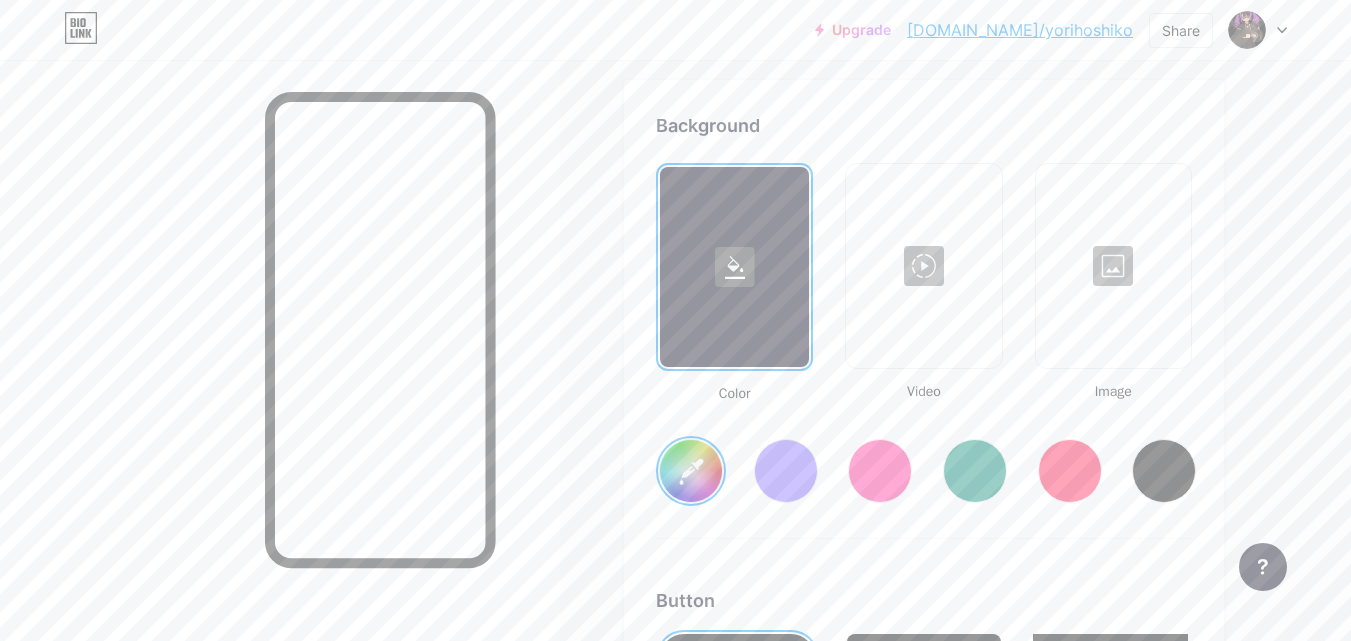 click 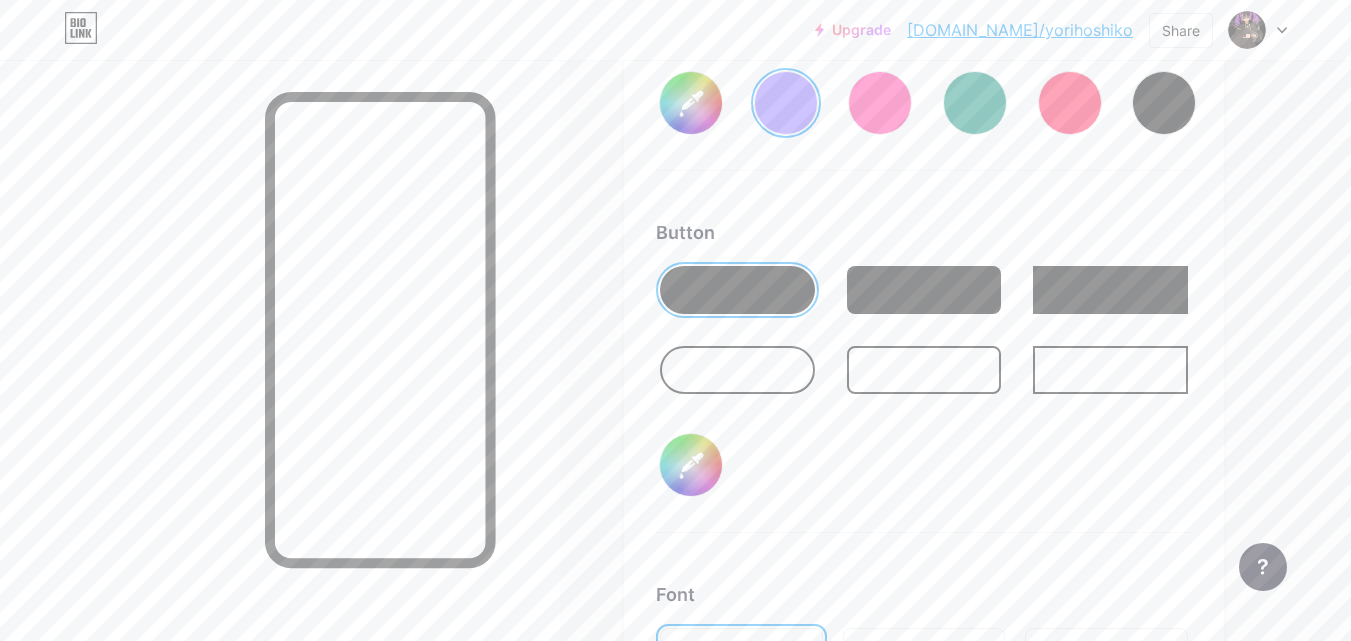 scroll, scrollTop: 3033, scrollLeft: 0, axis: vertical 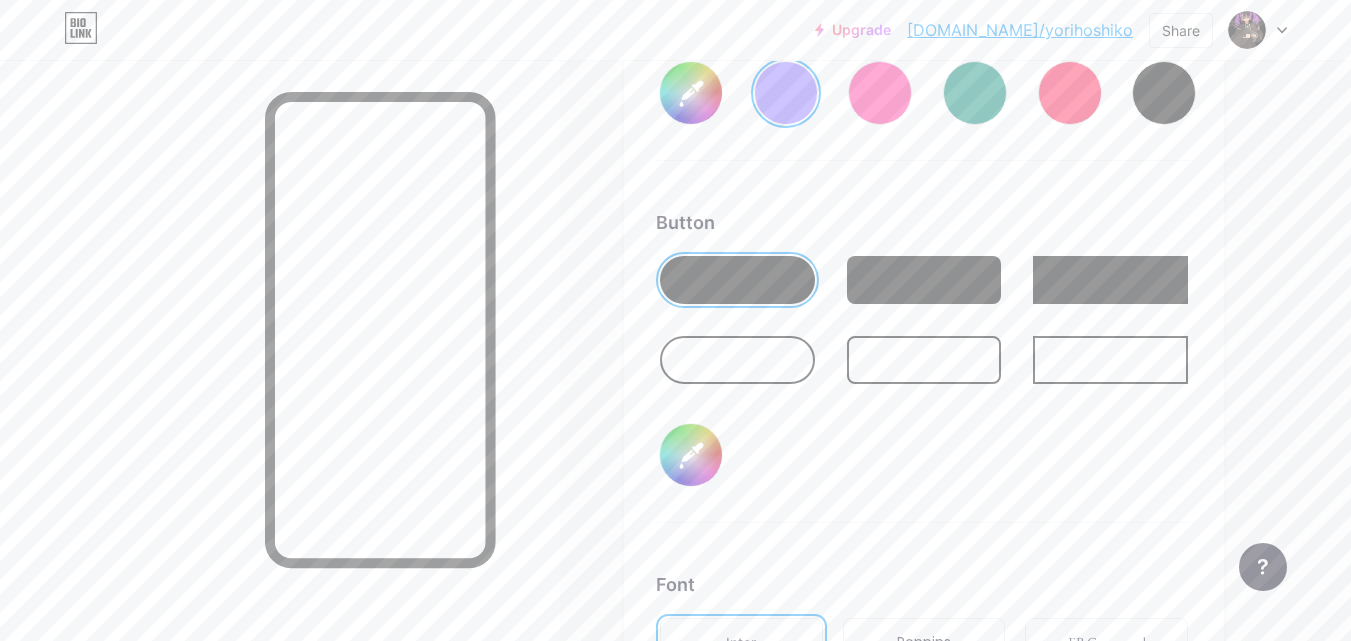 click at bounding box center (737, 360) 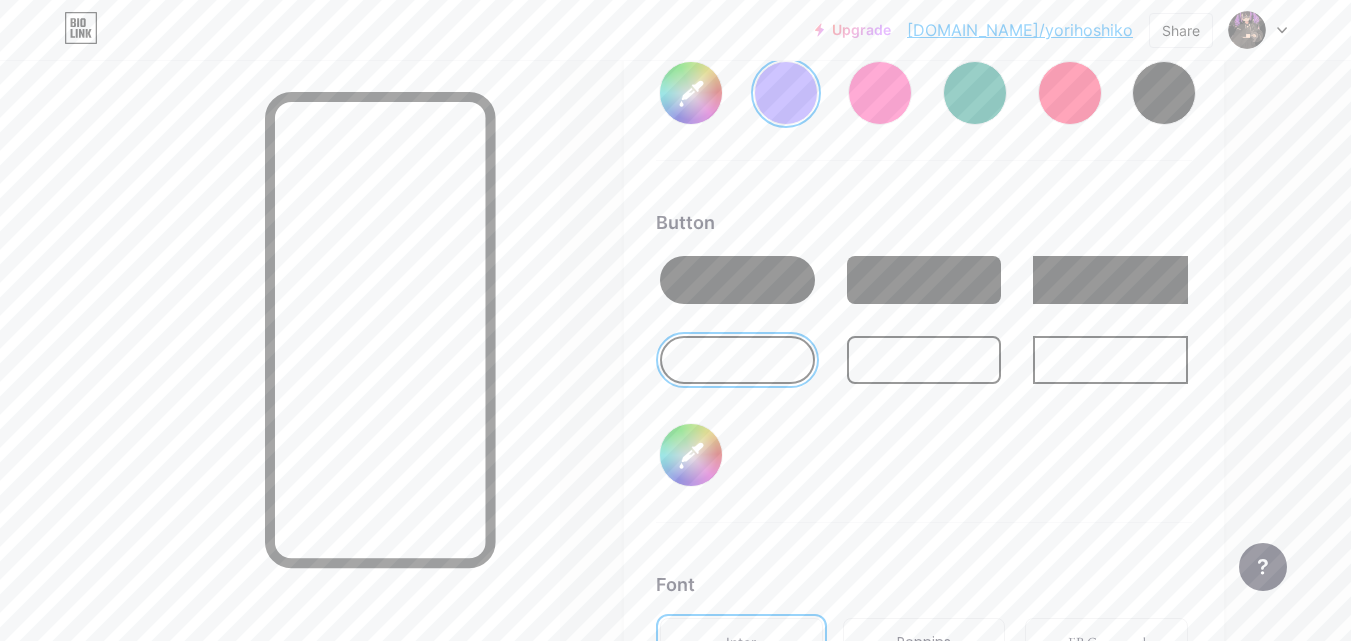 click on "#000000" at bounding box center [691, 455] 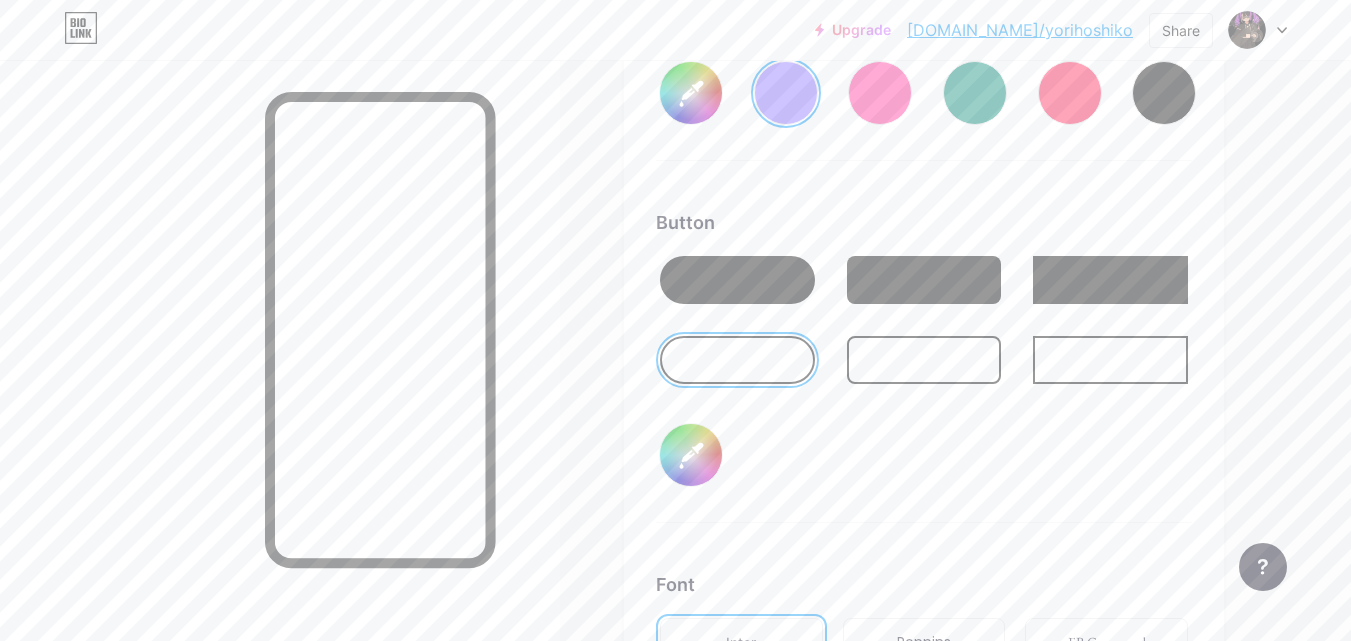 type on "#856bff" 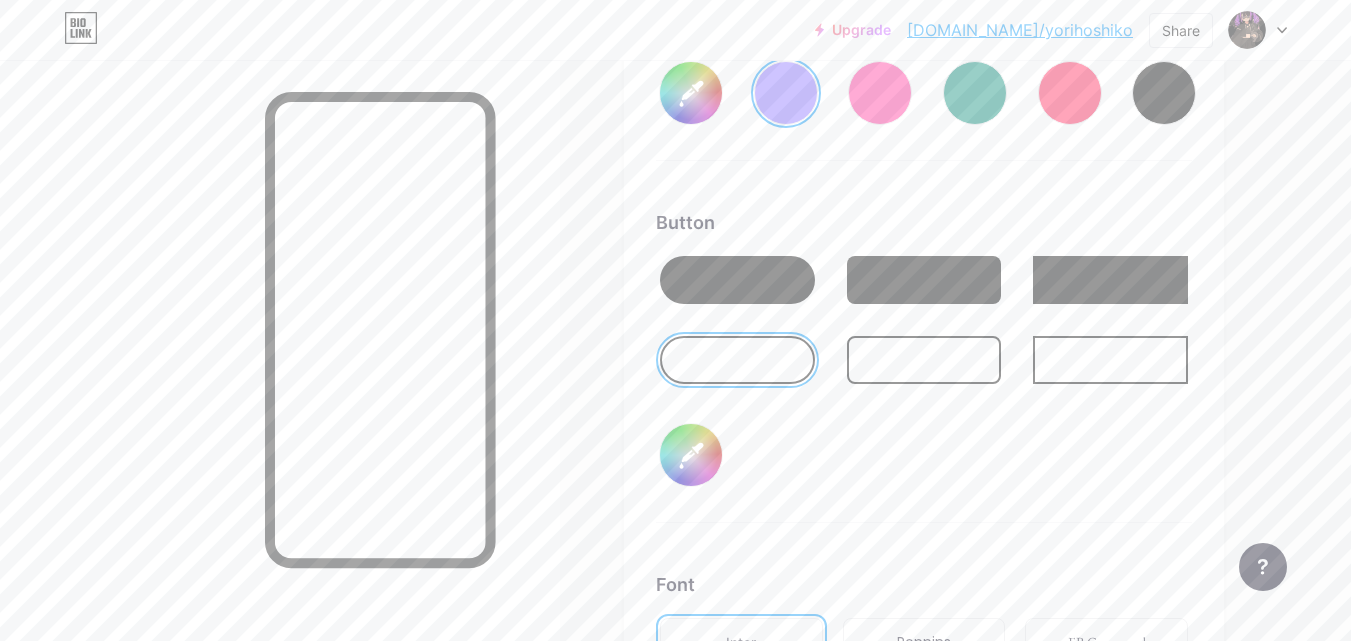 type on "#ffffff" 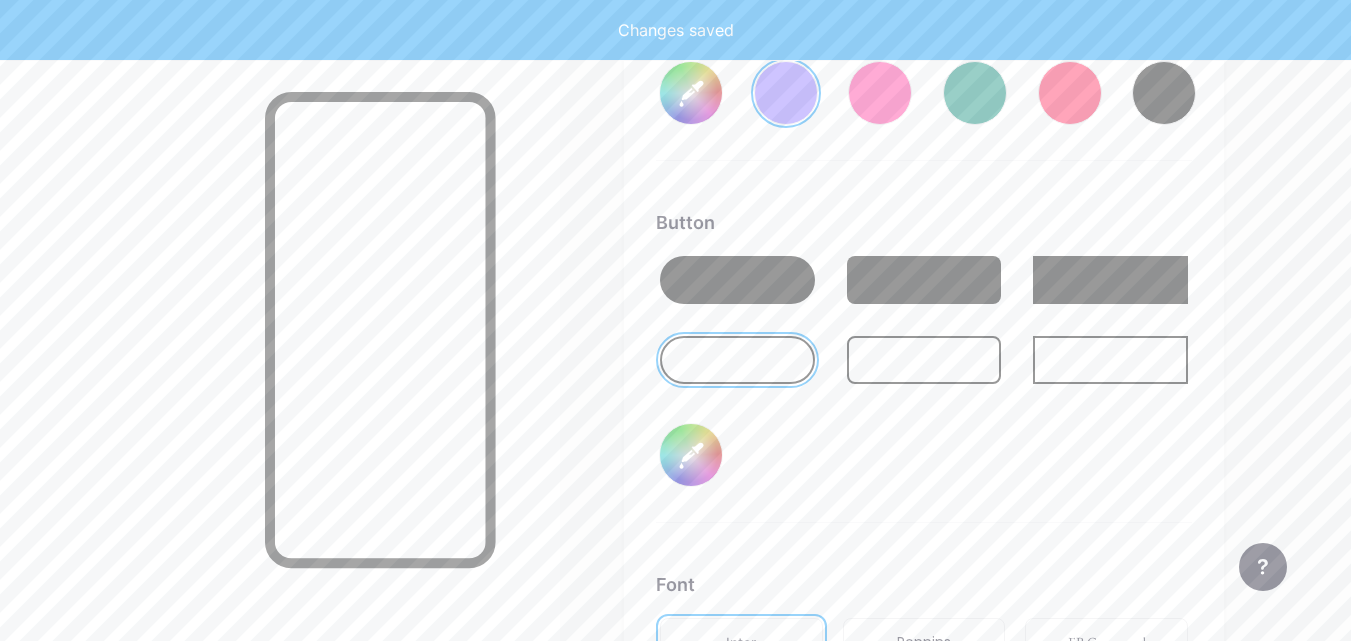 type on "#856bff" 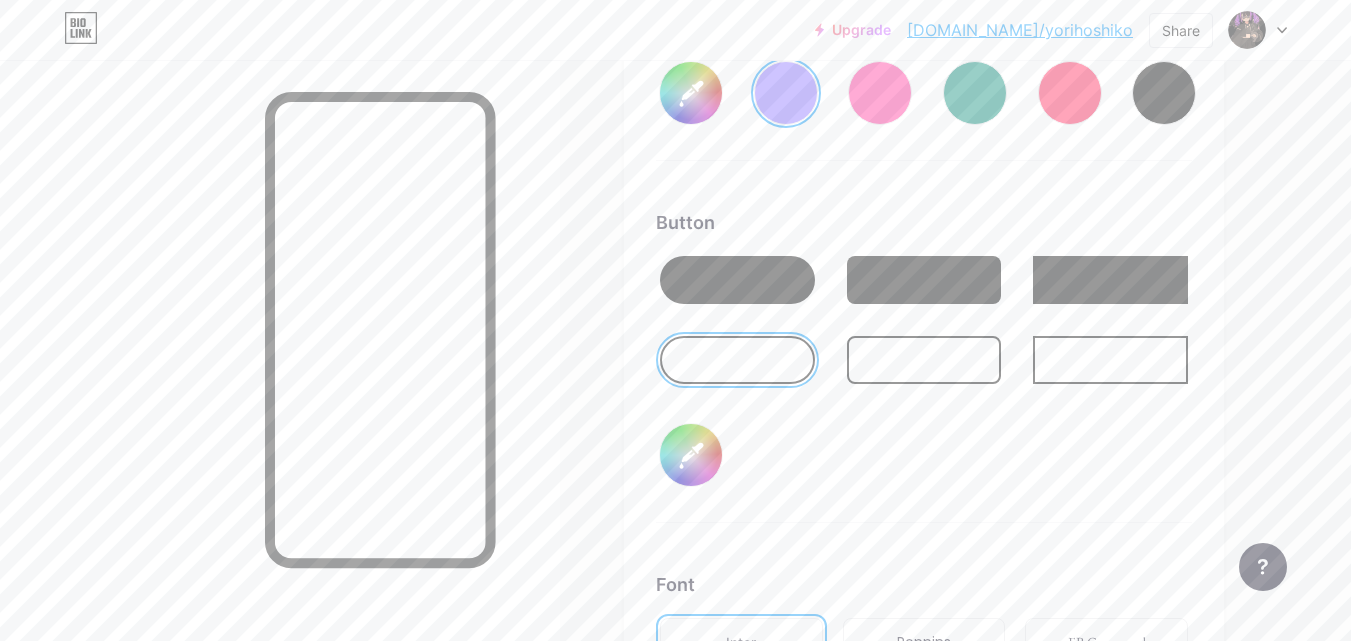 click on "Button       #ffffff" at bounding box center [924, 366] 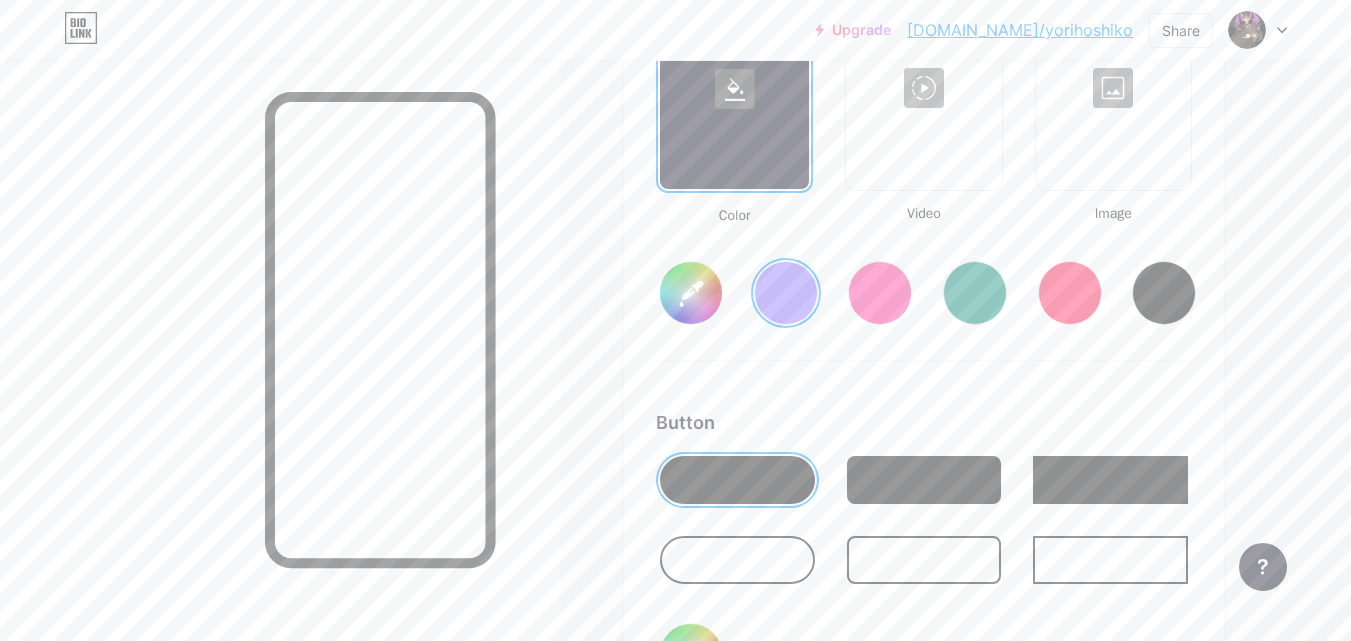 scroll, scrollTop: 2828, scrollLeft: 0, axis: vertical 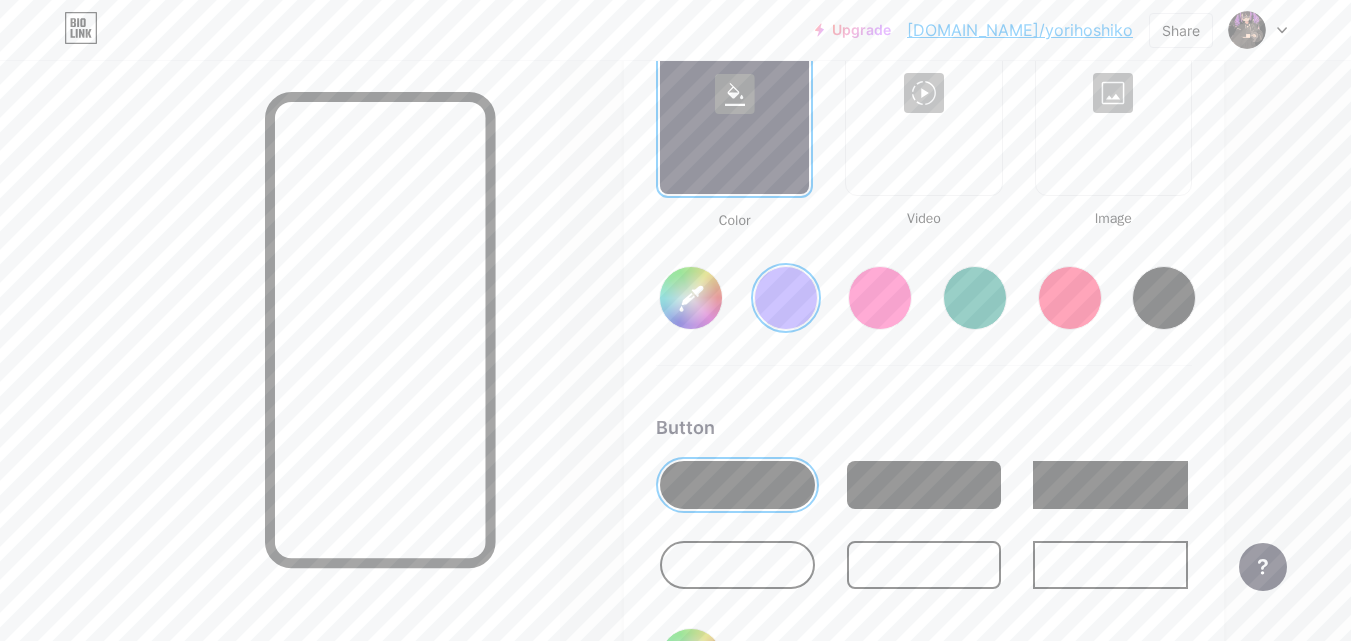 click on "#856bff" at bounding box center (691, 298) 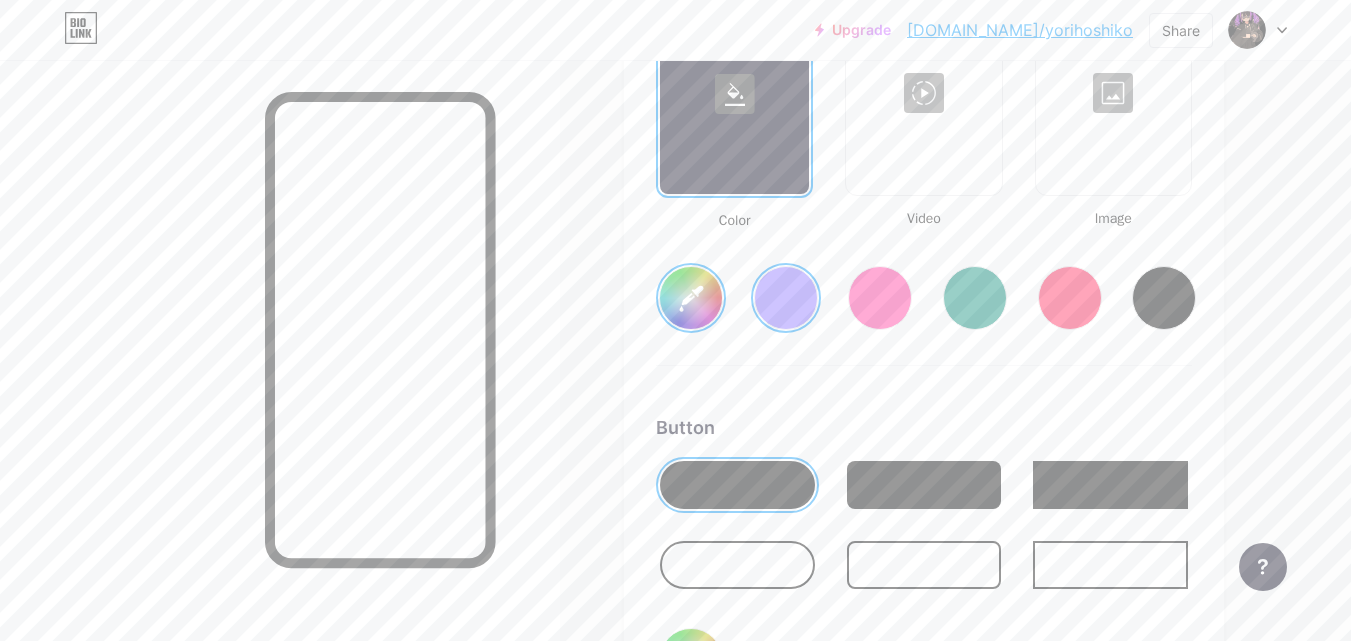 click on "#856bff" at bounding box center (691, 298) 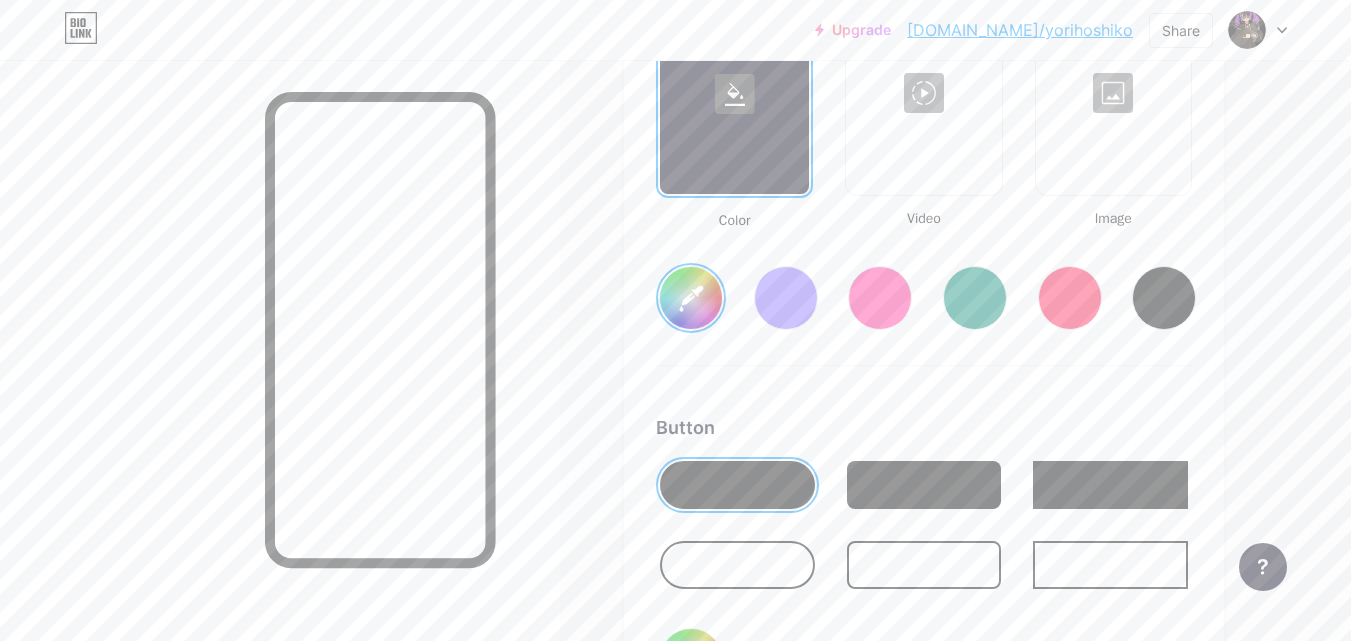 type on "#665b9a" 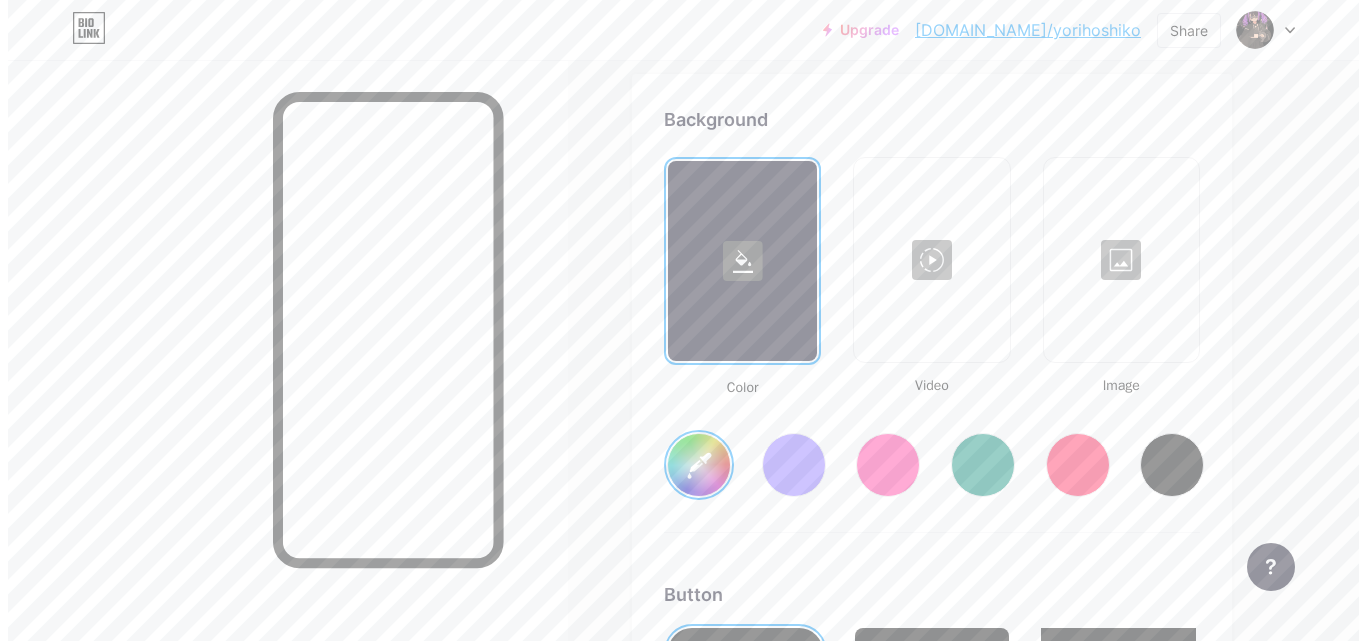 scroll, scrollTop: 2660, scrollLeft: 0, axis: vertical 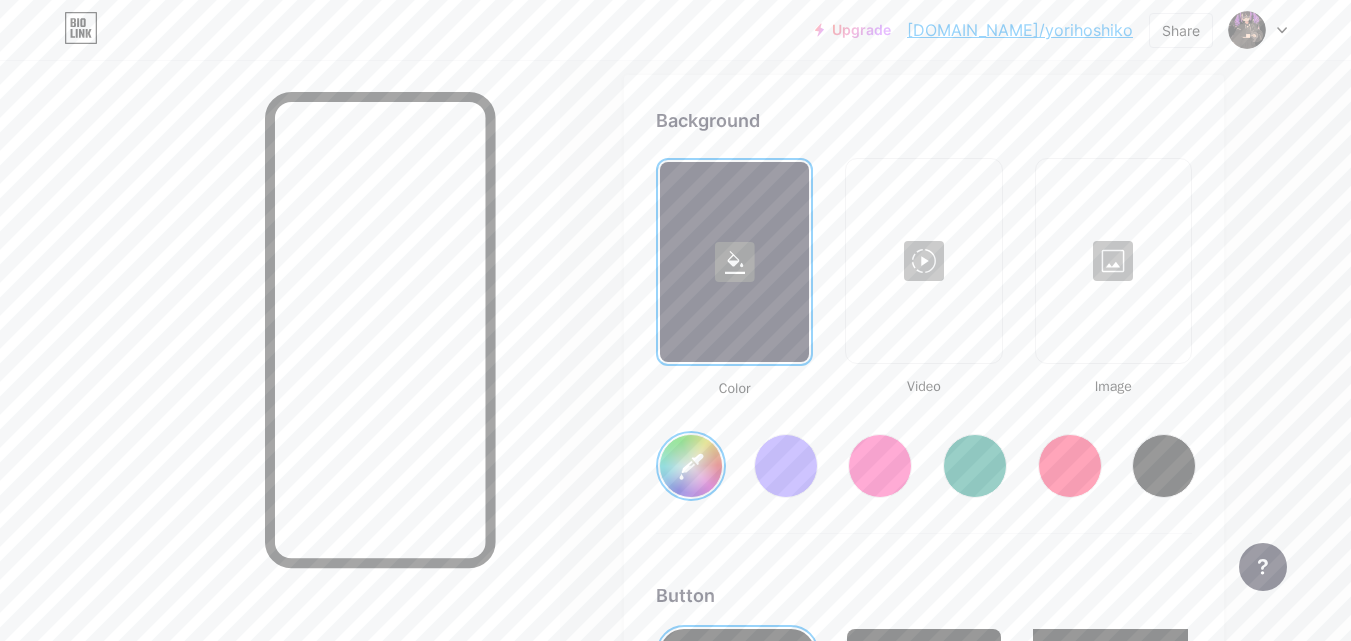 click at bounding box center (923, 261) 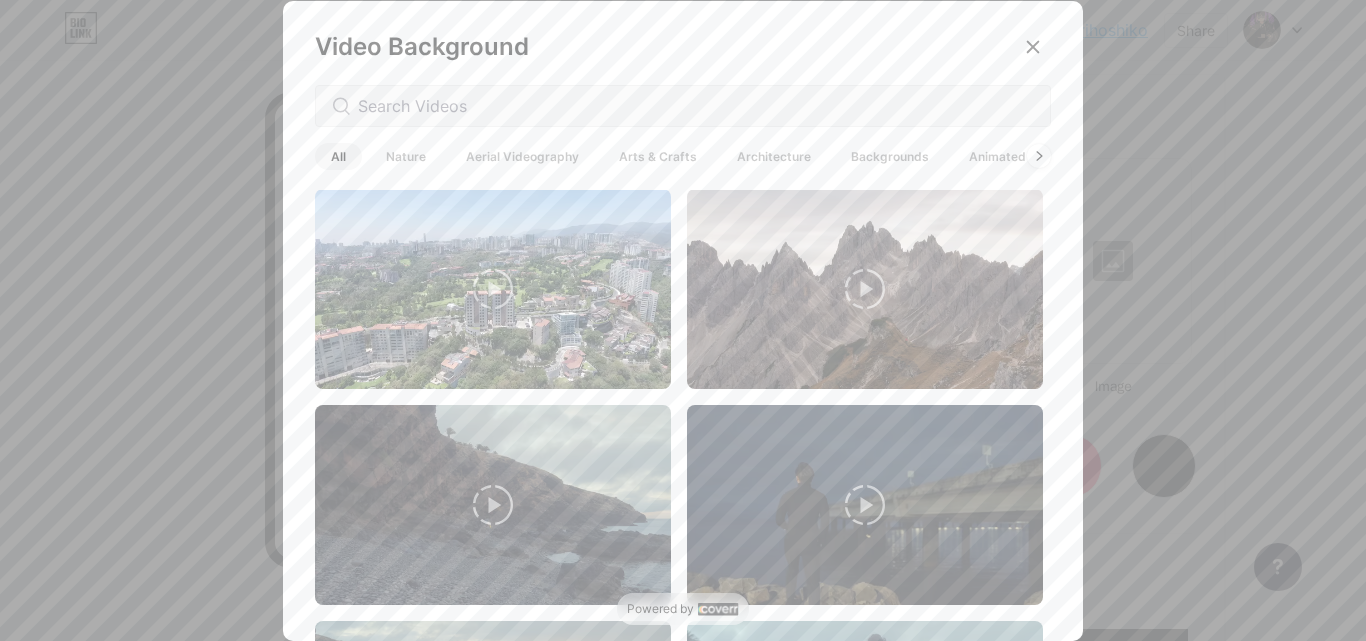 scroll, scrollTop: 868, scrollLeft: 0, axis: vertical 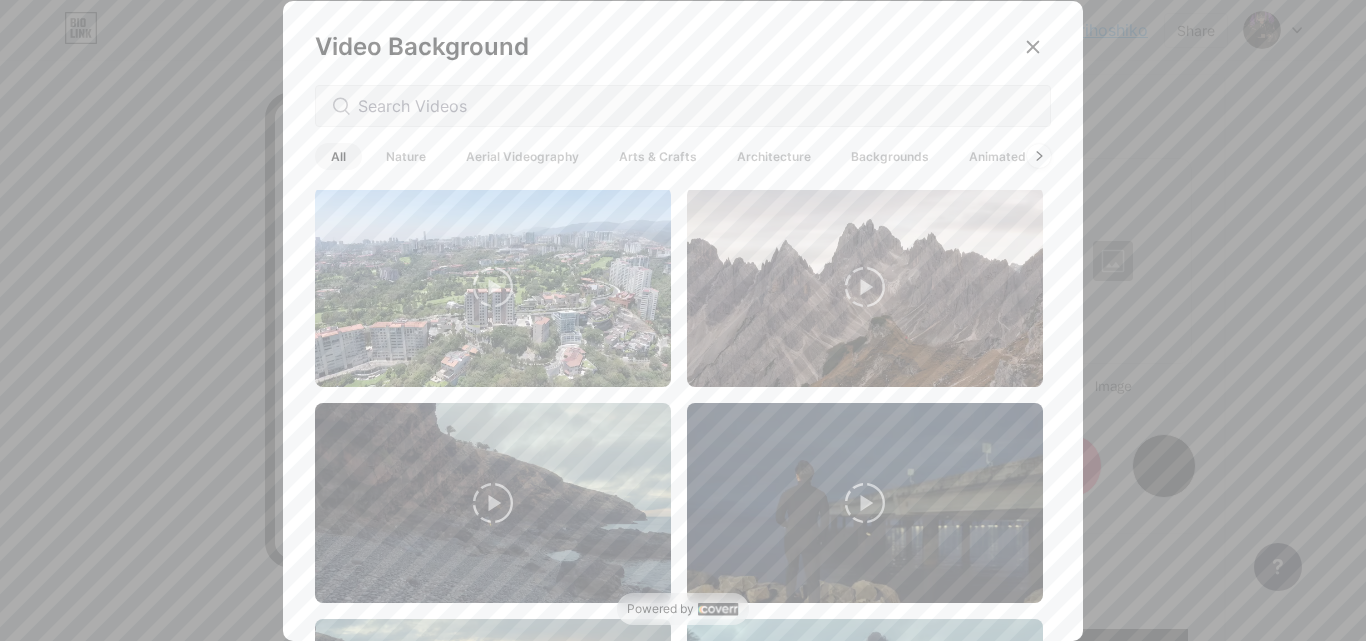 click on "Backgrounds" at bounding box center (890, 156) 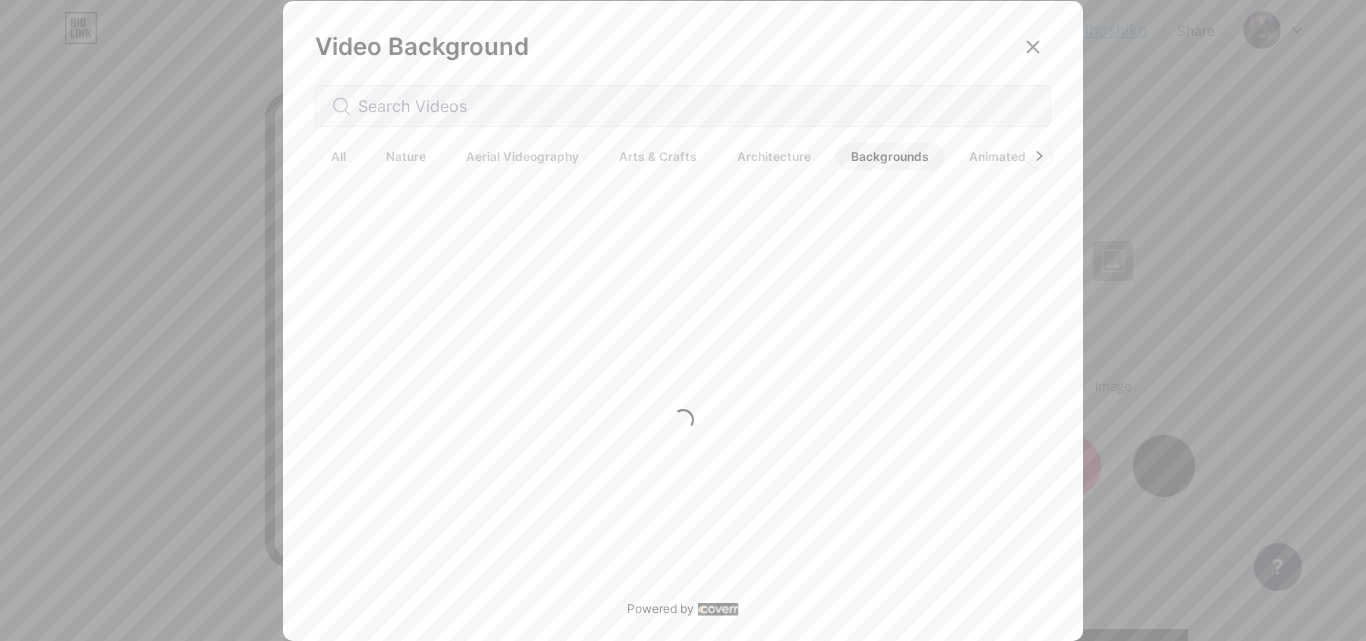 scroll, scrollTop: 0, scrollLeft: 0, axis: both 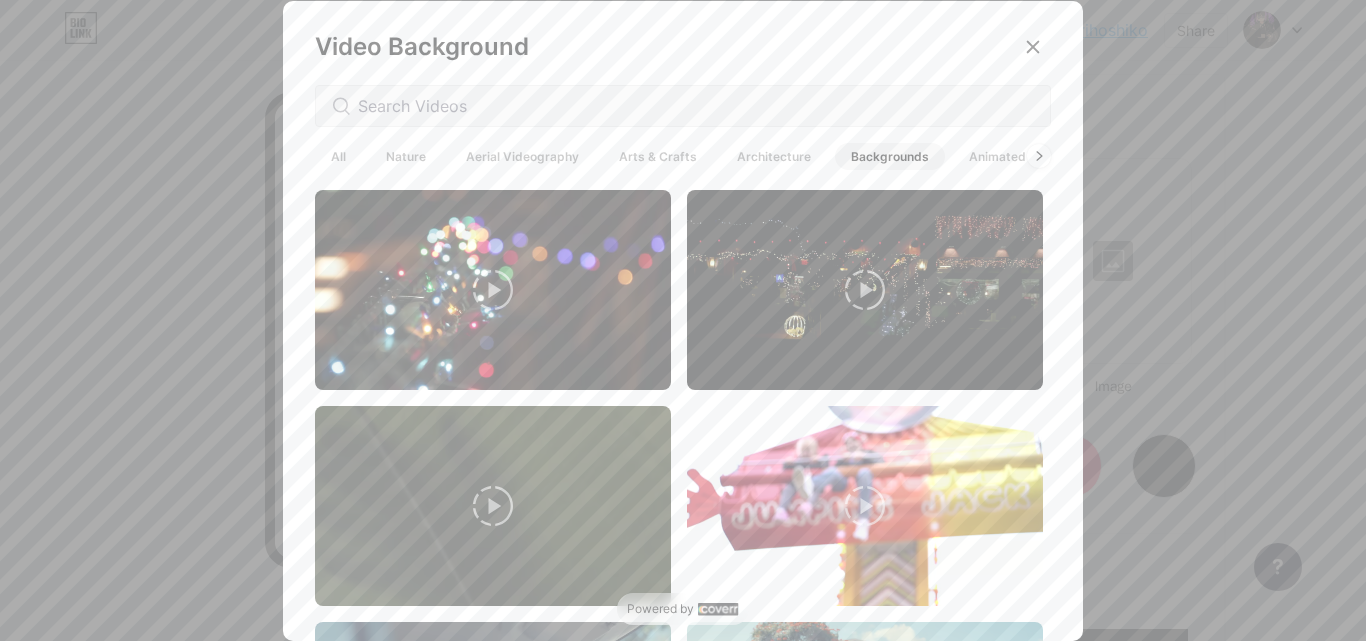 click on "Animated" at bounding box center [997, 156] 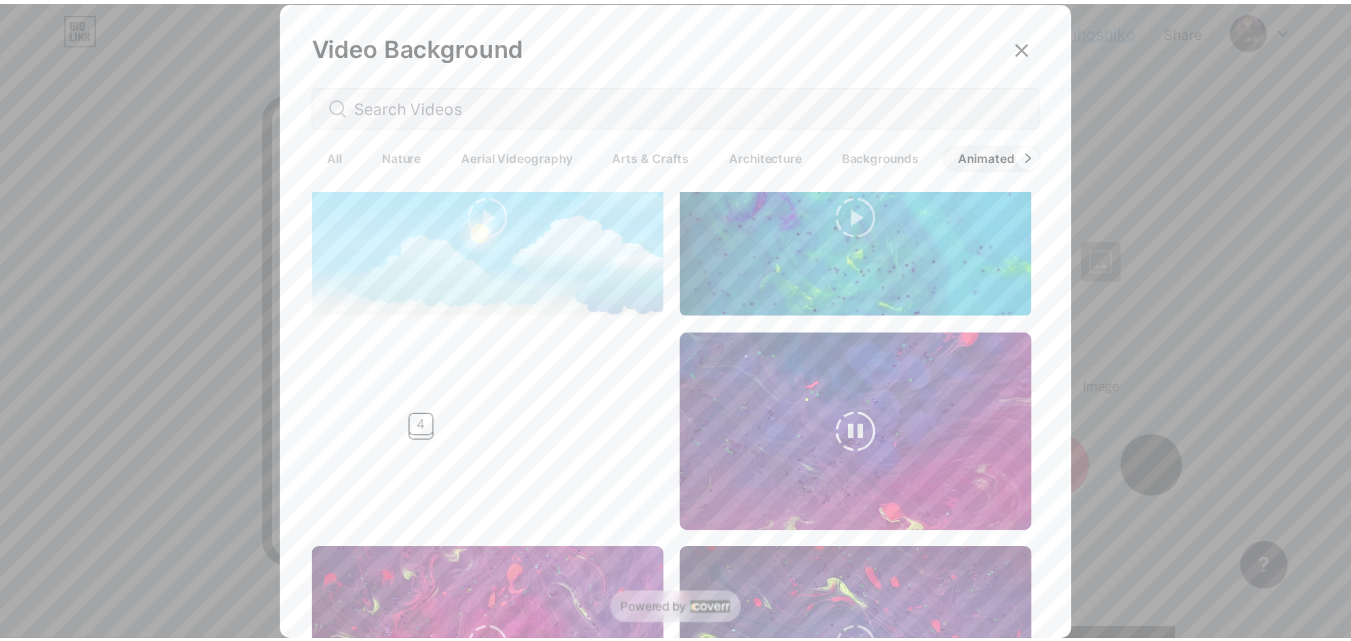 scroll, scrollTop: 1091, scrollLeft: 0, axis: vertical 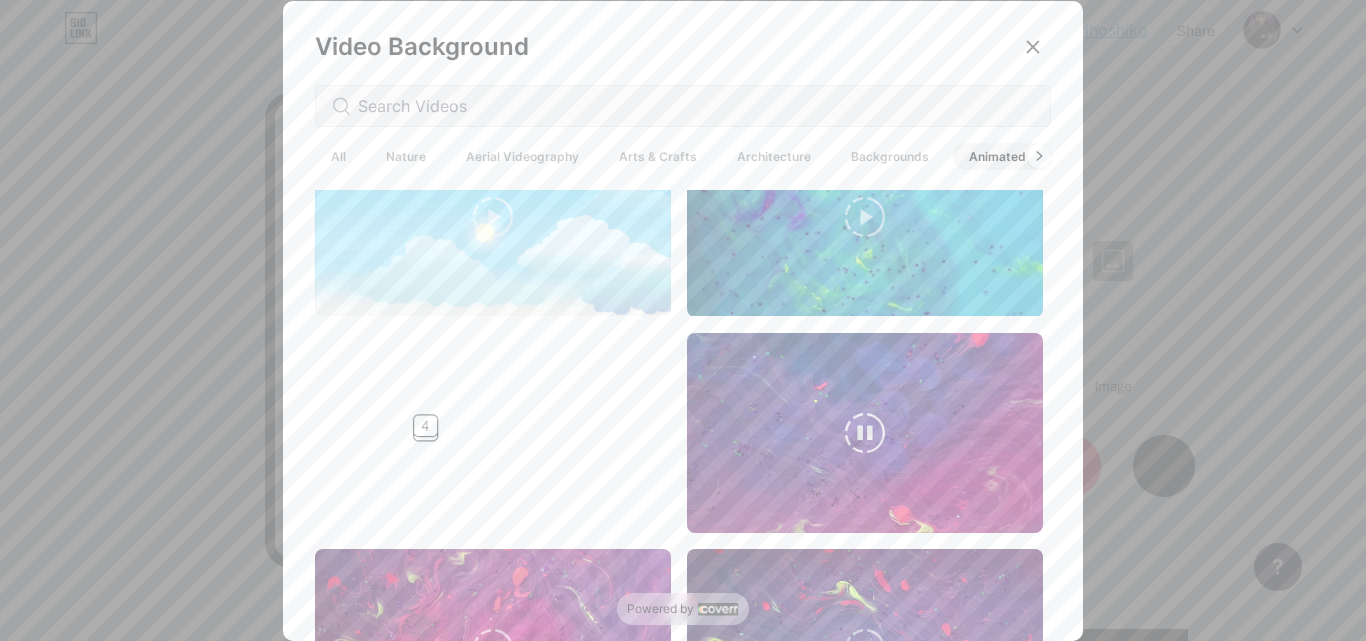 click at bounding box center [865, 433] 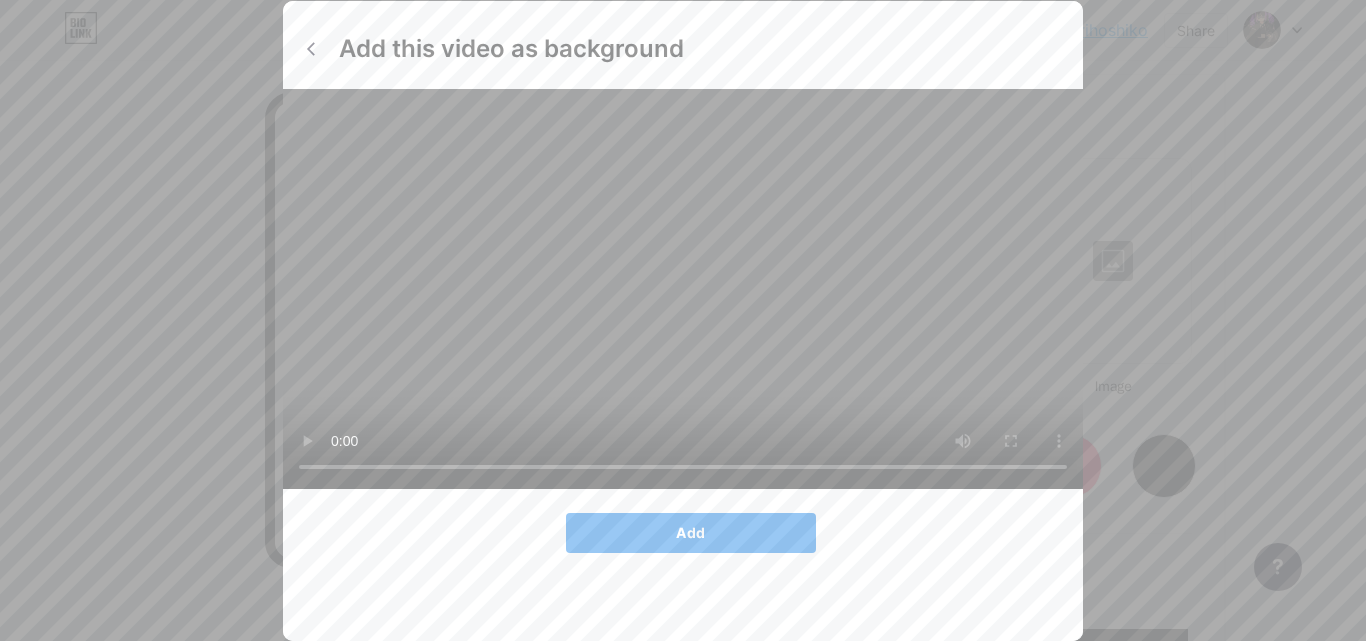 click on "Add" at bounding box center [691, 533] 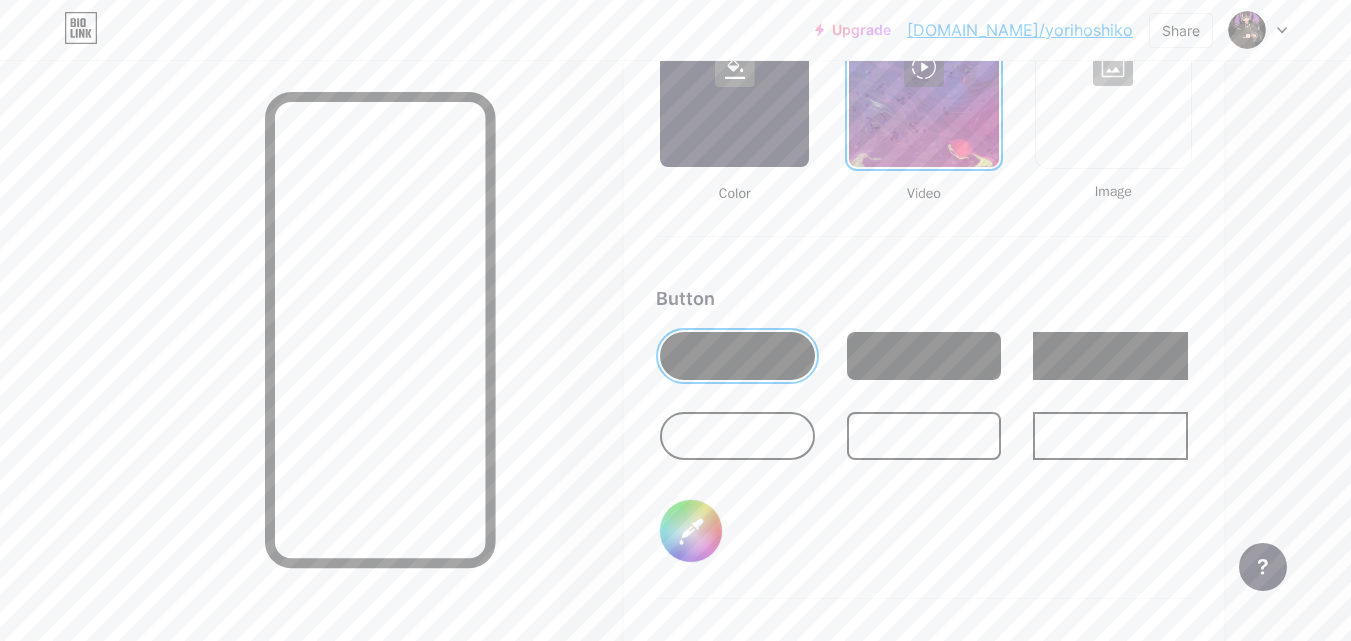 scroll, scrollTop: 2858, scrollLeft: 0, axis: vertical 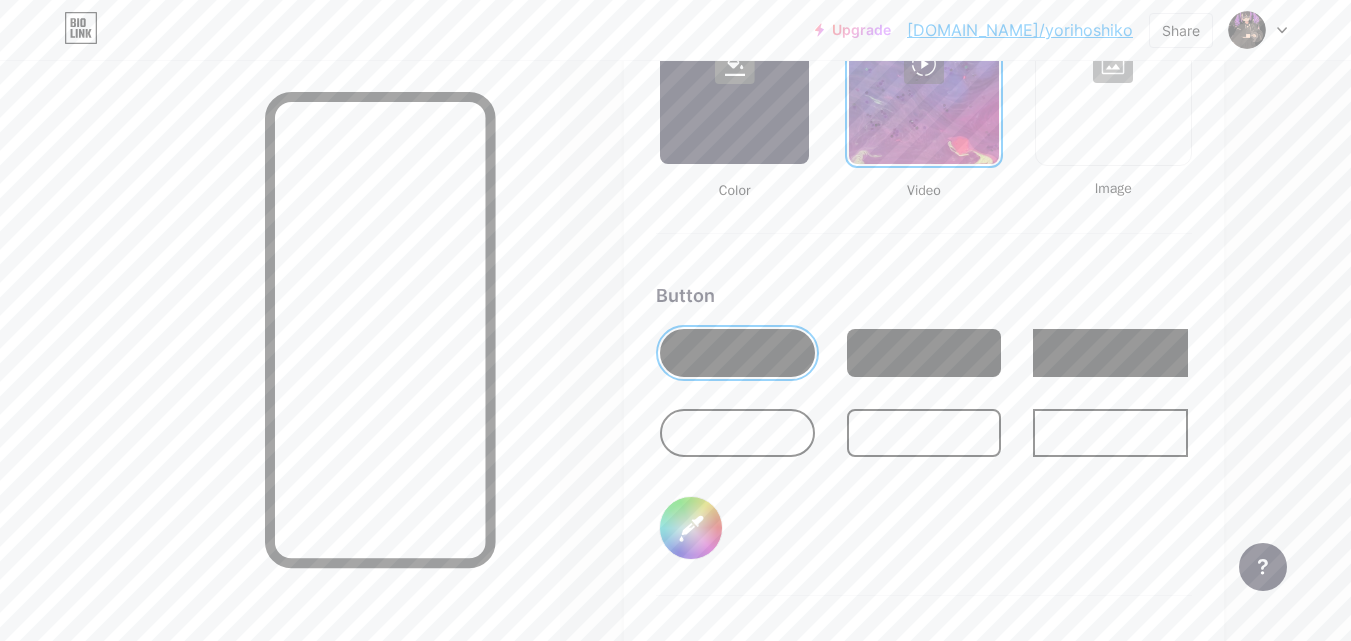 click on "#ffffff" at bounding box center (691, 528) 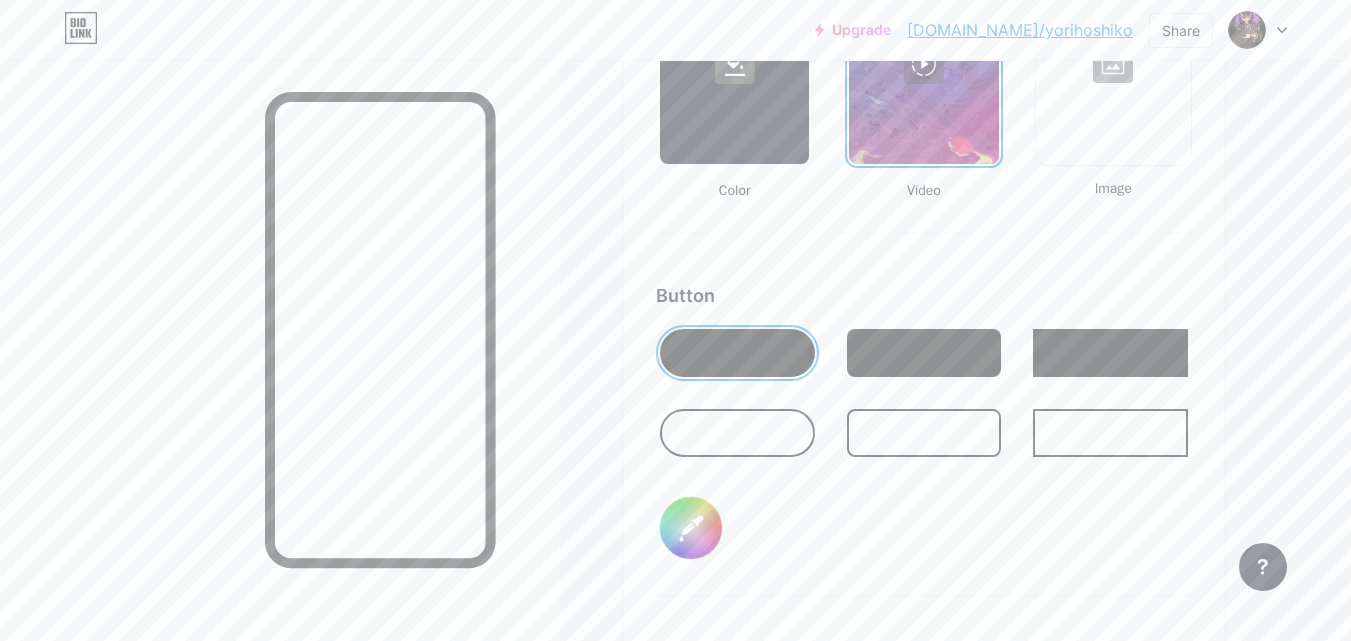 drag, startPoint x: 748, startPoint y: 238, endPoint x: 735, endPoint y: 235, distance: 13.341664 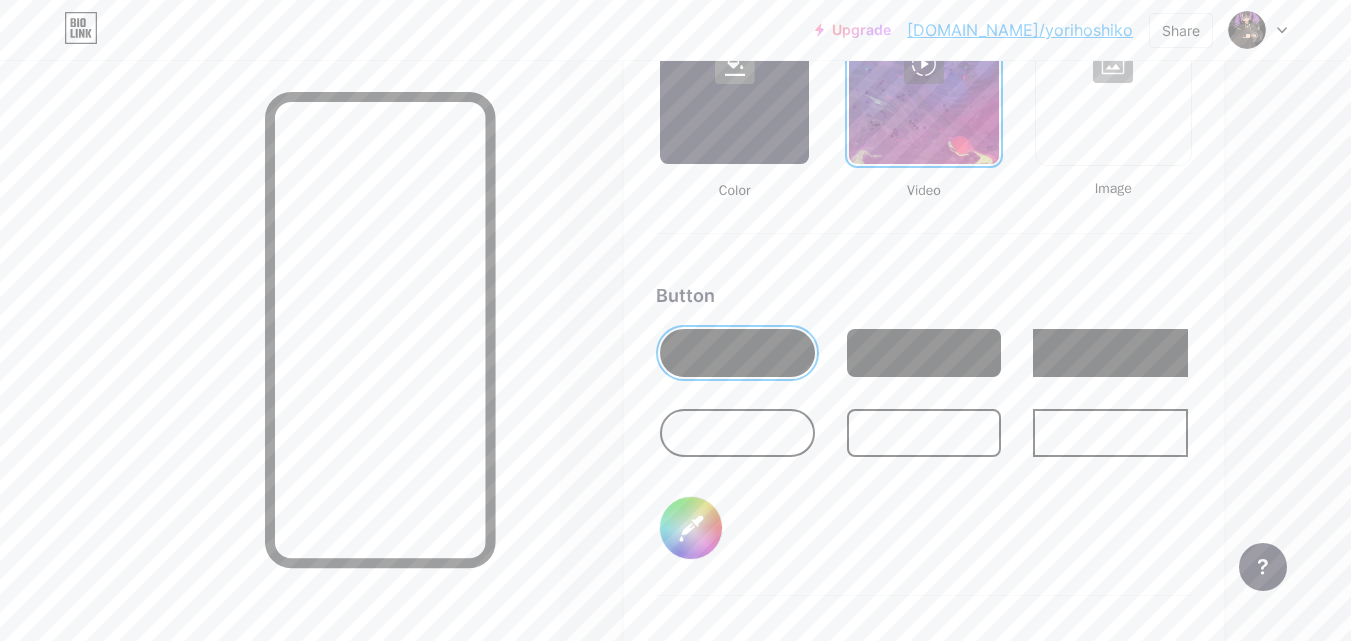click on "Background         Color                 Video             Image           Button       #cf9eff   Font   Inter Poppins EB Garamond TEKO BALSAMIQ SANS Kite One PT Sans Quicksand DM Sans     #000000   Changes saved" at bounding box center [924, 450] 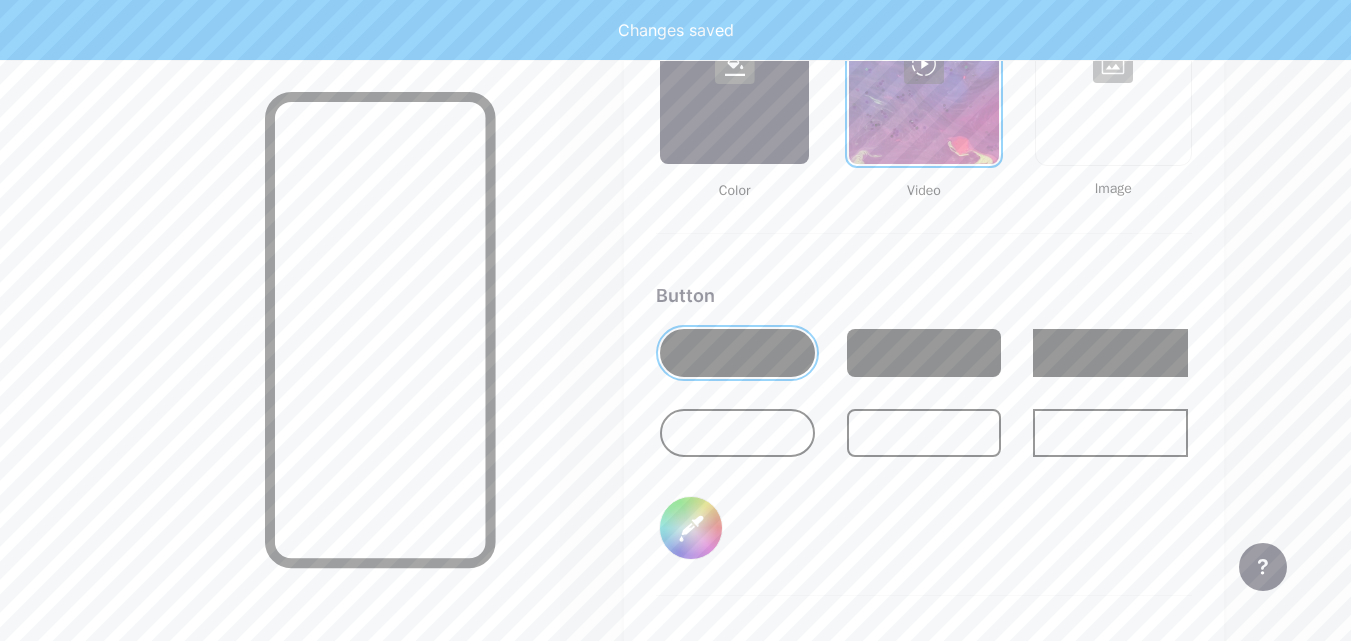 type on "#deceee" 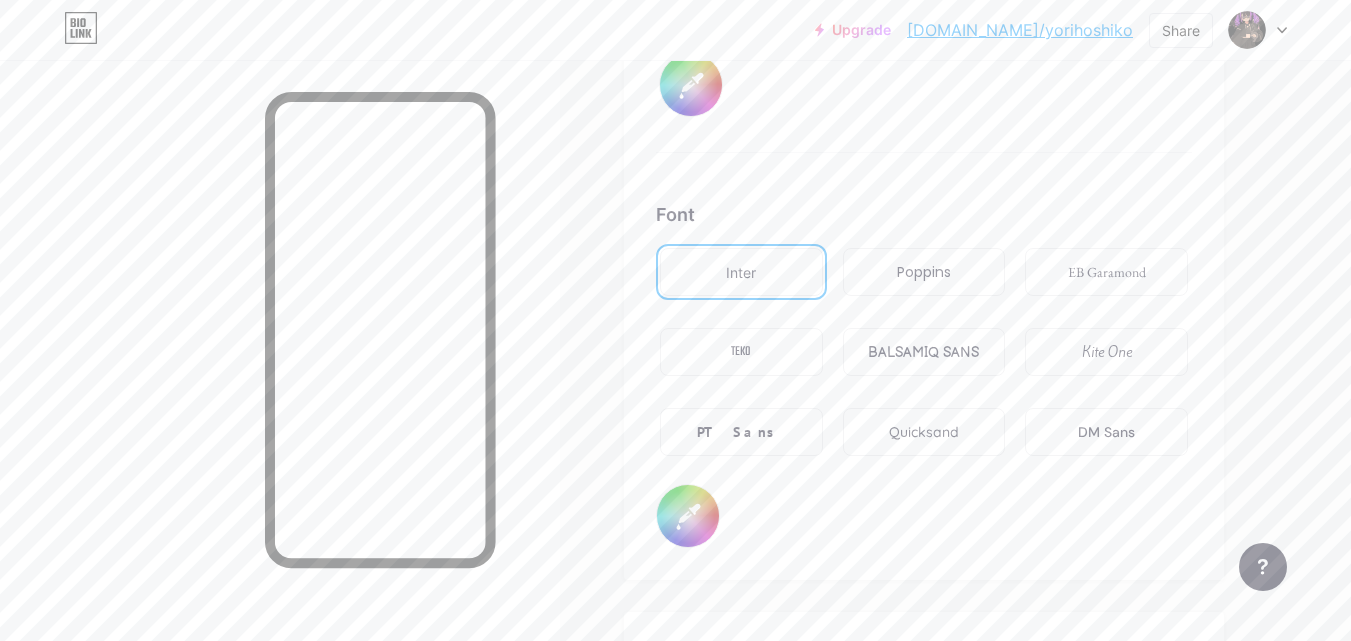 scroll, scrollTop: 3302, scrollLeft: 0, axis: vertical 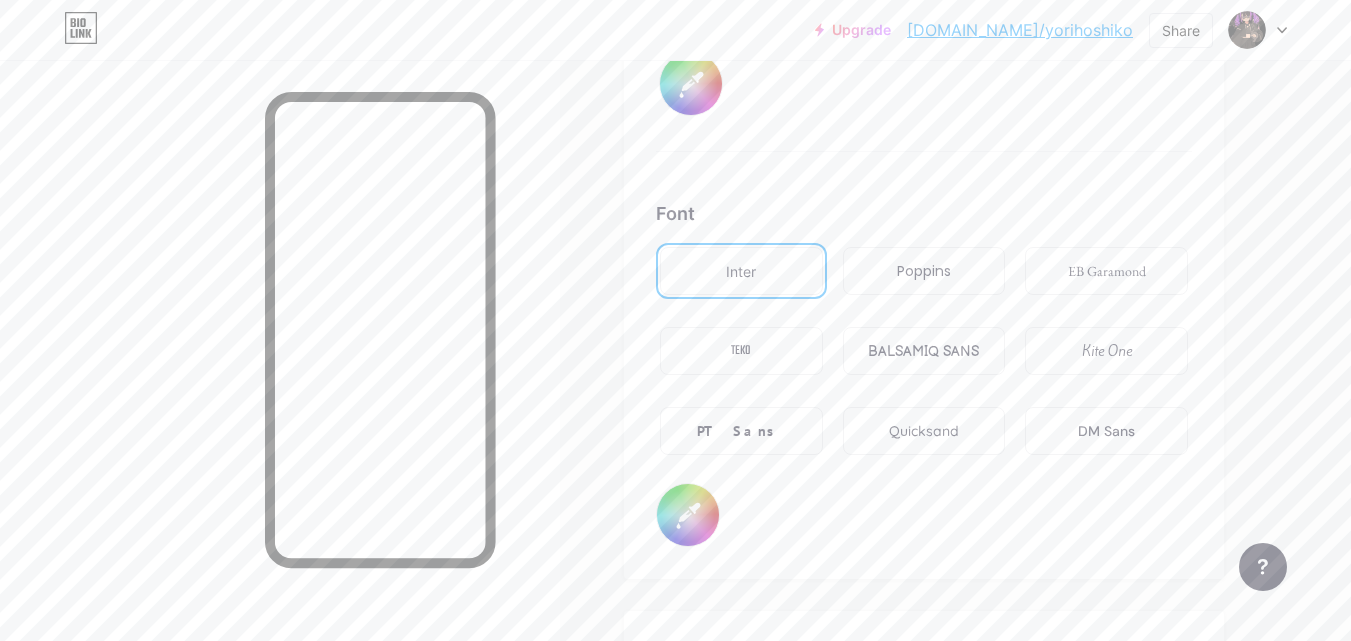 click on "BALSAMIQ SANS" at bounding box center (923, 351) 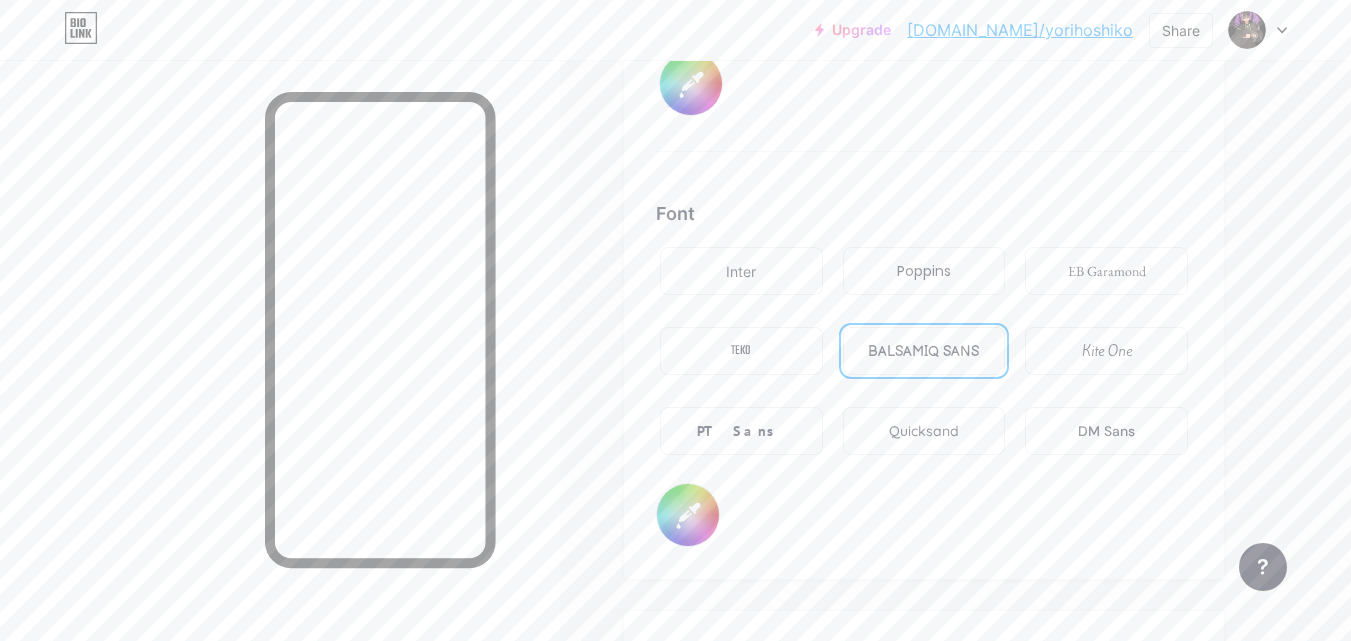 click on "Kite One" at bounding box center [1106, 351] 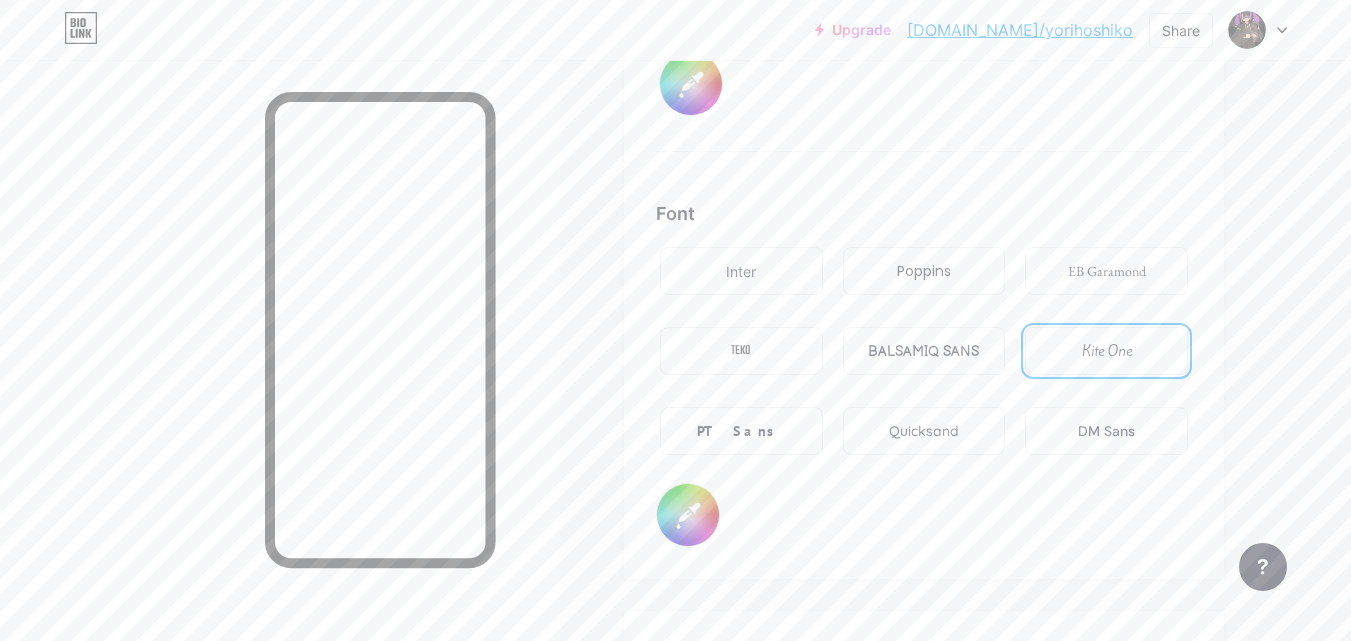 click on "BALSAMIQ SANS" at bounding box center [923, 351] 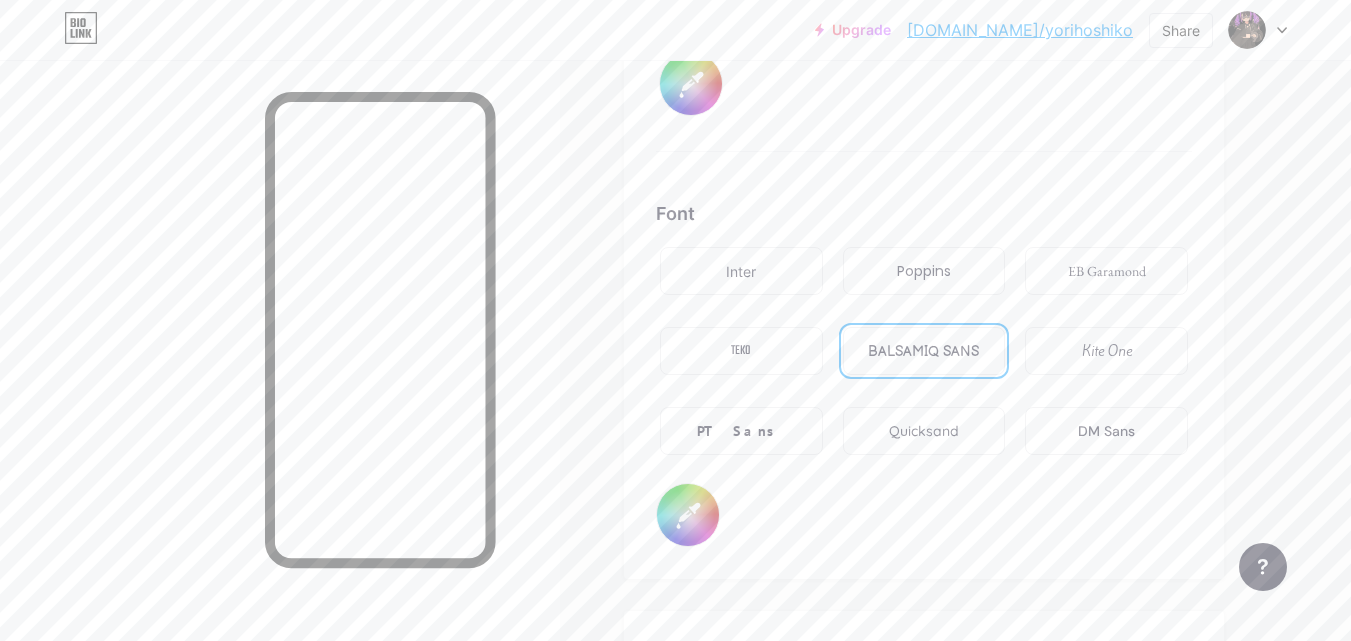 click on "Poppins" at bounding box center [924, 271] 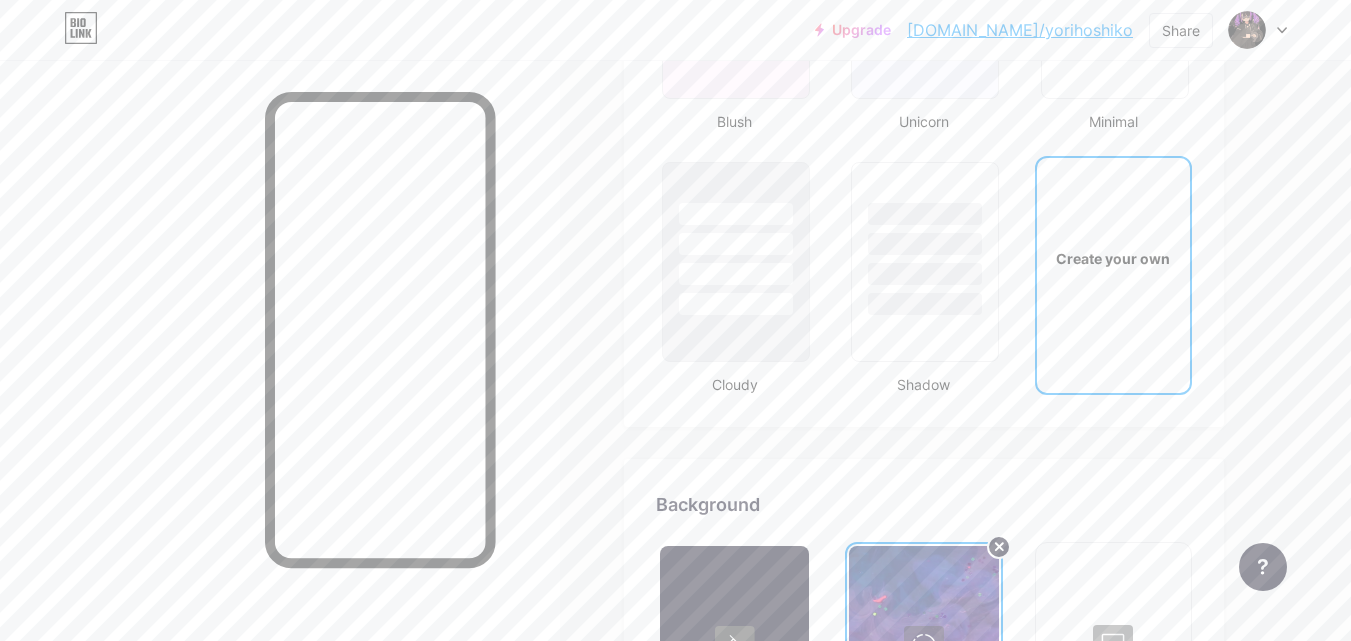 scroll, scrollTop: 2207, scrollLeft: 0, axis: vertical 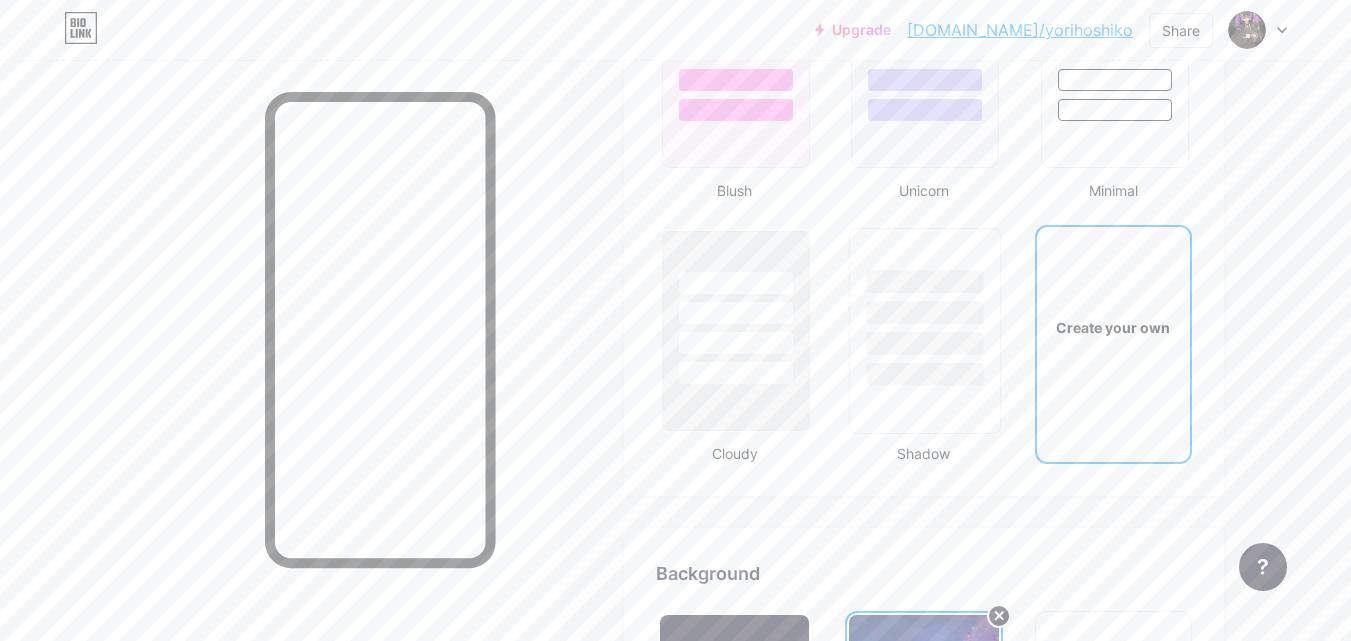 click at bounding box center (925, 307) 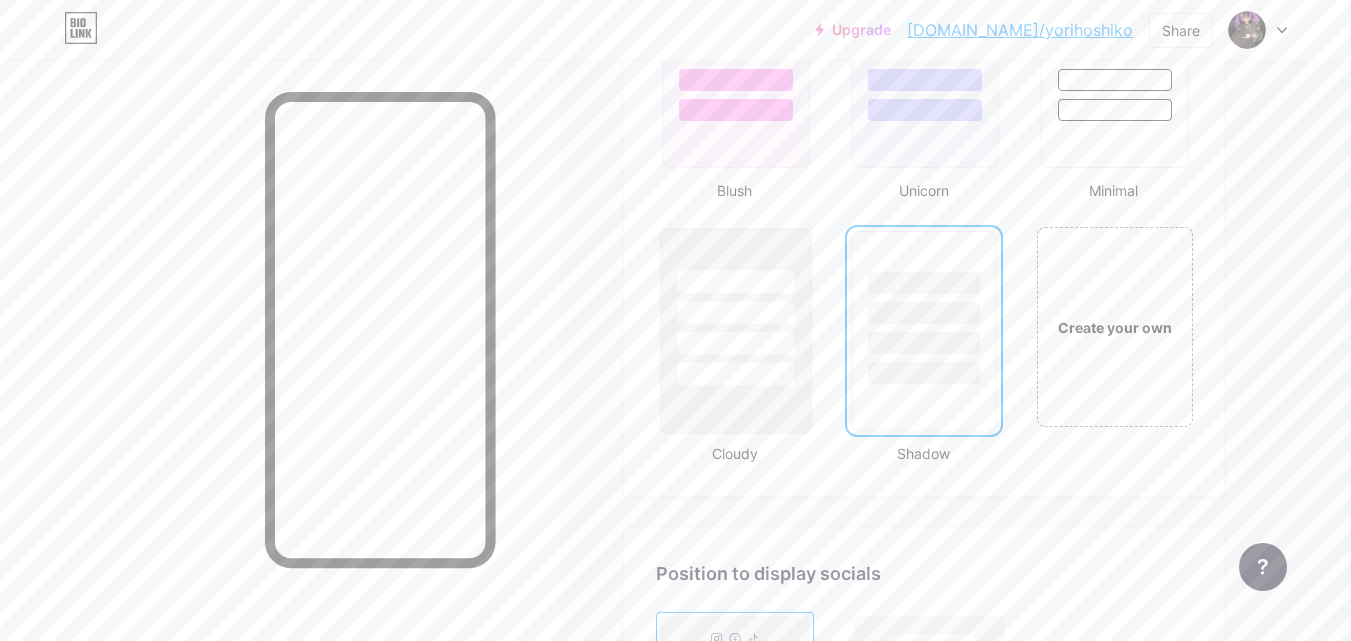click at bounding box center (736, 307) 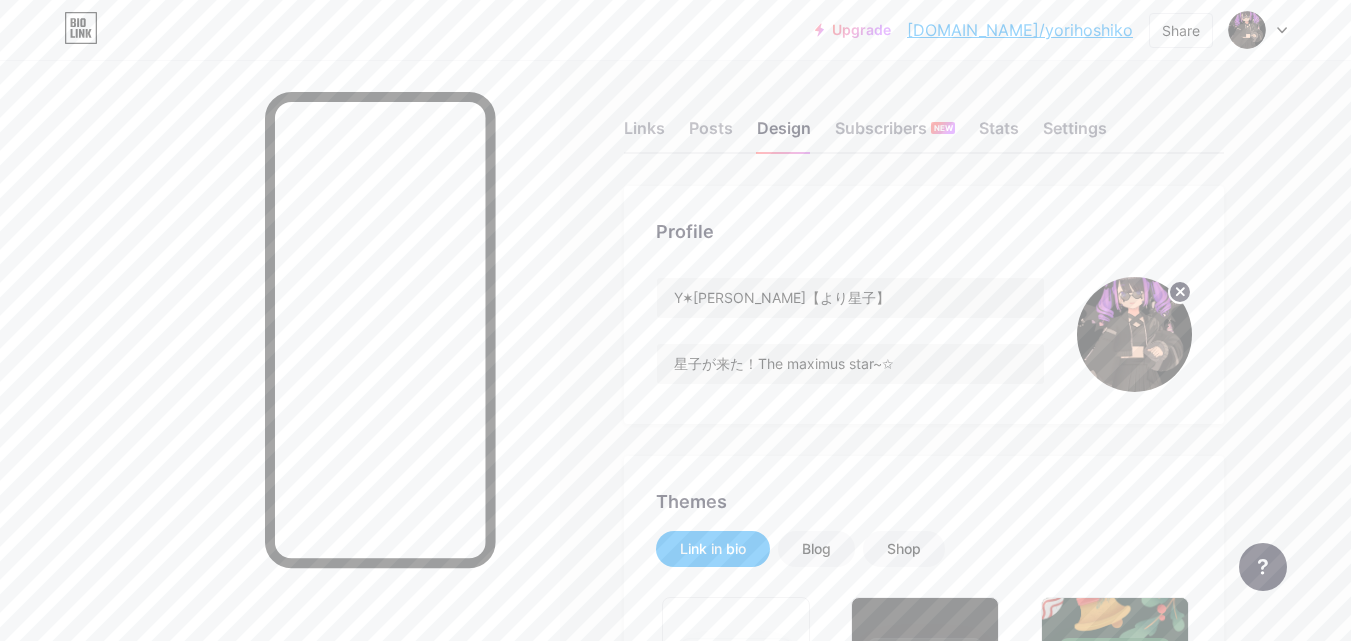 scroll, scrollTop: 2249, scrollLeft: 0, axis: vertical 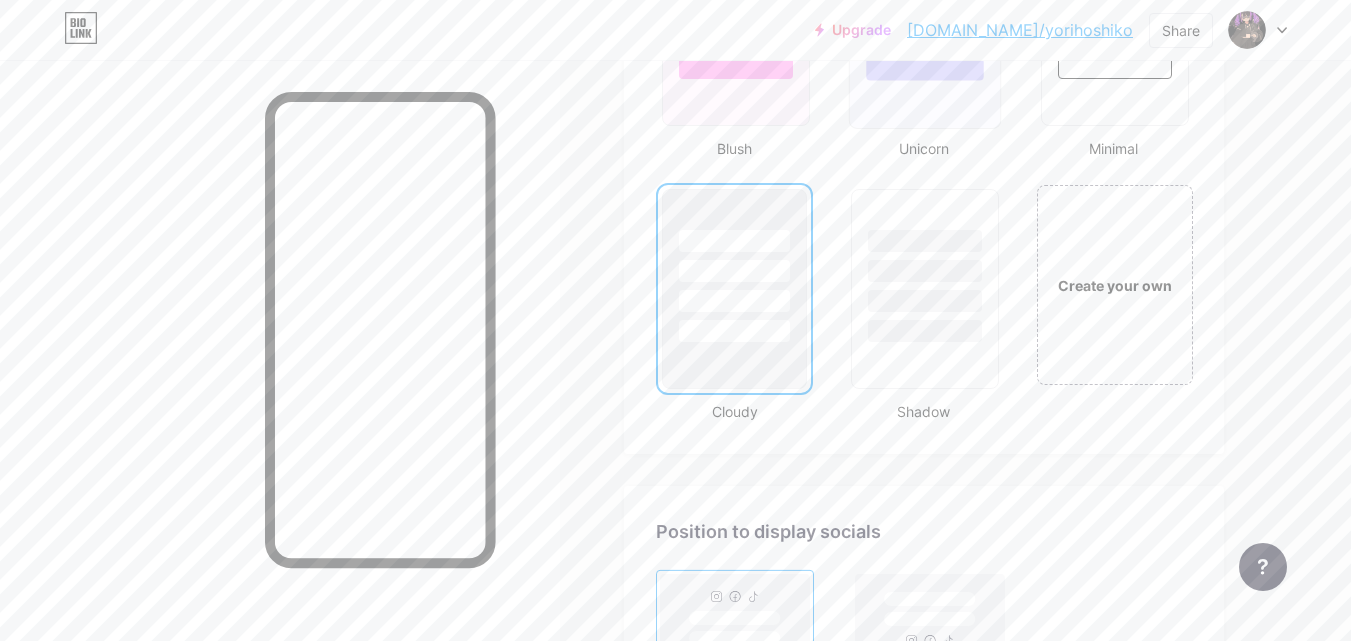 click at bounding box center [925, 26] 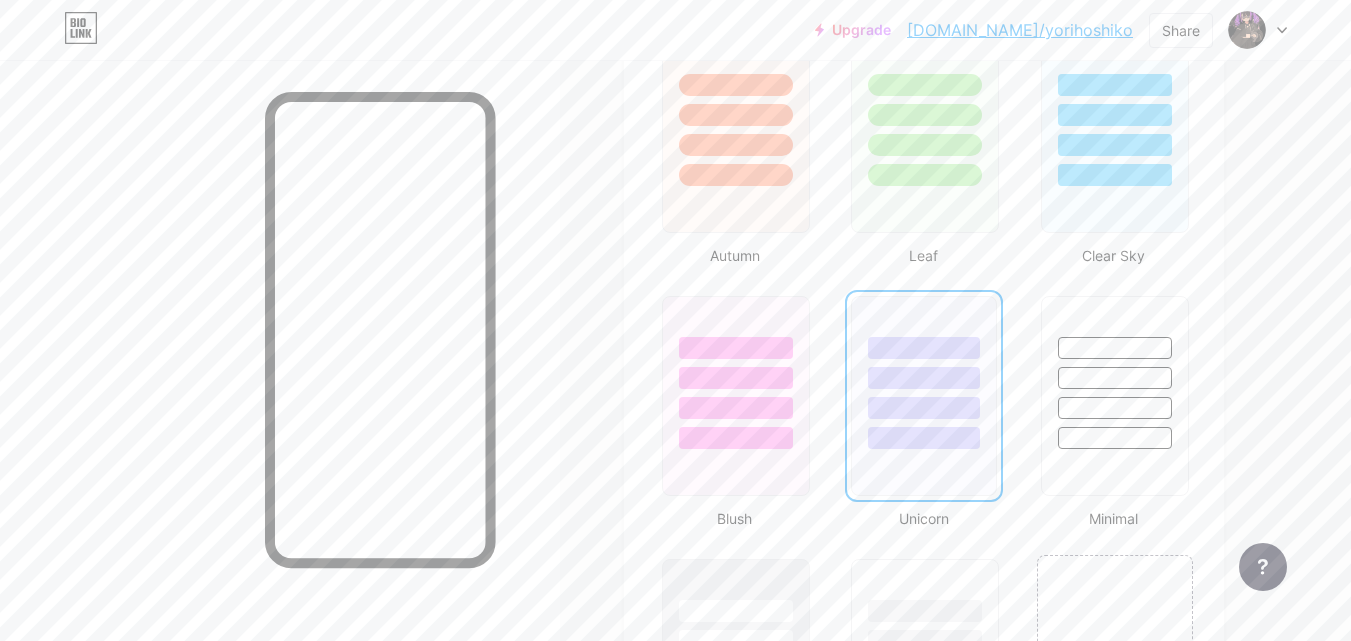 scroll, scrollTop: 0, scrollLeft: 0, axis: both 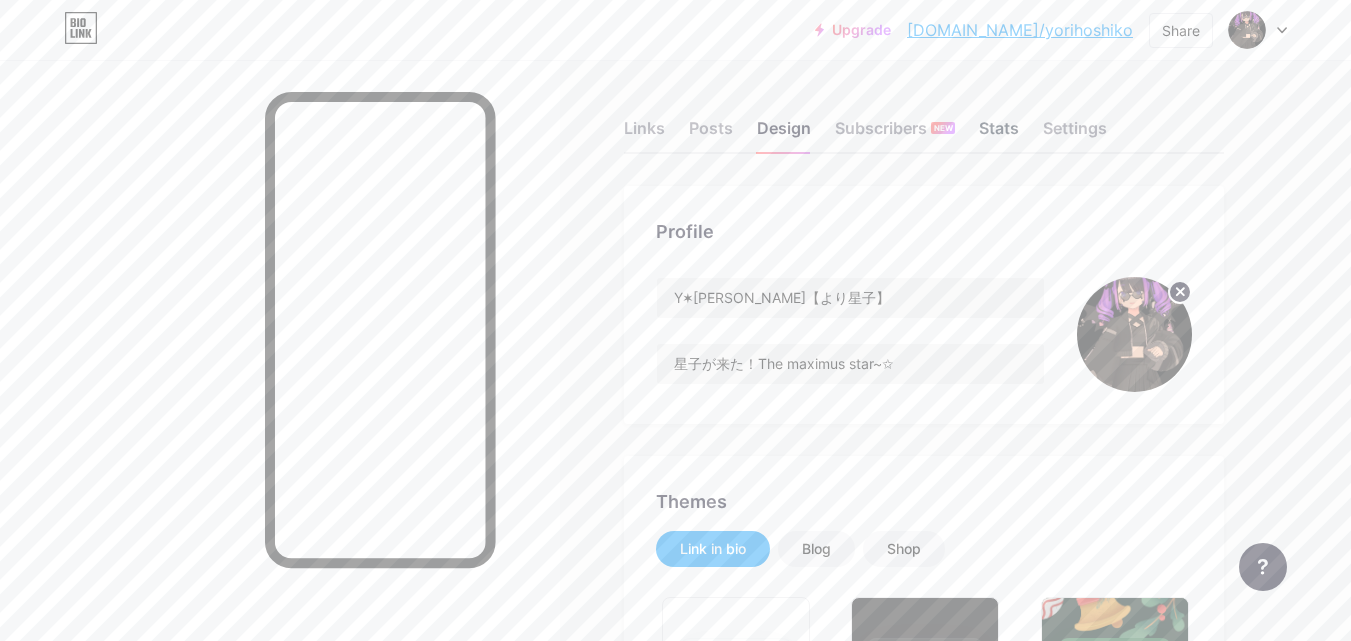 click on "Stats" at bounding box center [999, 134] 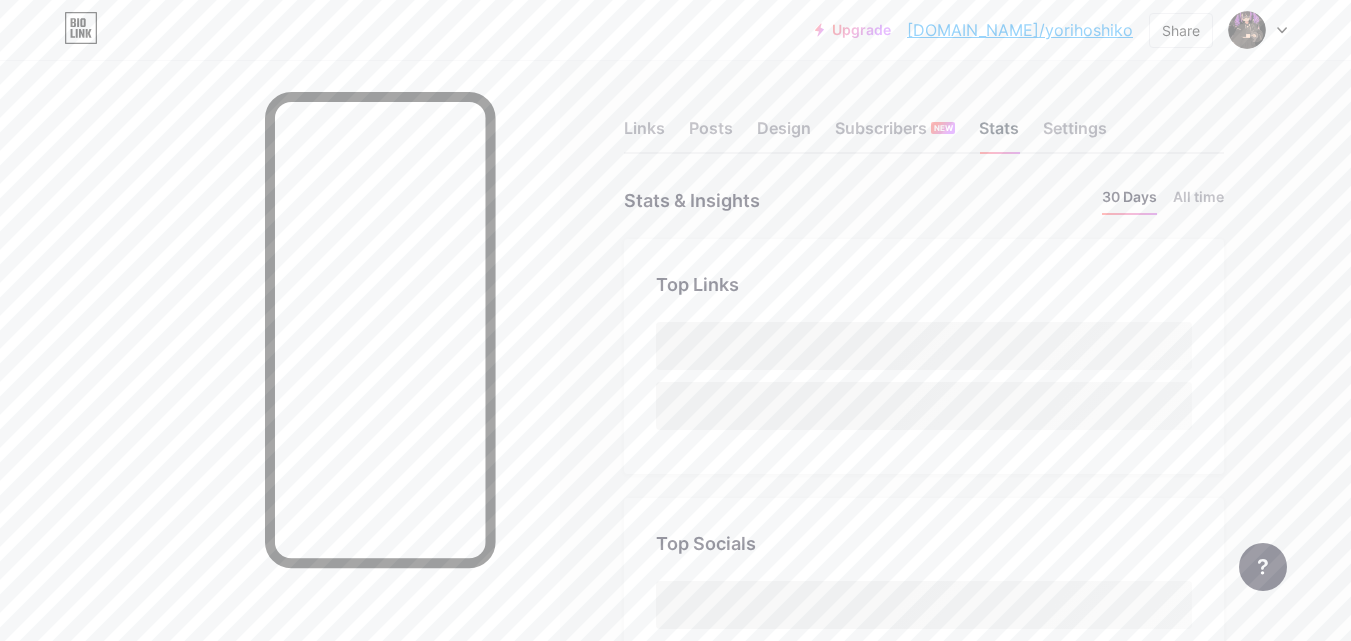 scroll, scrollTop: 999359, scrollLeft: 998649, axis: both 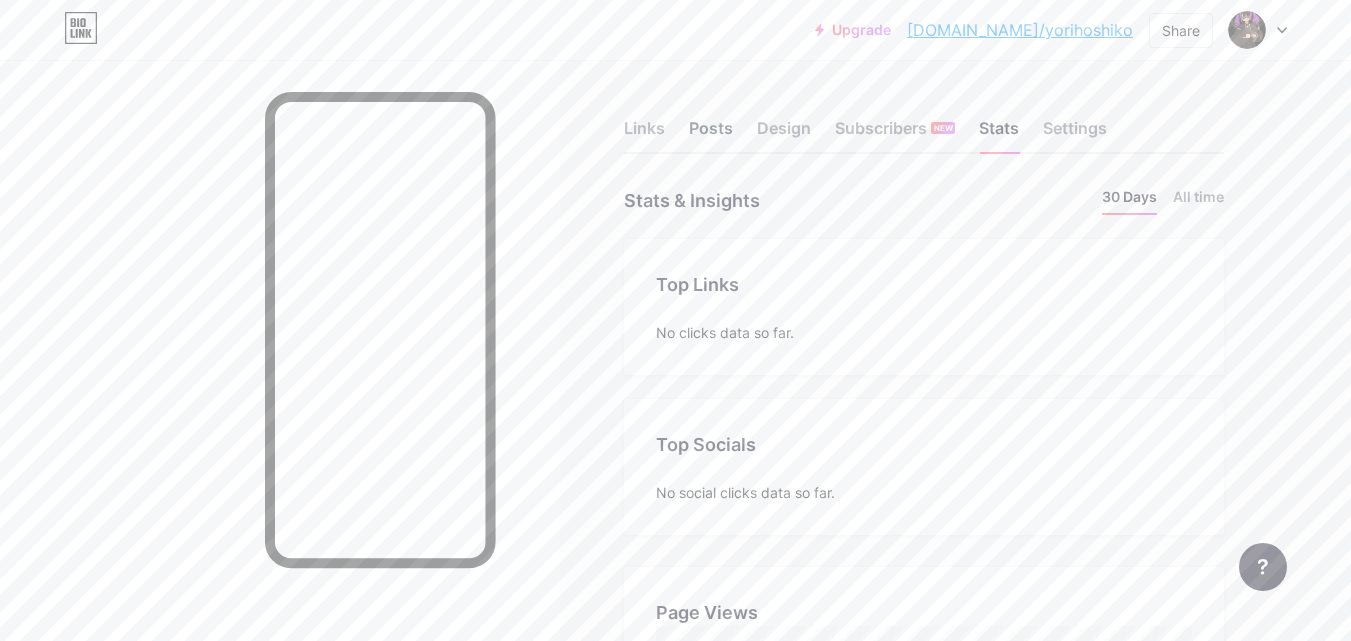 click on "Posts" at bounding box center [711, 134] 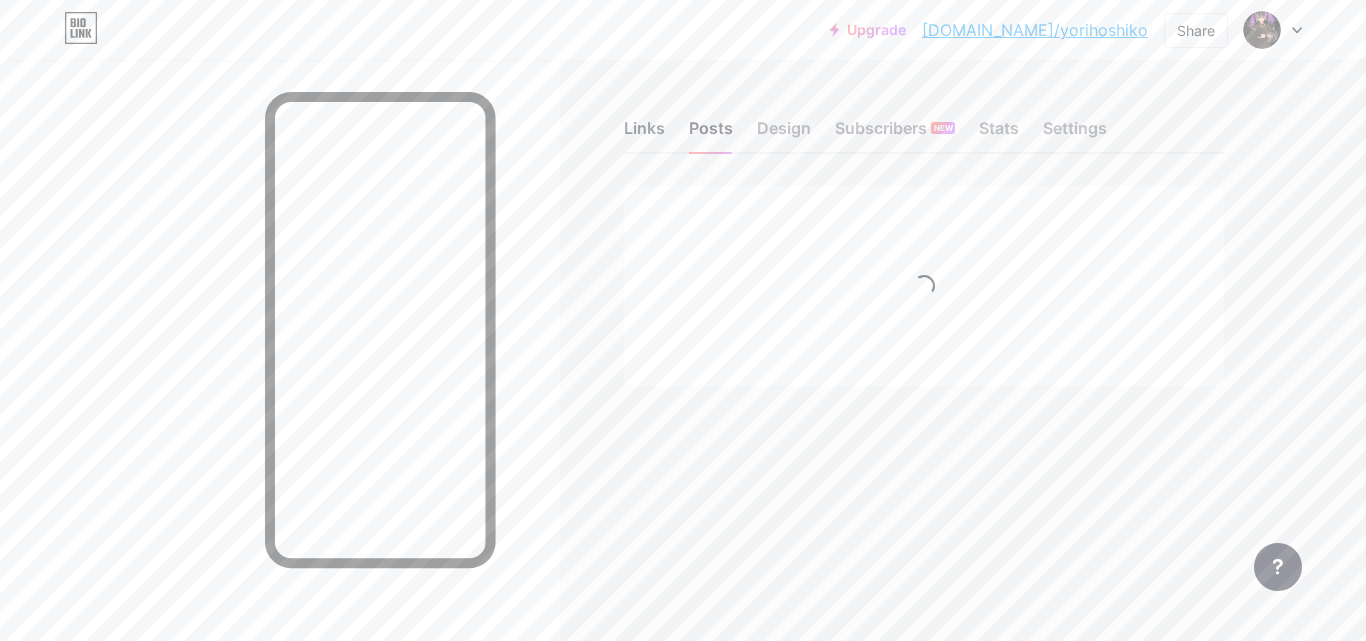 click on "Links" at bounding box center (644, 134) 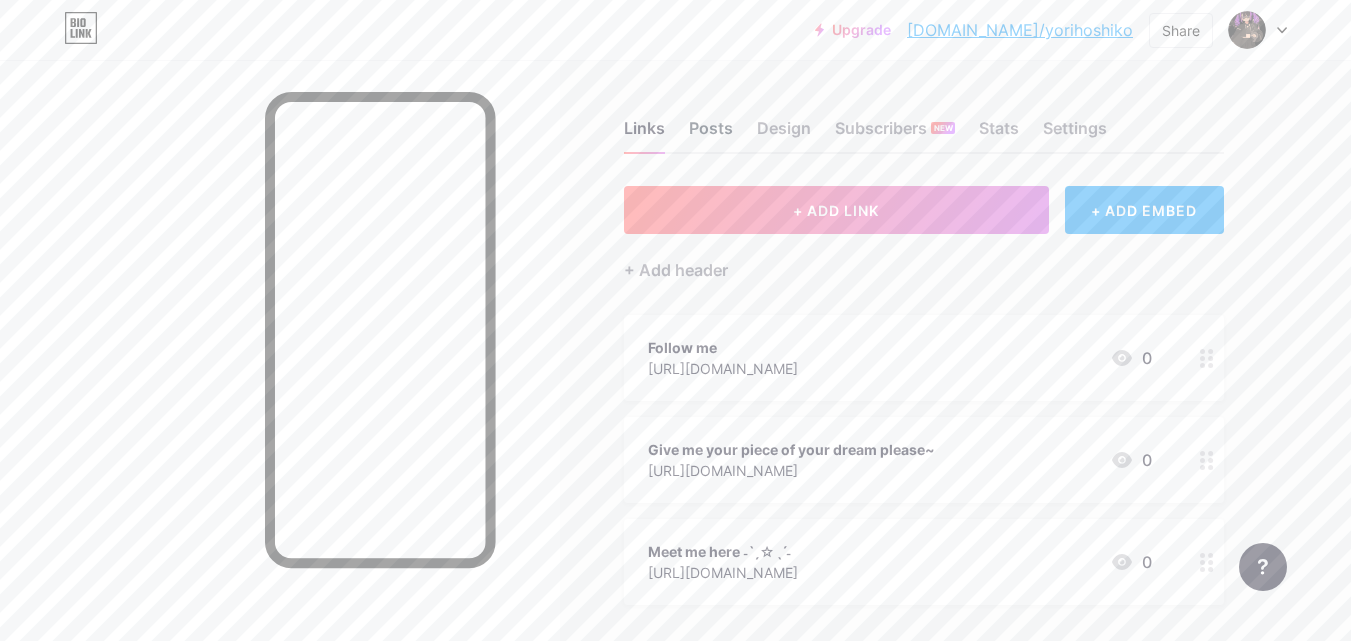 click on "Posts" at bounding box center (711, 134) 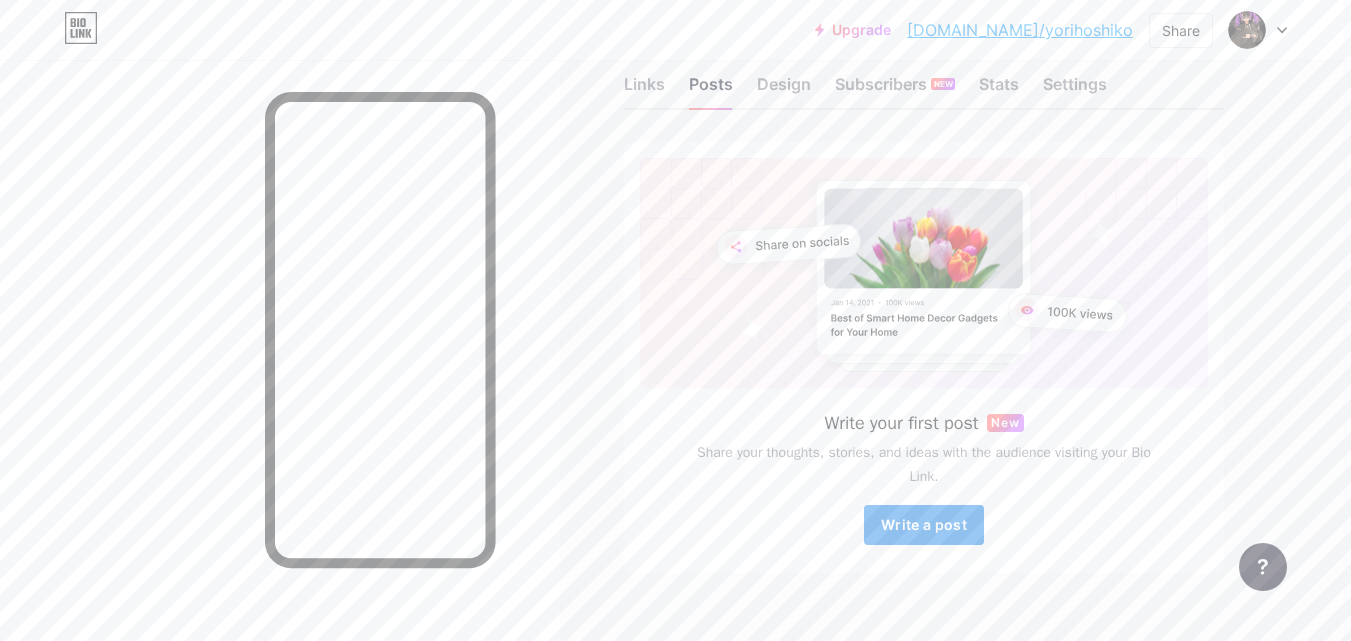 scroll, scrollTop: 0, scrollLeft: 0, axis: both 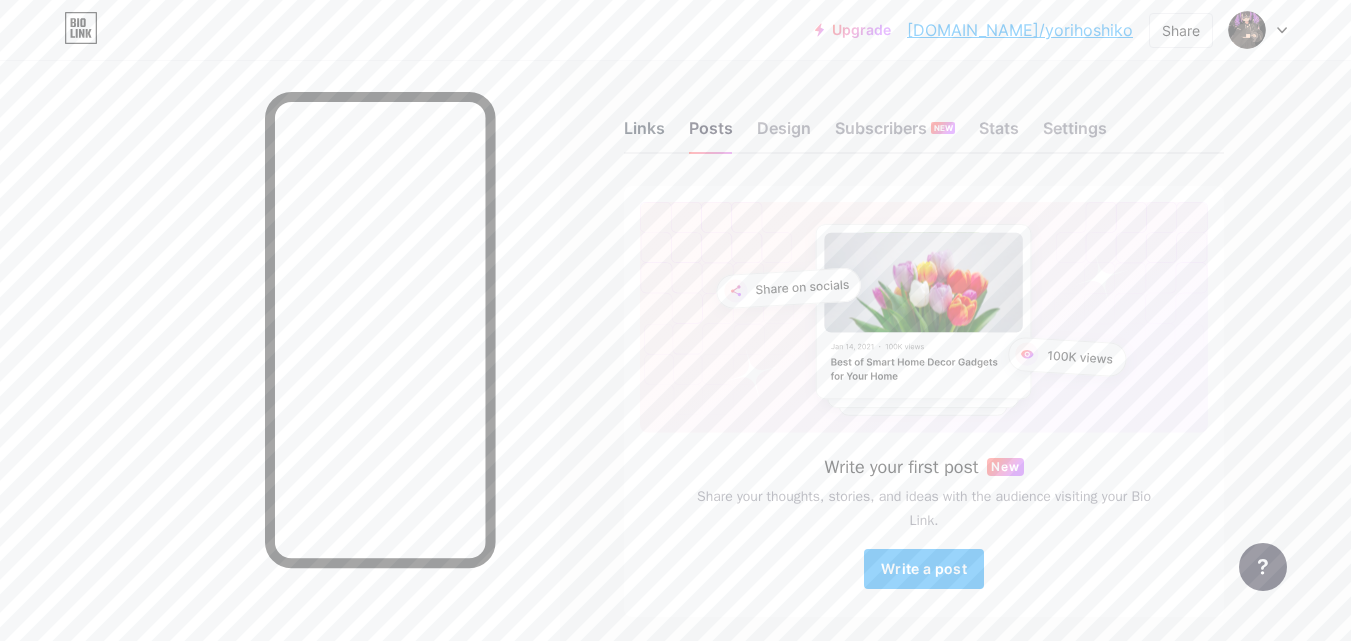 click on "Links" at bounding box center [644, 134] 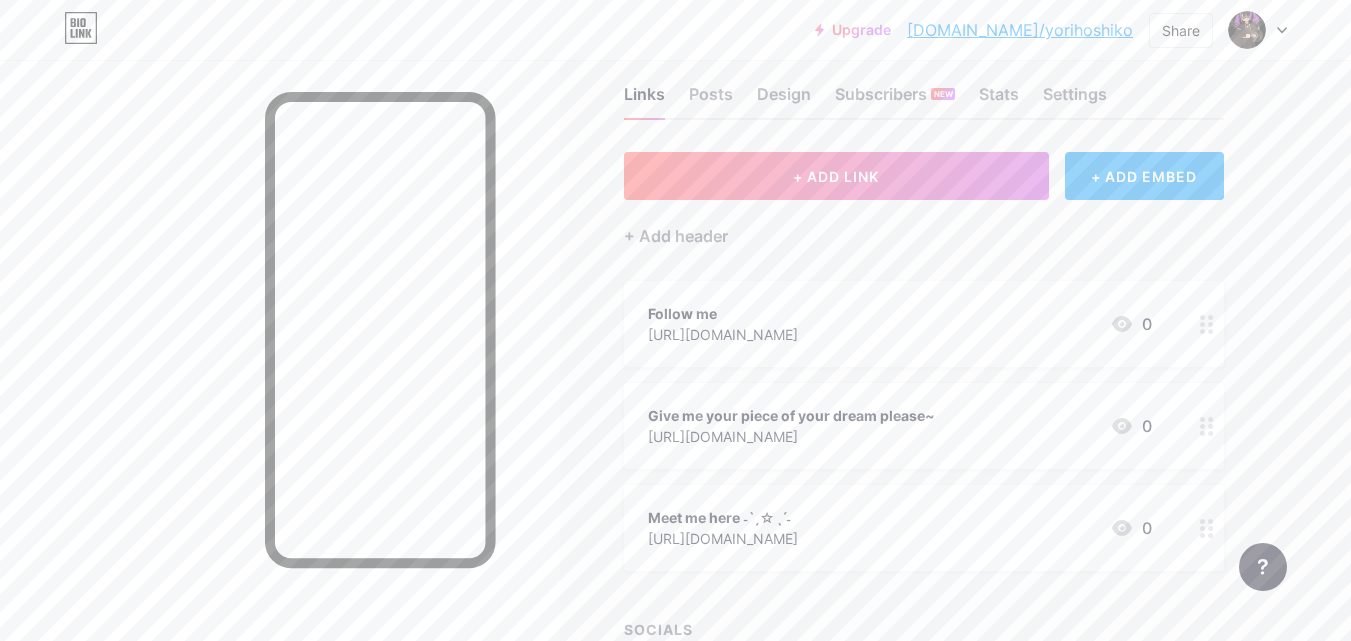 scroll, scrollTop: 0, scrollLeft: 0, axis: both 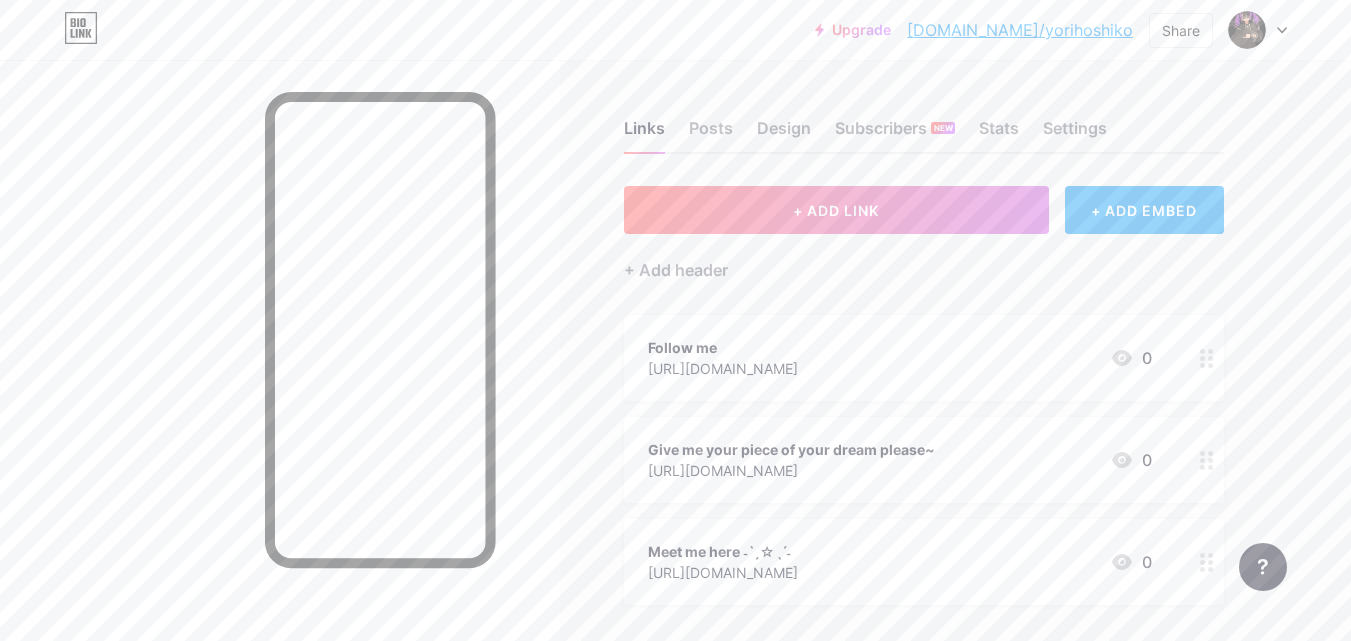 click on "Links
Posts
Design
Subscribers
NEW
Stats
Settings" at bounding box center (924, 119) 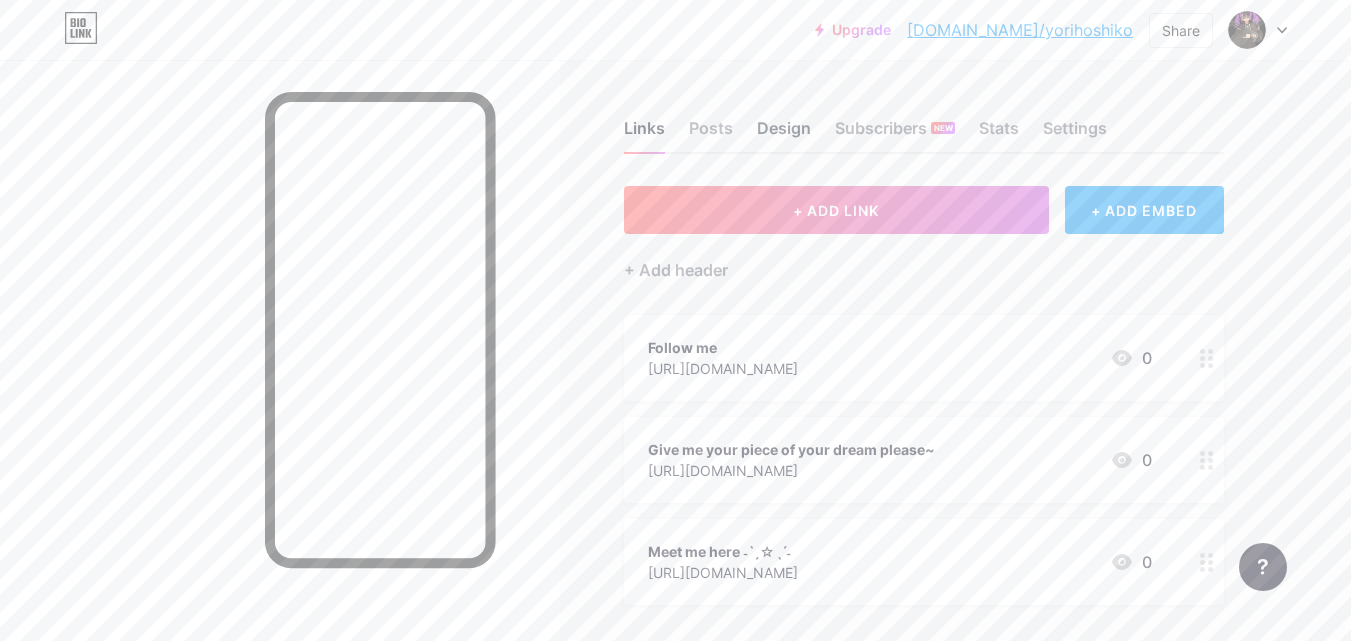 click on "Design" at bounding box center (784, 134) 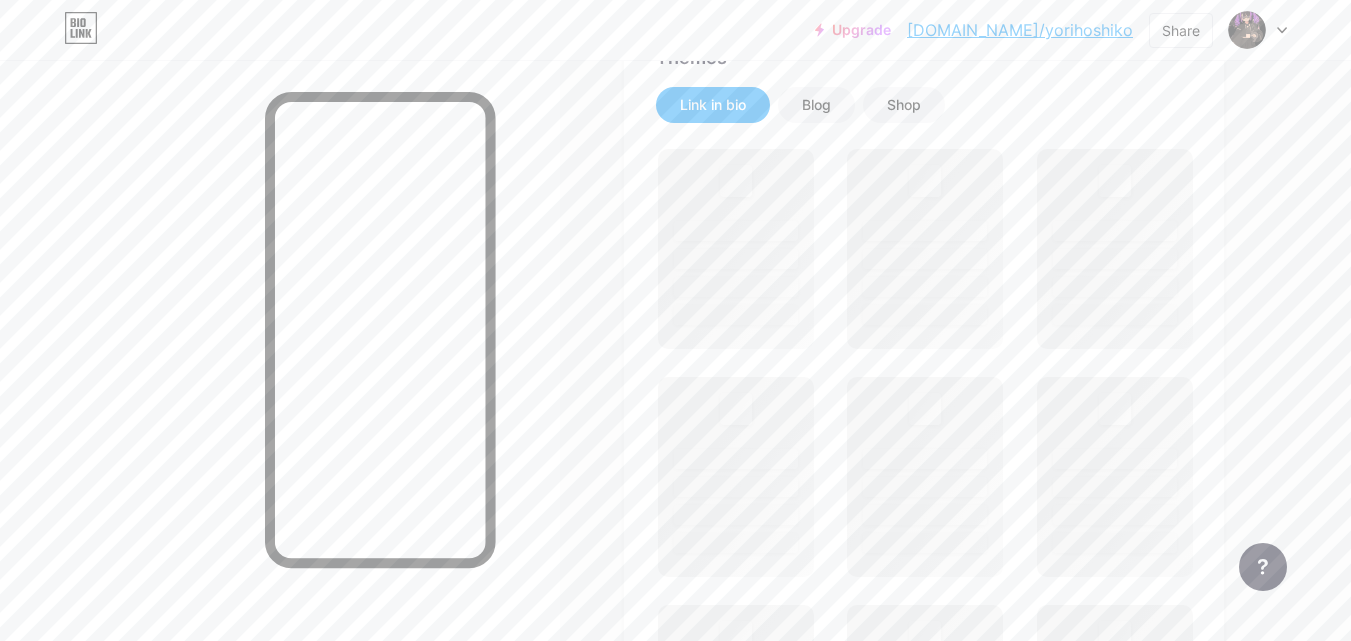 scroll, scrollTop: 445, scrollLeft: 0, axis: vertical 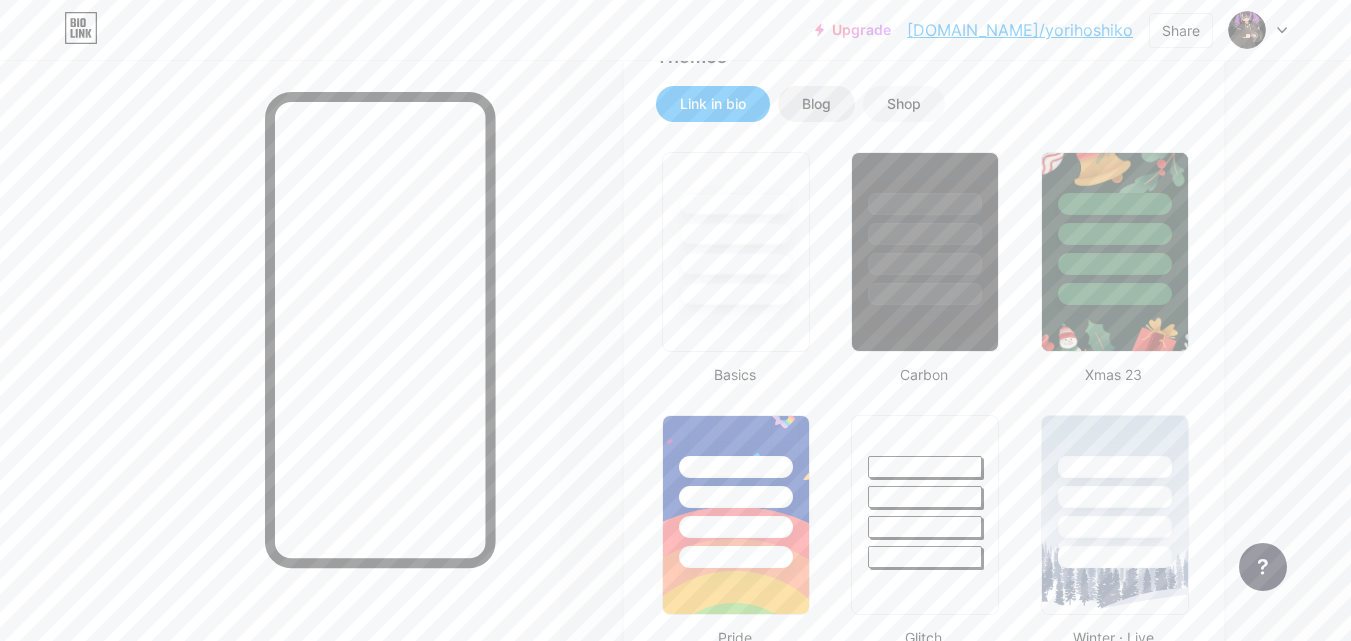click on "Blog" at bounding box center [816, 104] 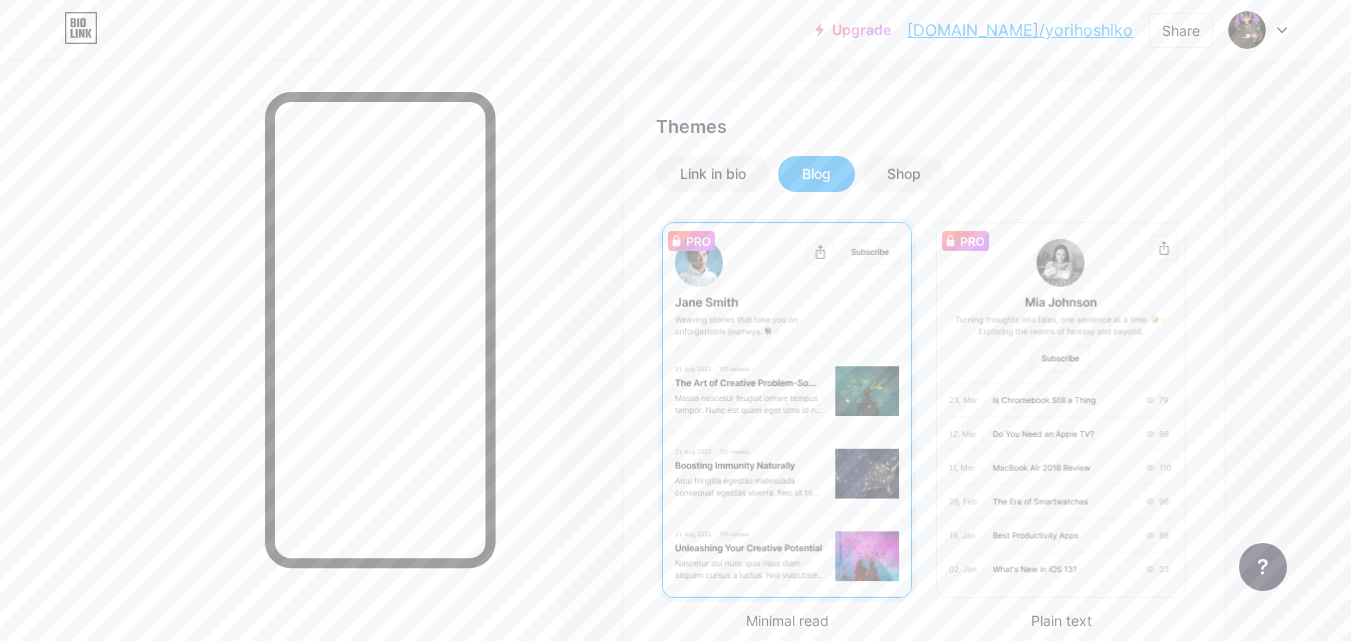 scroll, scrollTop: 0, scrollLeft: 0, axis: both 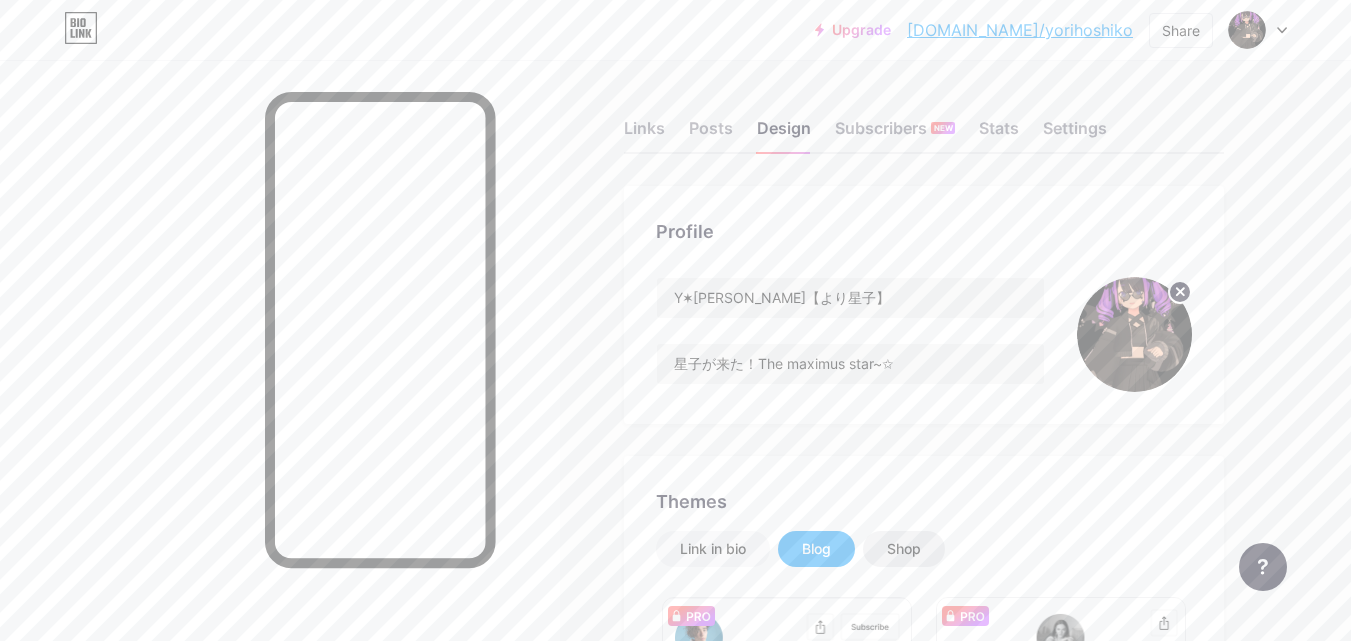 click on "Shop" at bounding box center [904, 549] 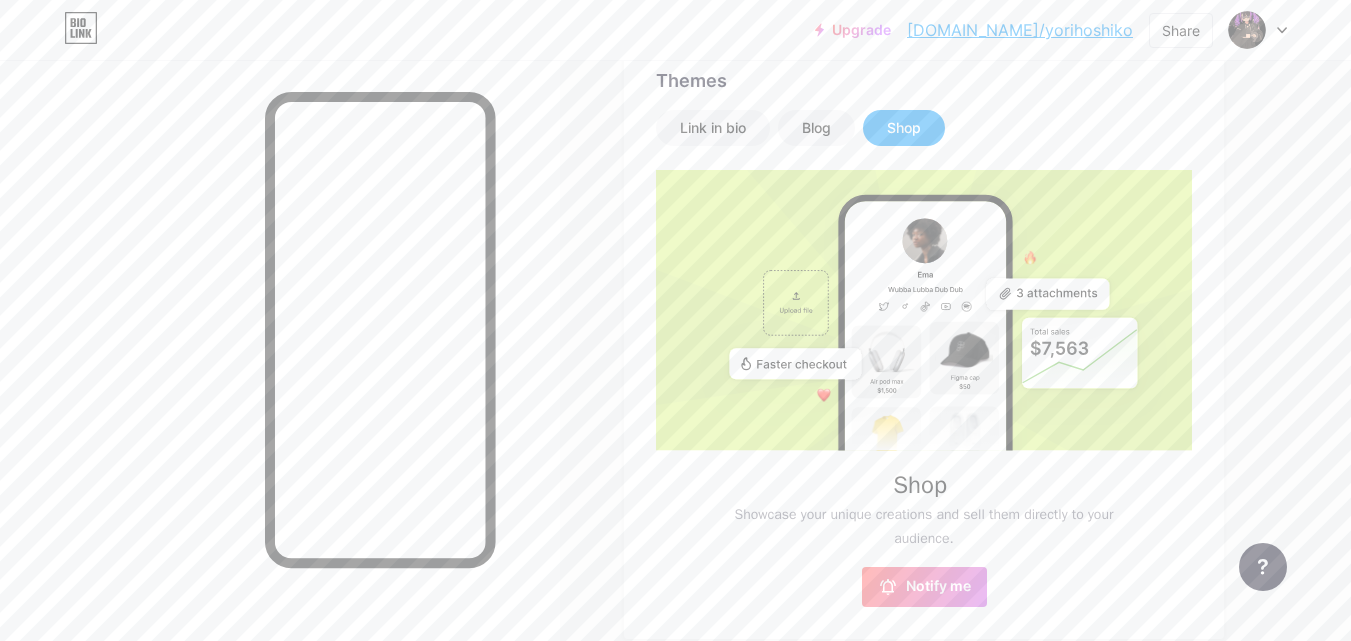 scroll, scrollTop: 0, scrollLeft: 0, axis: both 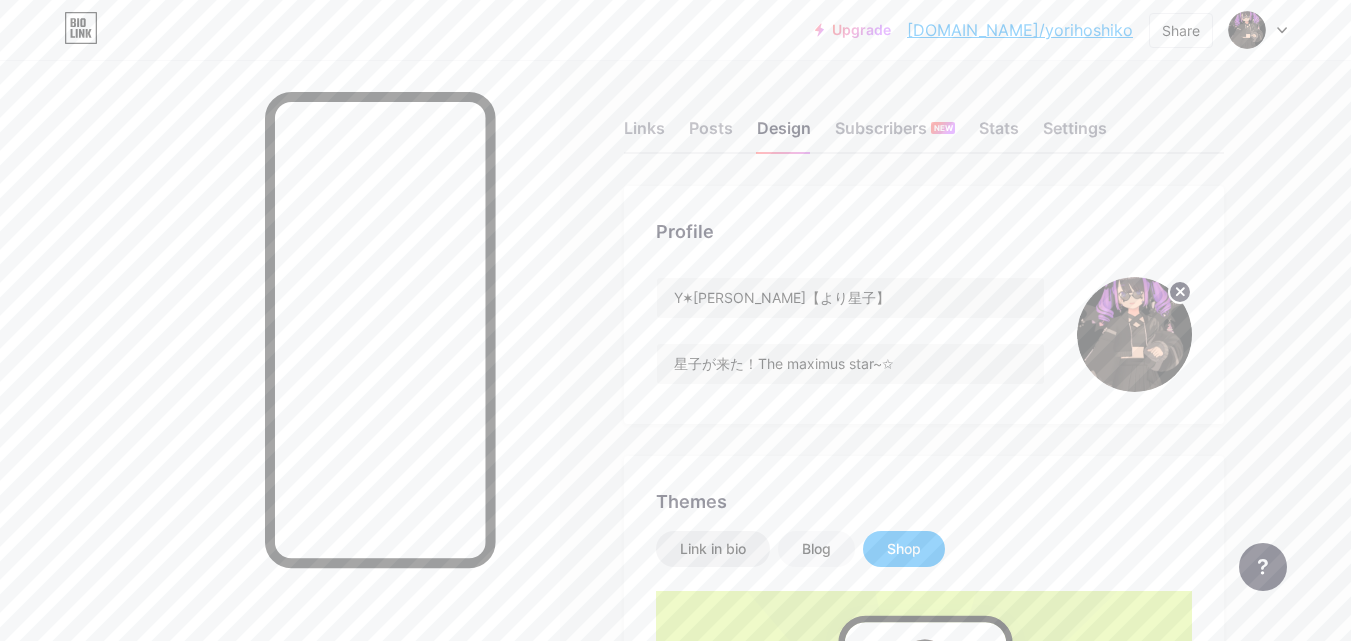 click on "Link in bio" at bounding box center [713, 549] 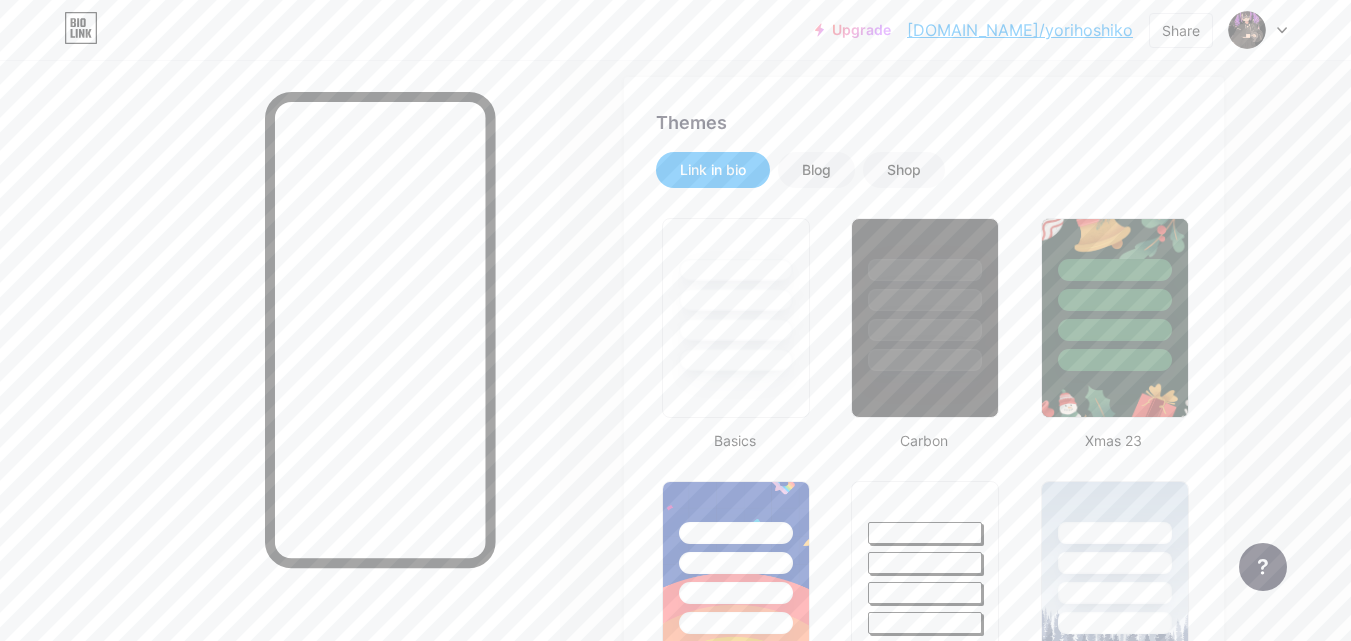 scroll, scrollTop: 750, scrollLeft: 0, axis: vertical 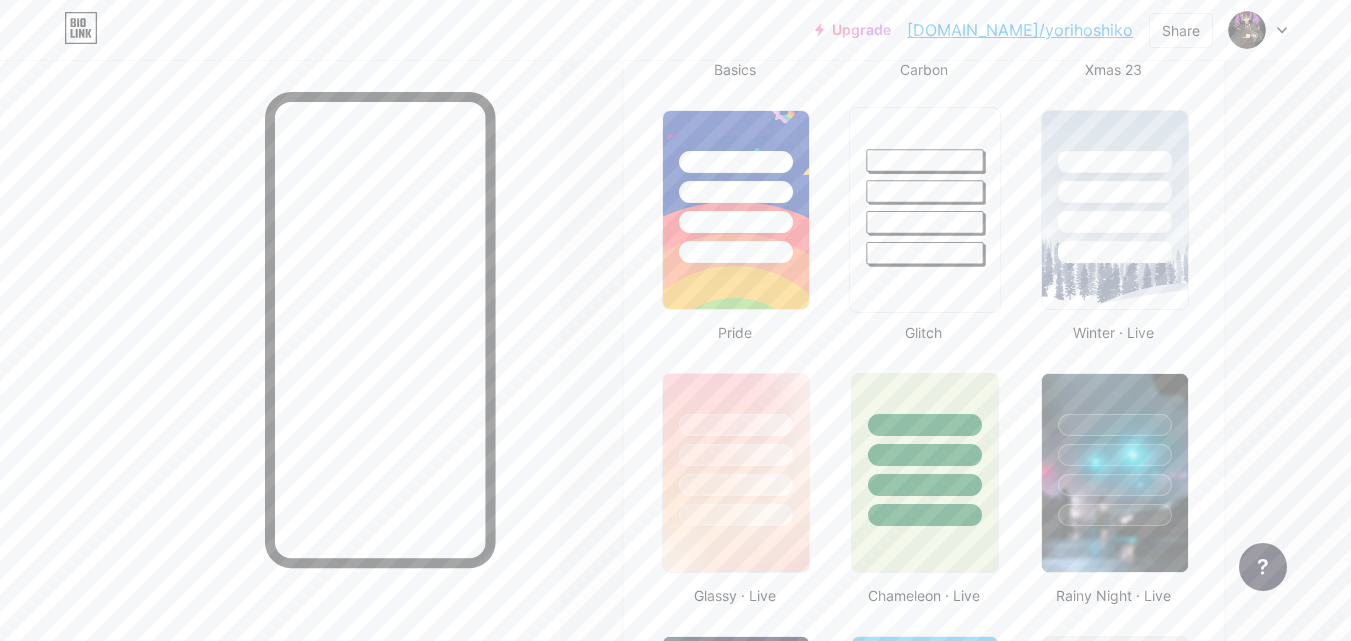 click at bounding box center (925, 210) 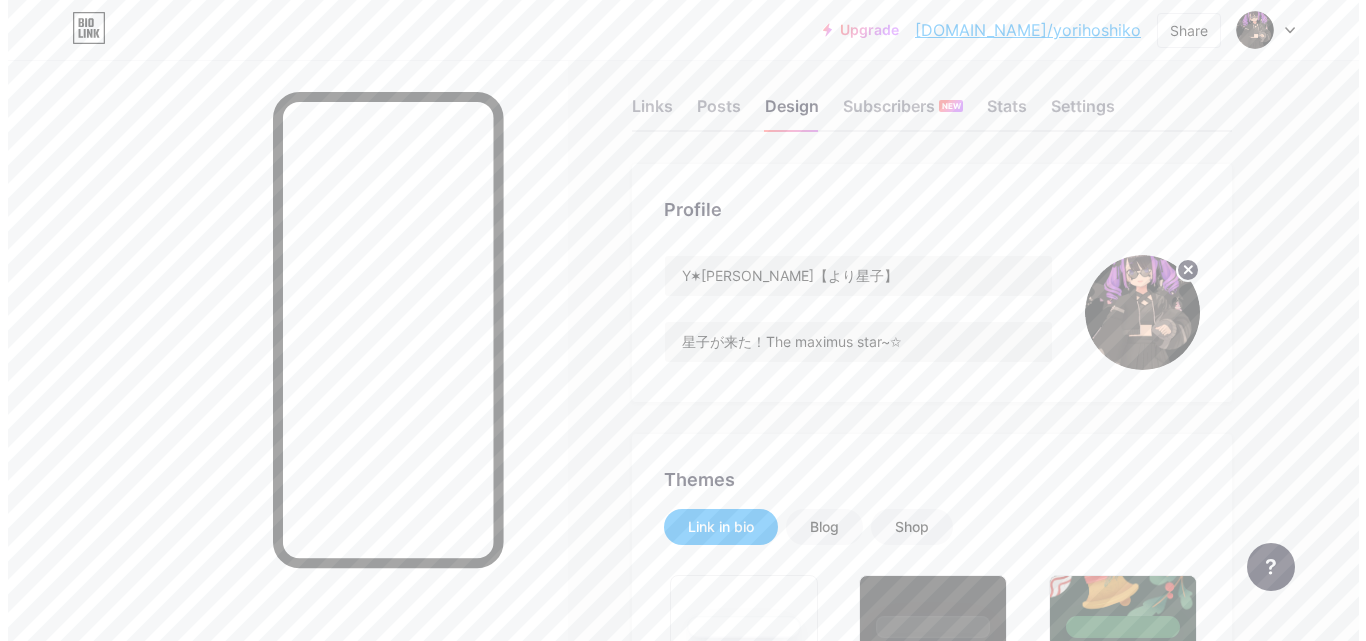 scroll, scrollTop: 0, scrollLeft: 0, axis: both 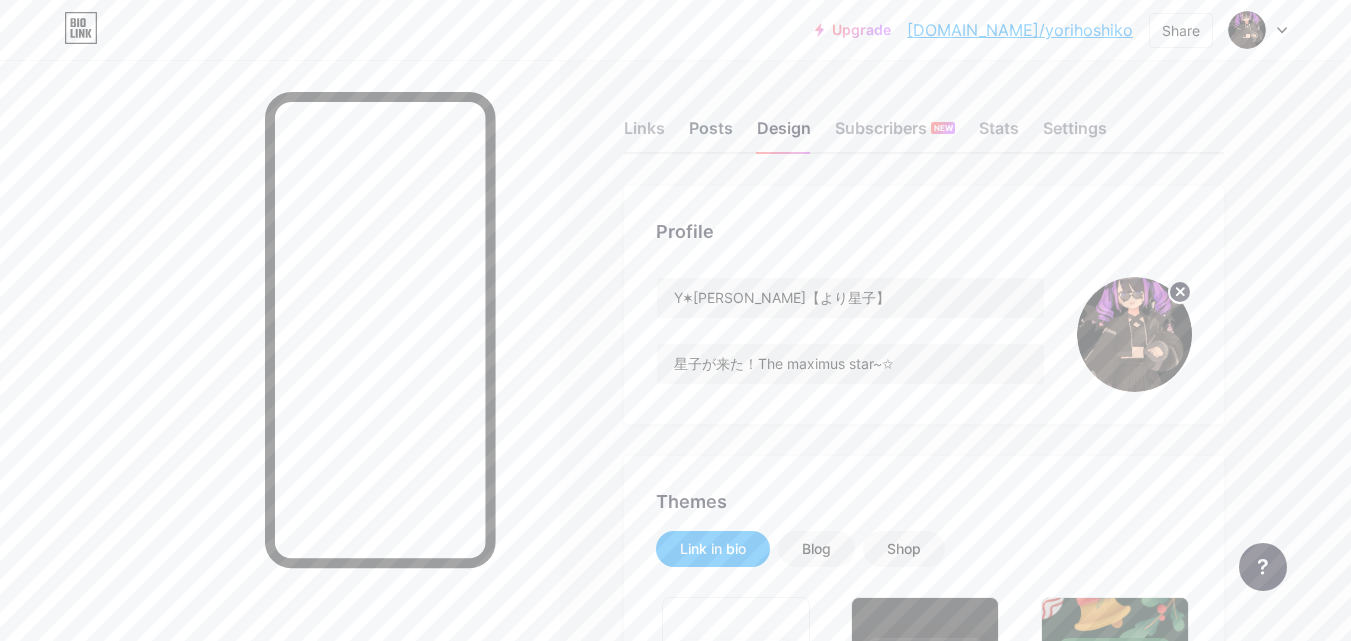click on "Posts" at bounding box center [711, 134] 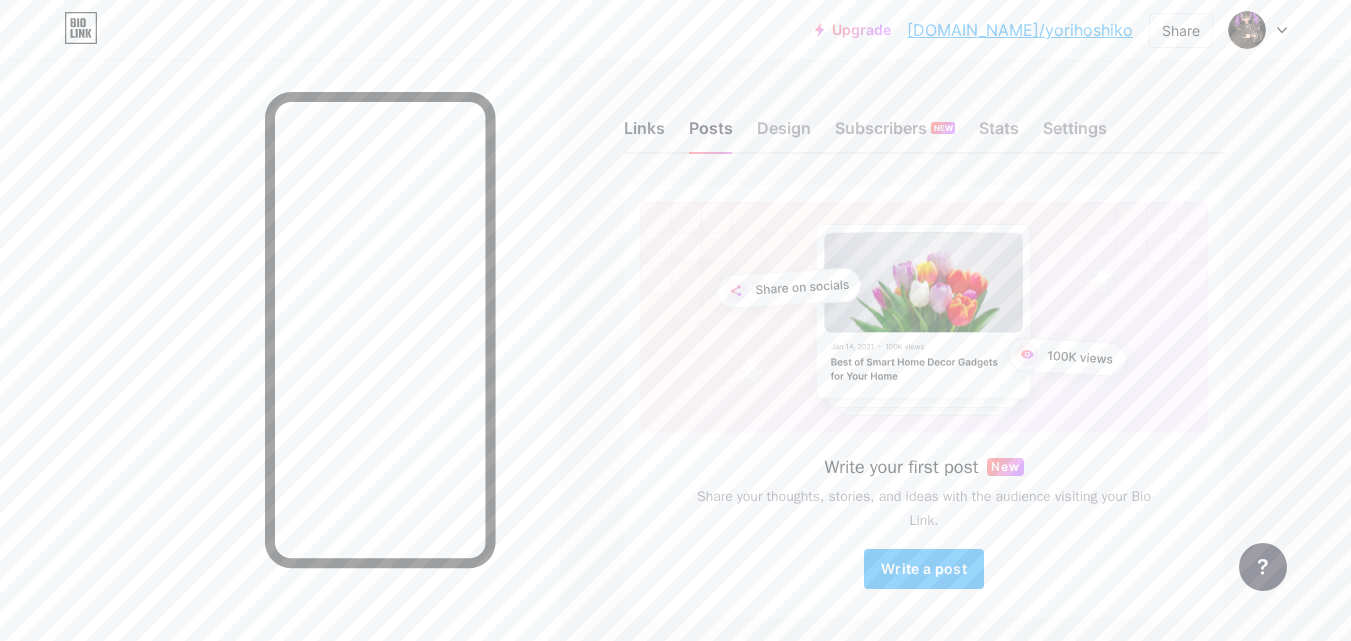 click on "Links" at bounding box center [644, 134] 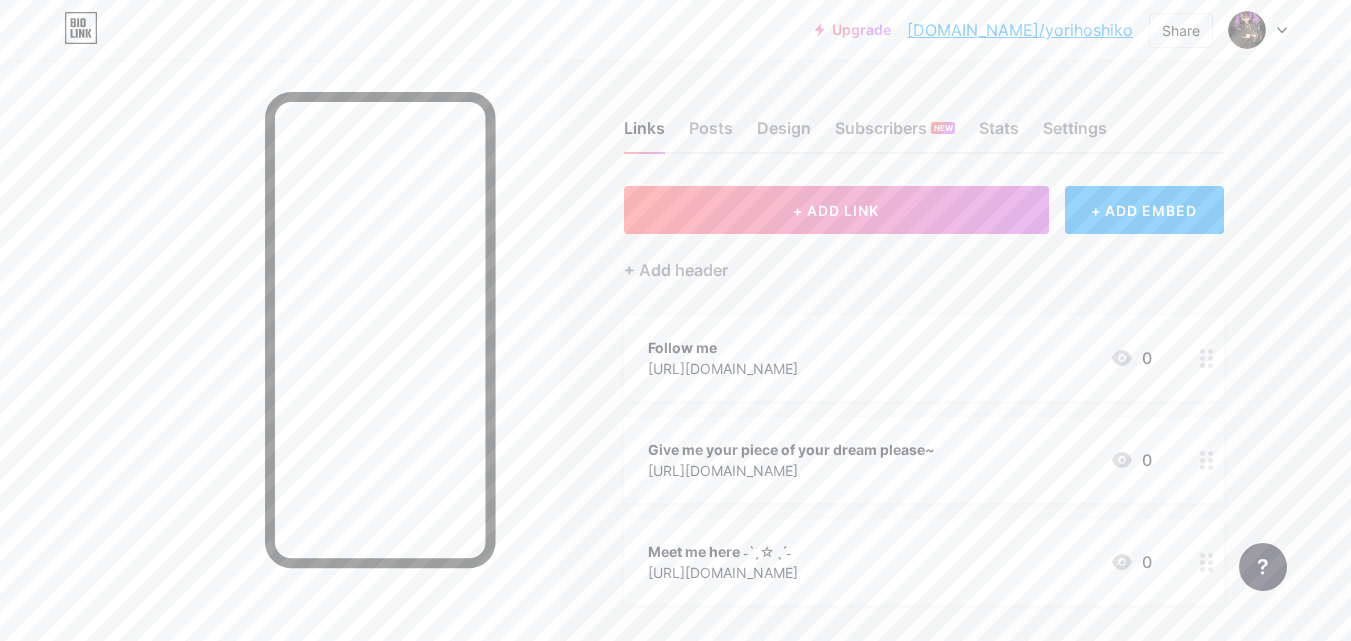 click on "Give me your piece of your dream please~
[URL][DOMAIN_NAME]
0" at bounding box center (900, 460) 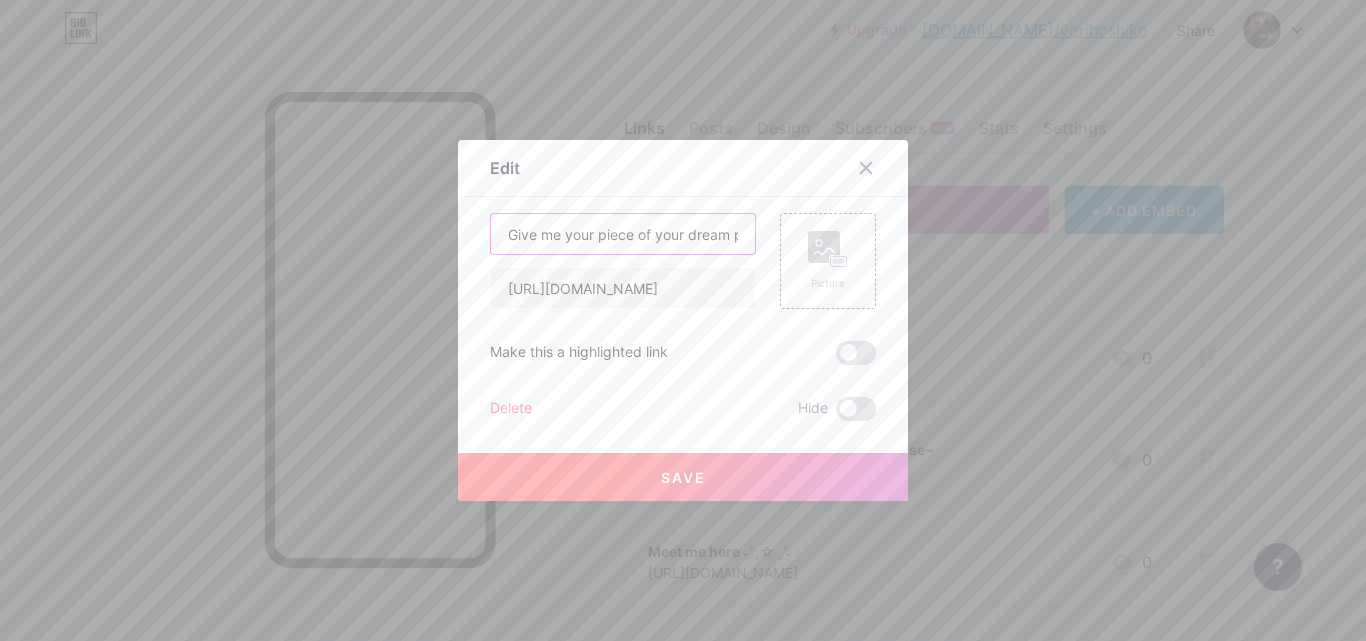 click on "Give me your piece of your dream please~" at bounding box center (623, 234) 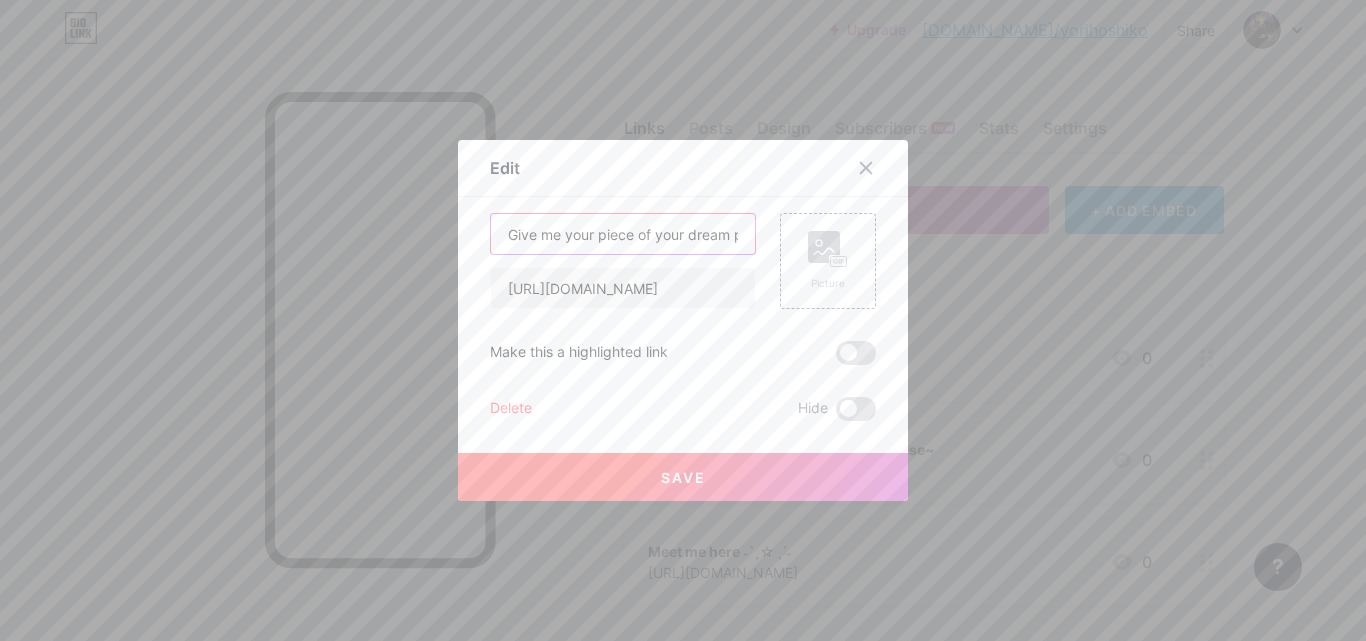 click on "Give me your piece of your dream please~" at bounding box center [623, 234] 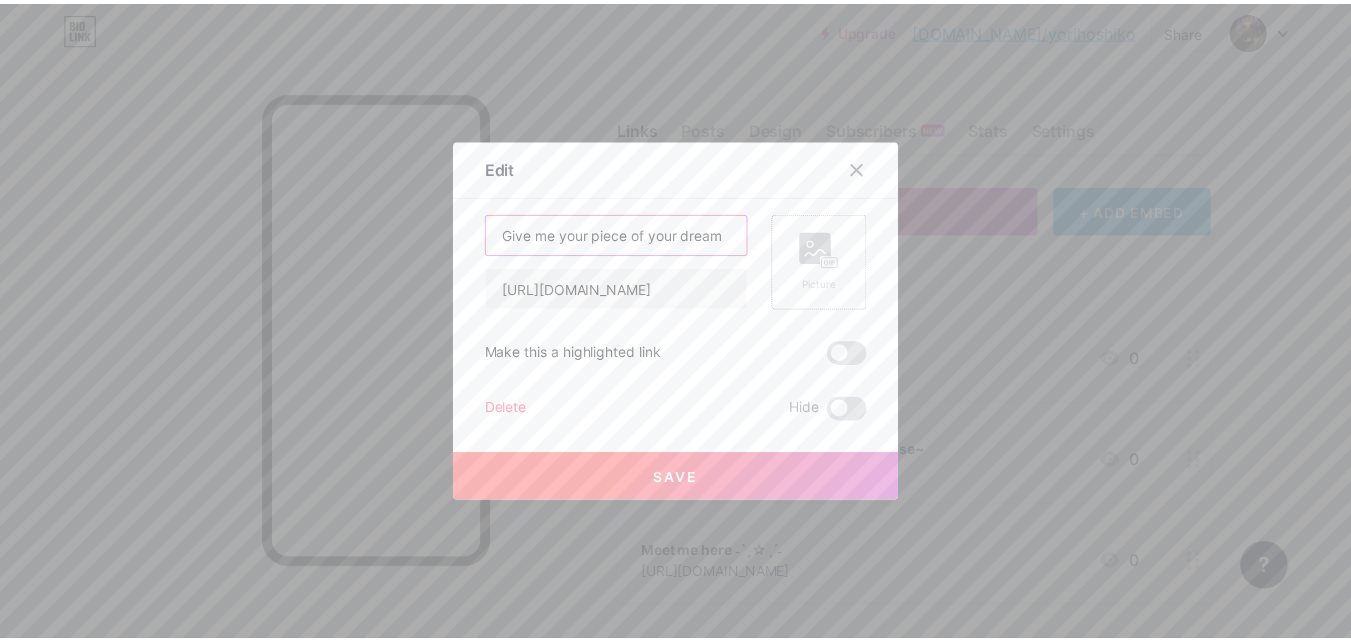 scroll, scrollTop: 0, scrollLeft: 0, axis: both 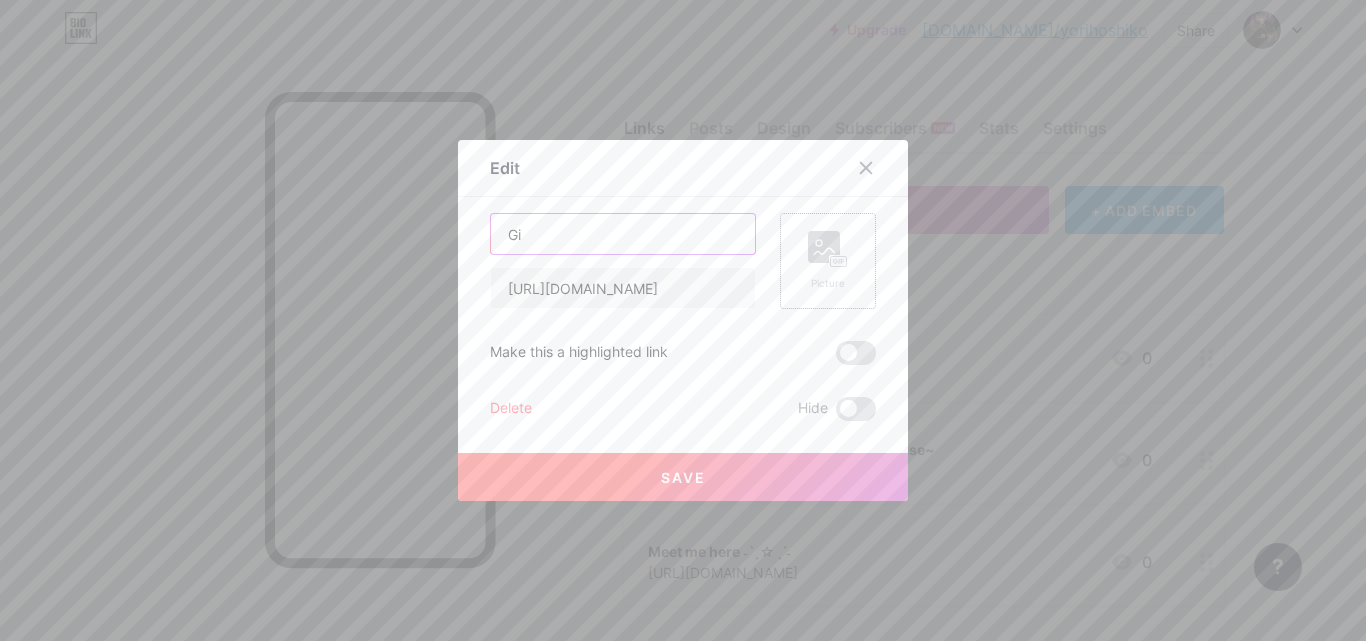 type on "G" 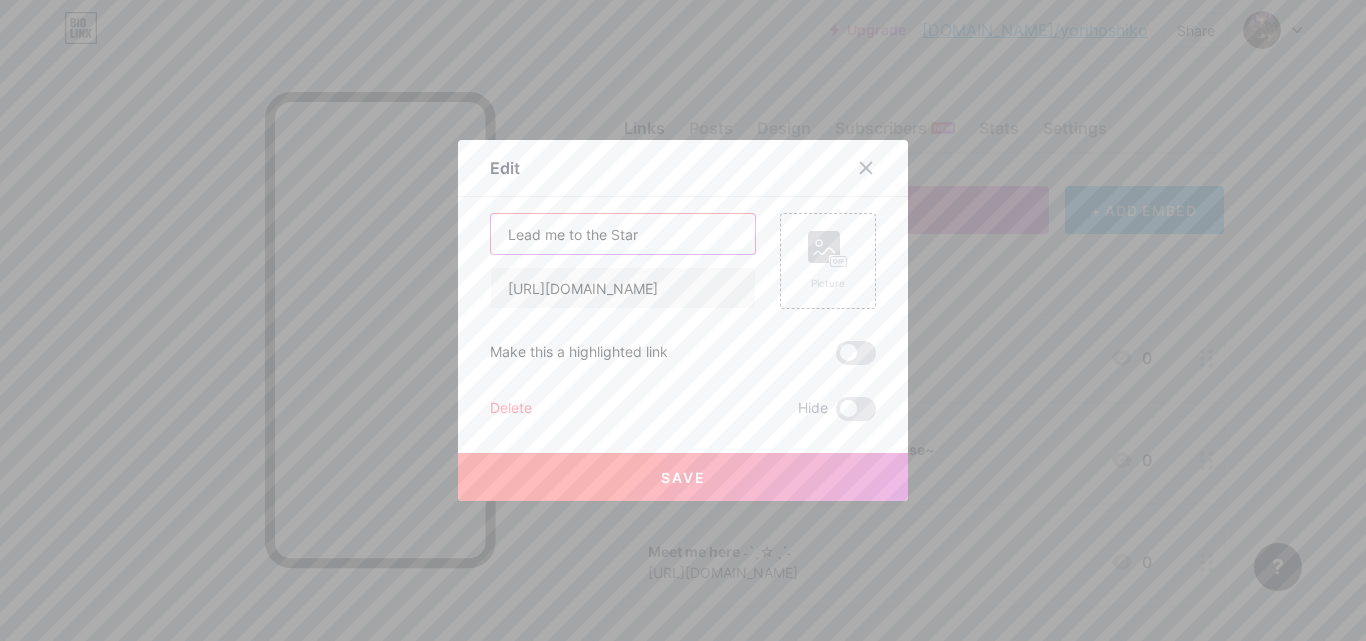 type on "Lead me to the Star" 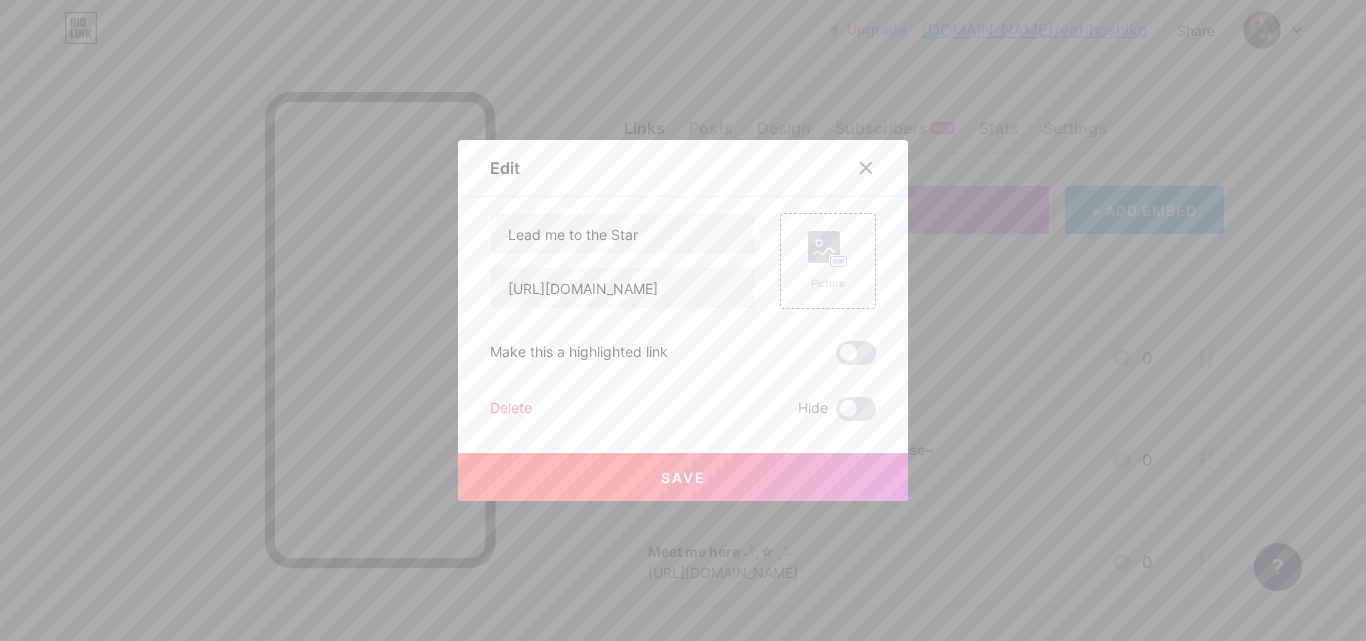 click on "Save" at bounding box center [683, 477] 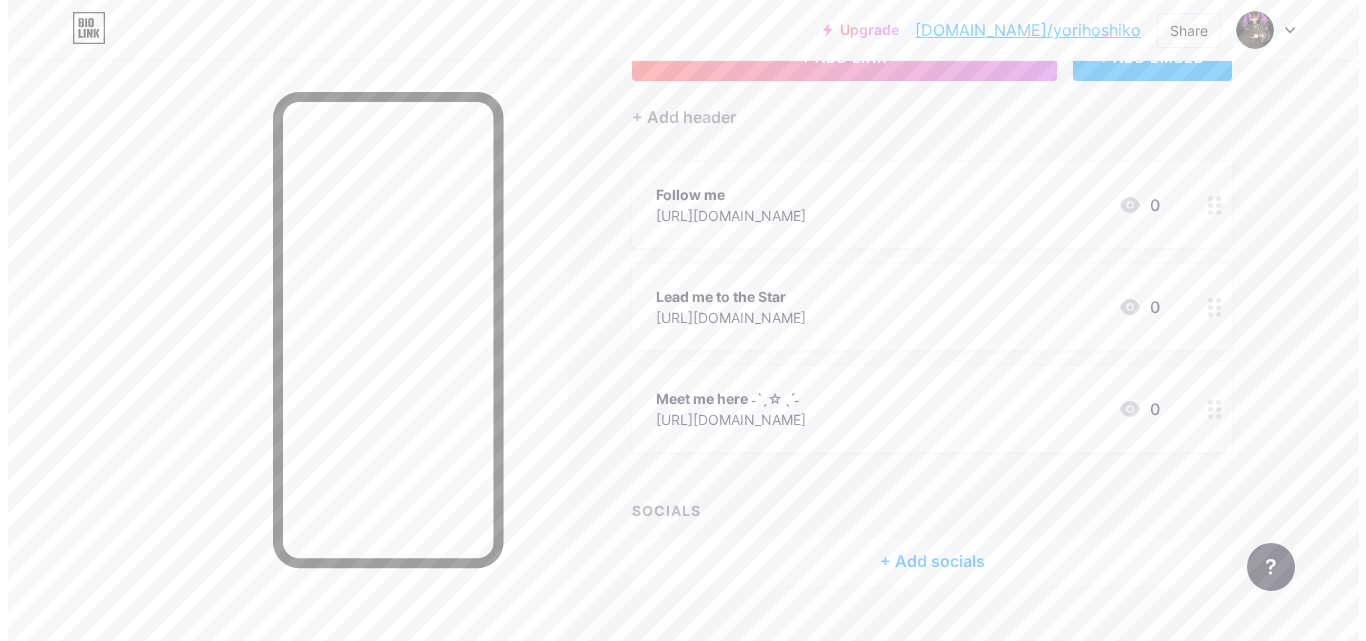 scroll, scrollTop: 157, scrollLeft: 0, axis: vertical 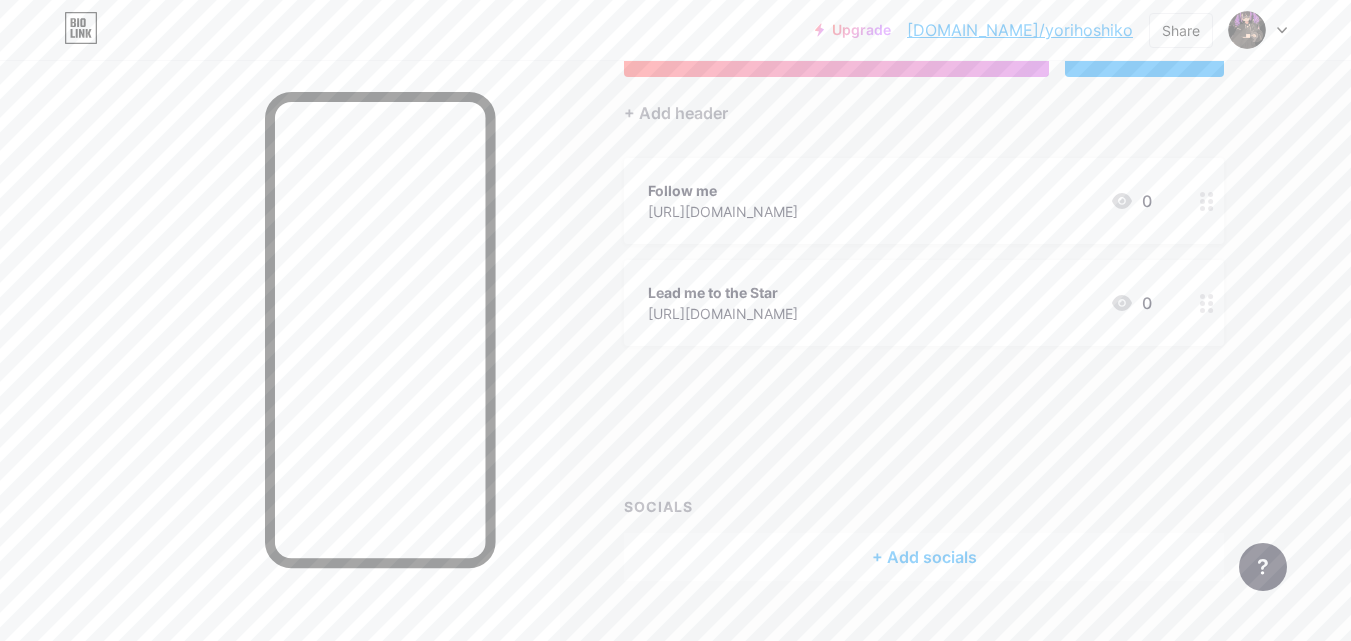 type 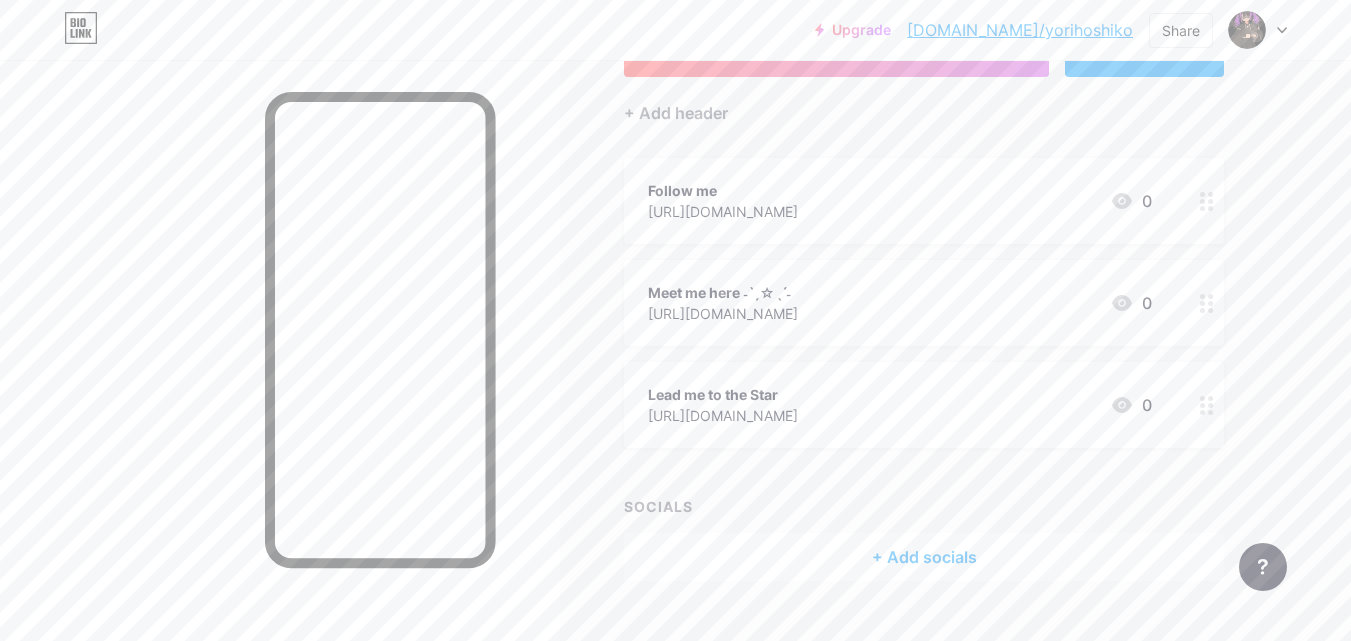 click on "Meet me here ˗ˋˏ ✩ ˎˊ˗
[URL][DOMAIN_NAME]
0" at bounding box center (924, 303) 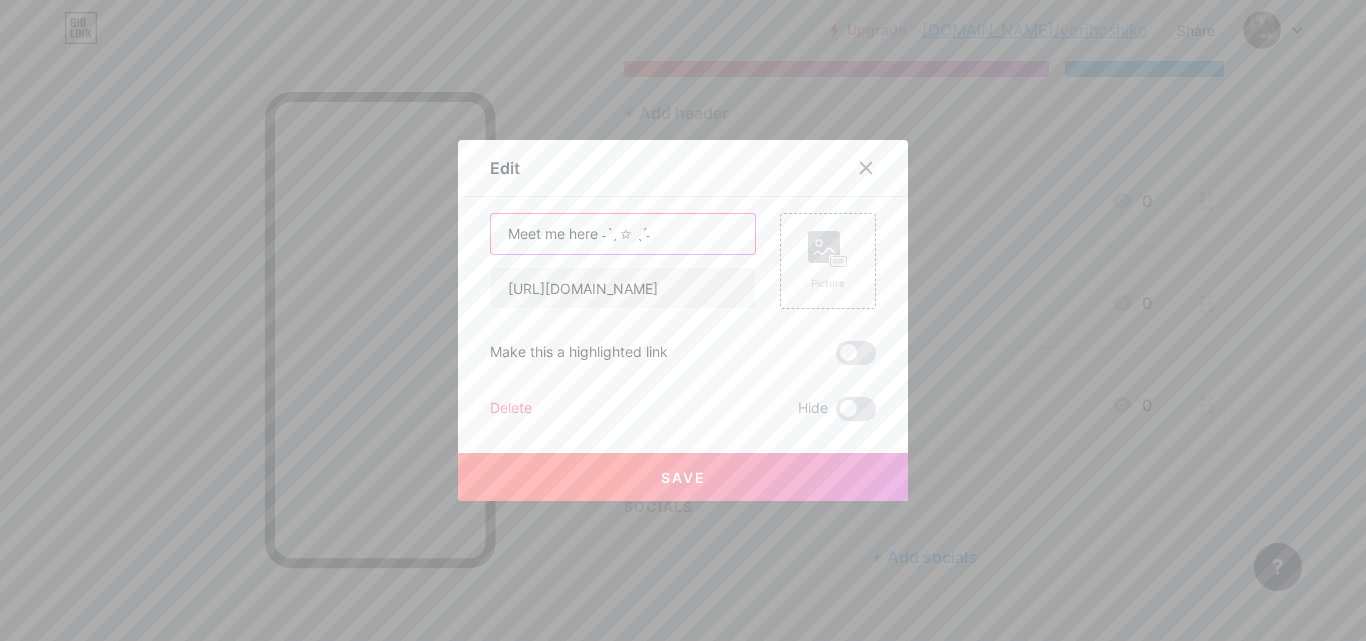 drag, startPoint x: 675, startPoint y: 230, endPoint x: 595, endPoint y: 234, distance: 80.09994 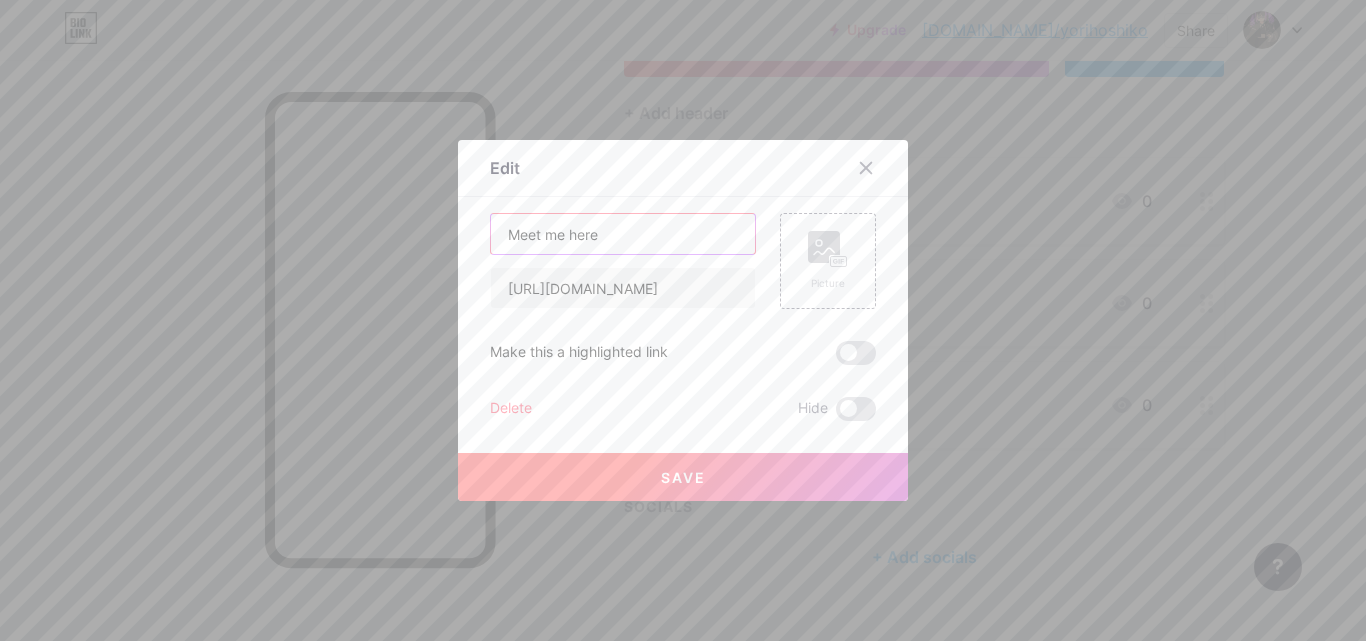 type on "Meet me here" 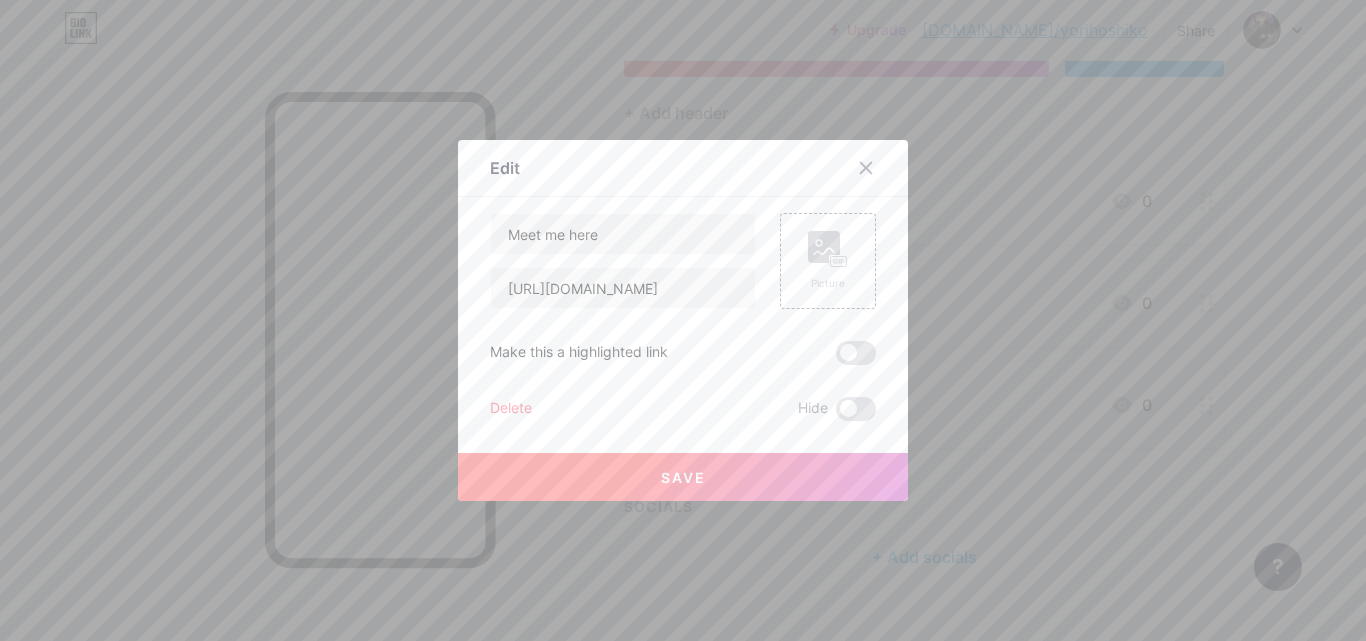 click on "Save" at bounding box center (683, 477) 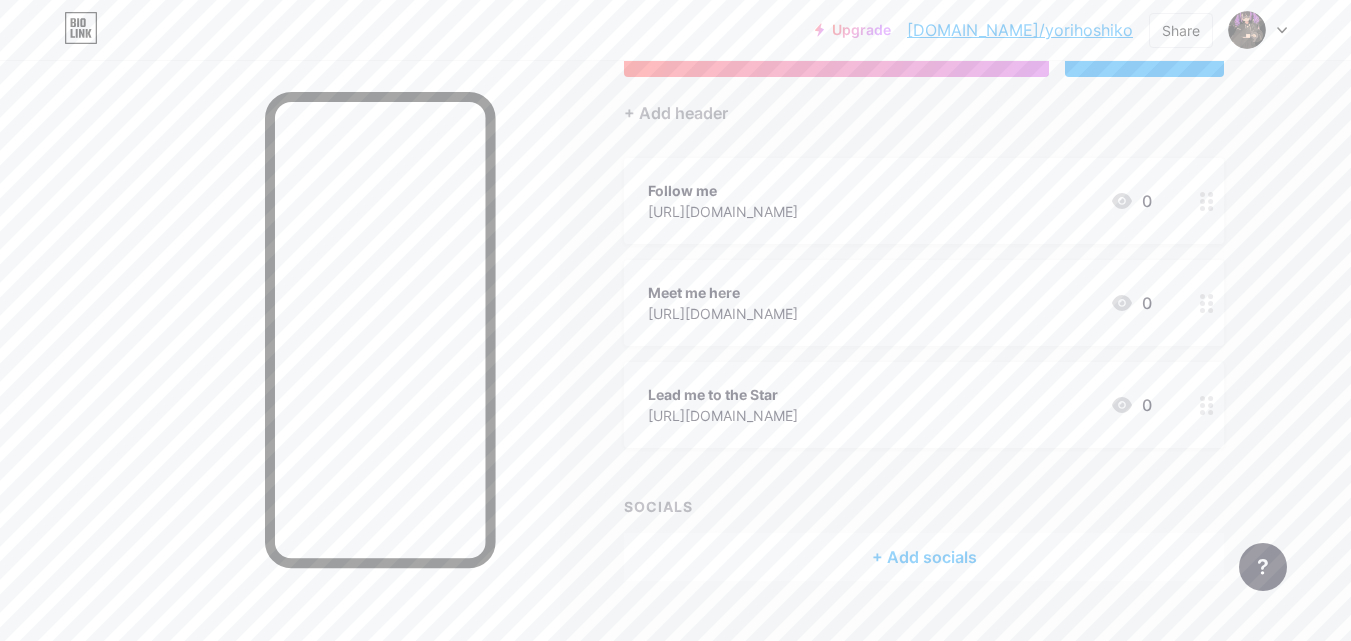 click on "[URL][DOMAIN_NAME]" at bounding box center (723, 415) 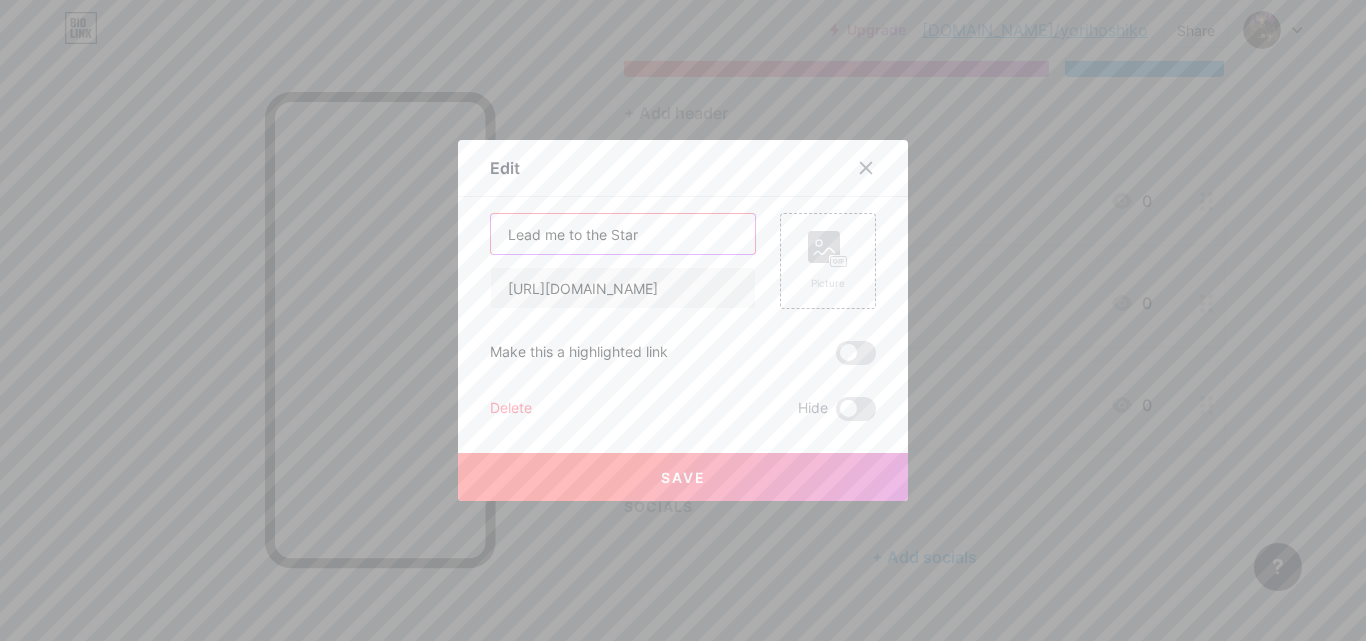 click on "Lead me to the Star" at bounding box center [623, 234] 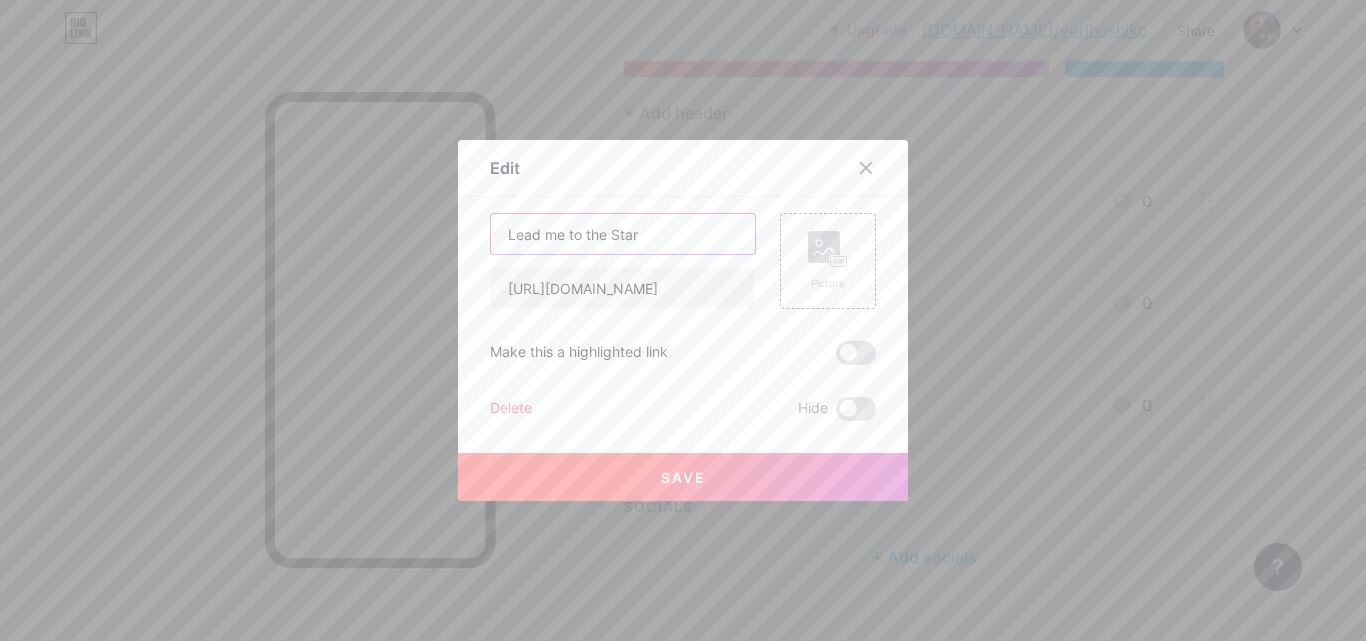 paste on "˗ˋˏ ✩ ˎˊ˗" 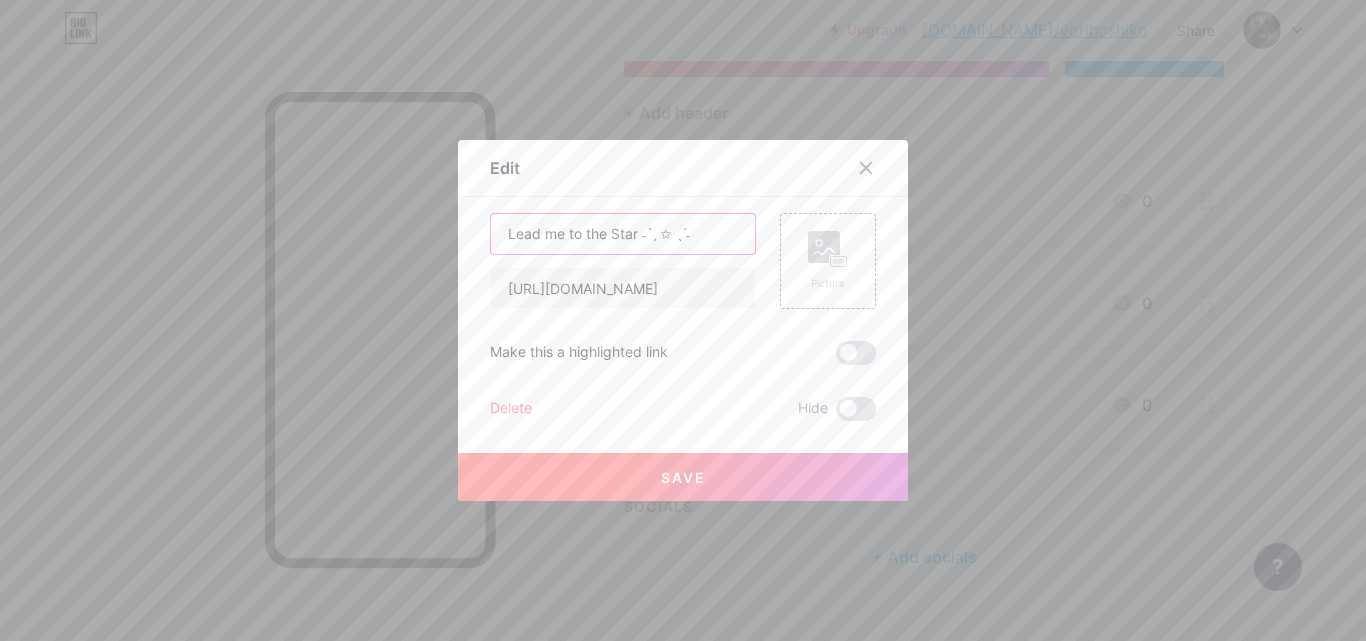 type on "Lead me to the Star ˗ˋˏ ✩ ˎˊ˗" 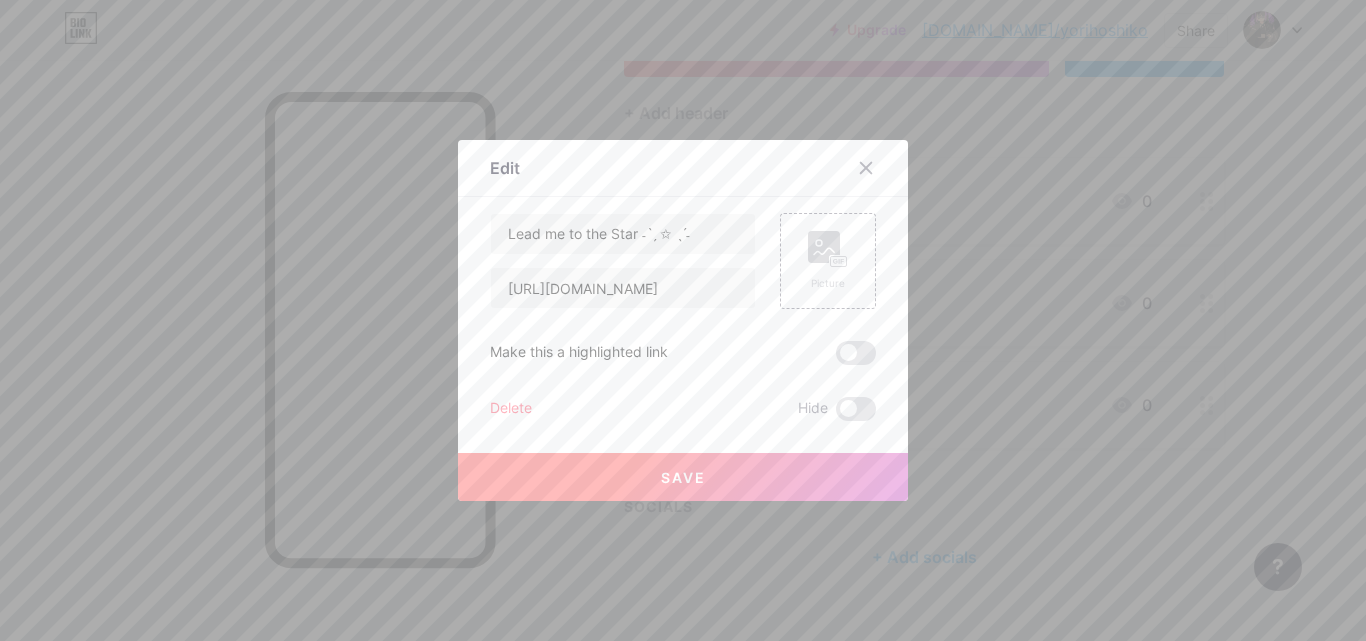 click on "Save" at bounding box center [683, 477] 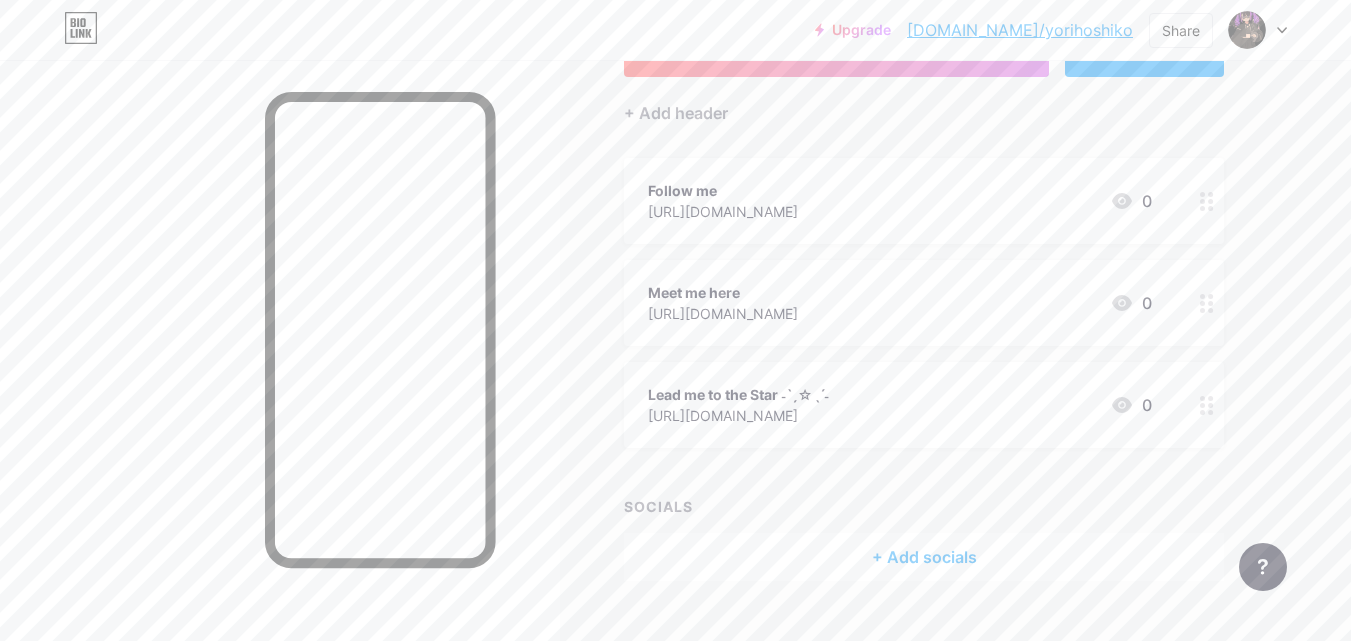 click on "+ Add socials" at bounding box center (924, 557) 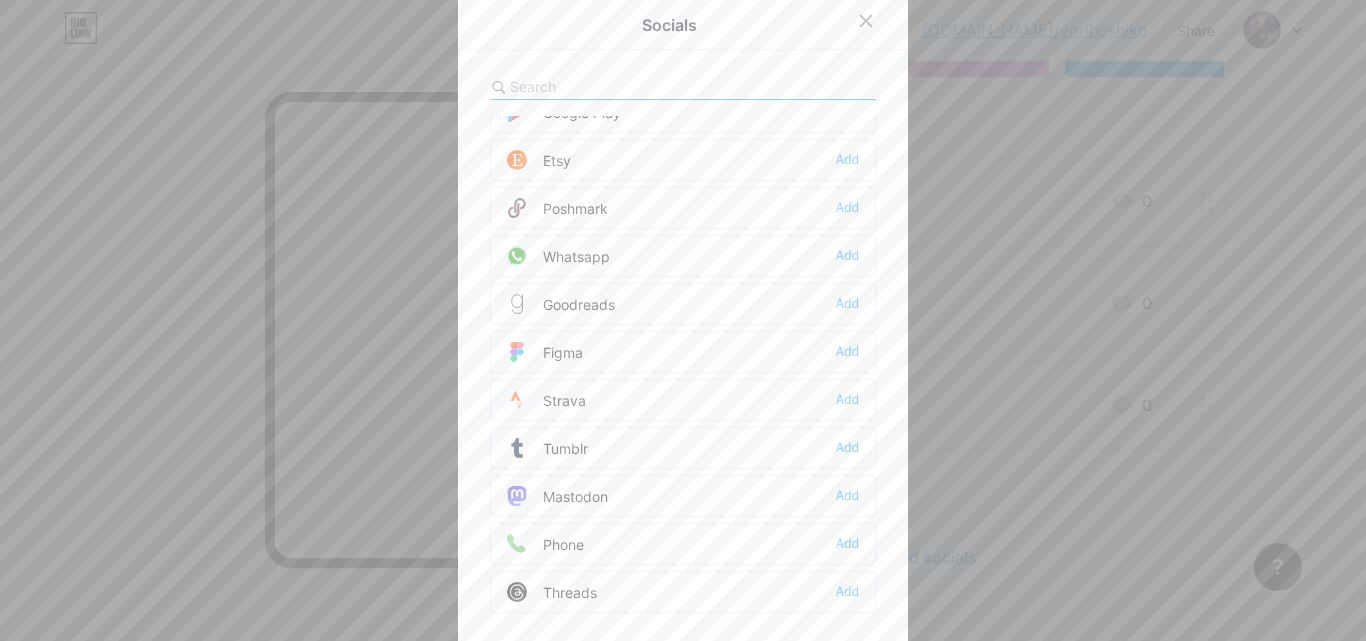 scroll, scrollTop: 1804, scrollLeft: 0, axis: vertical 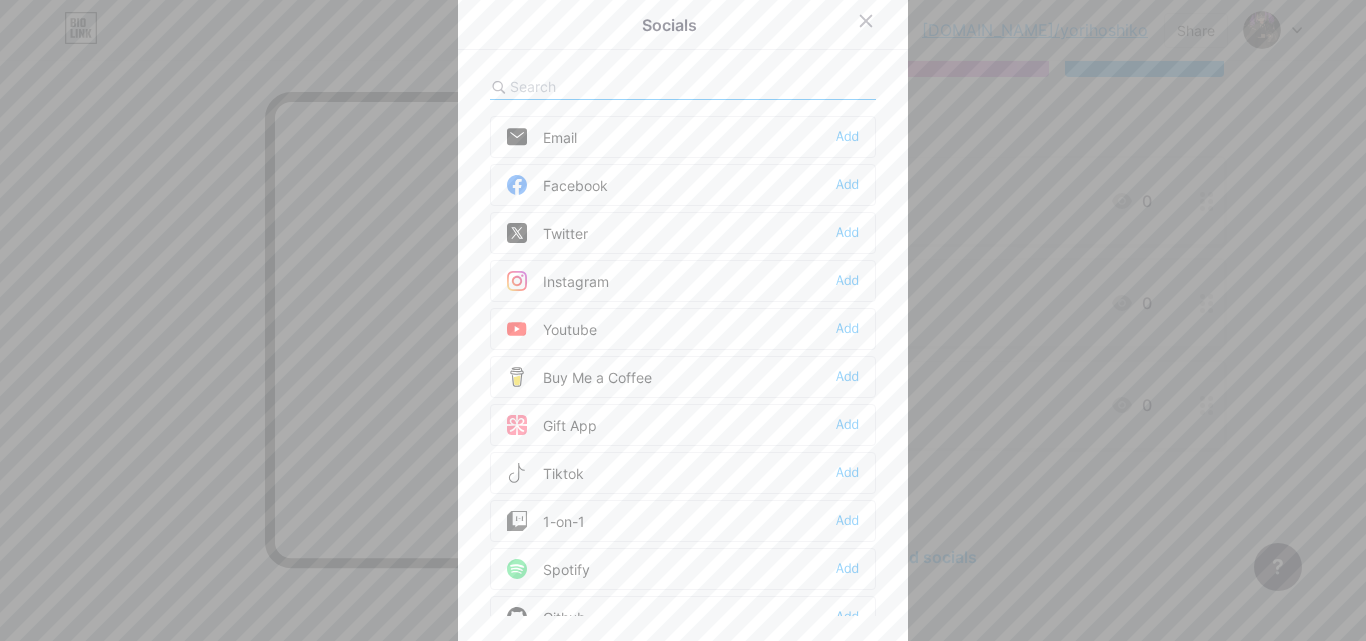 click at bounding box center [683, 320] 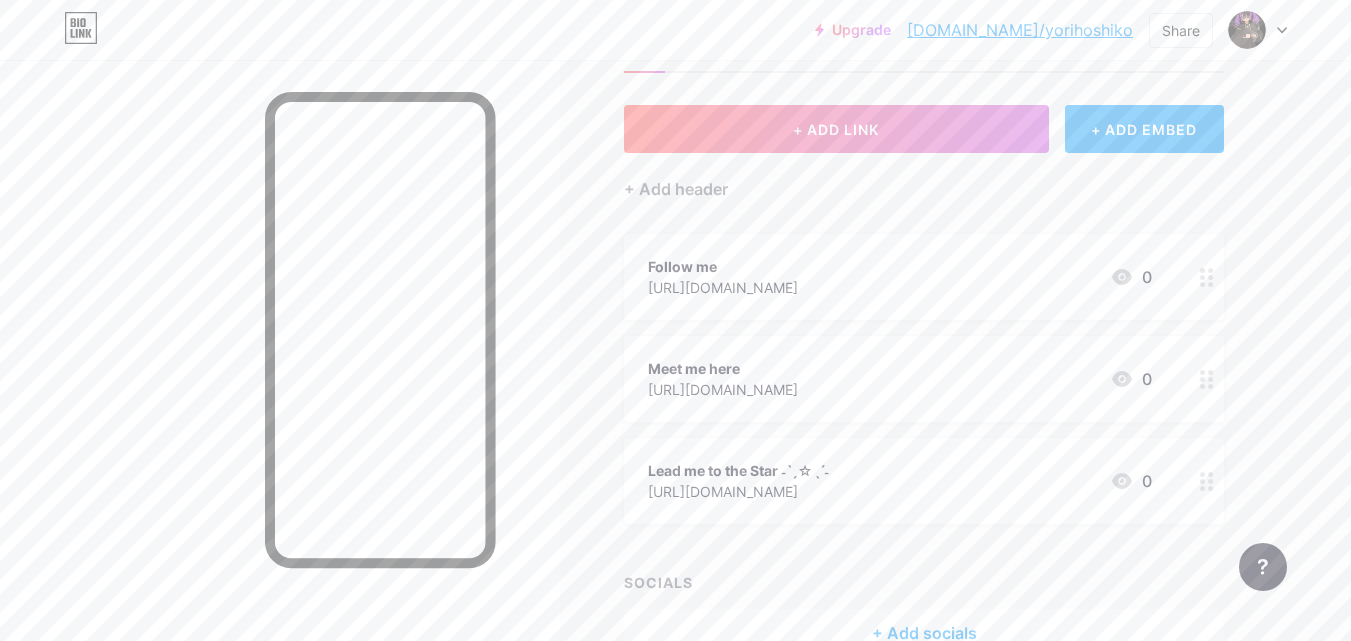 scroll, scrollTop: 80, scrollLeft: 0, axis: vertical 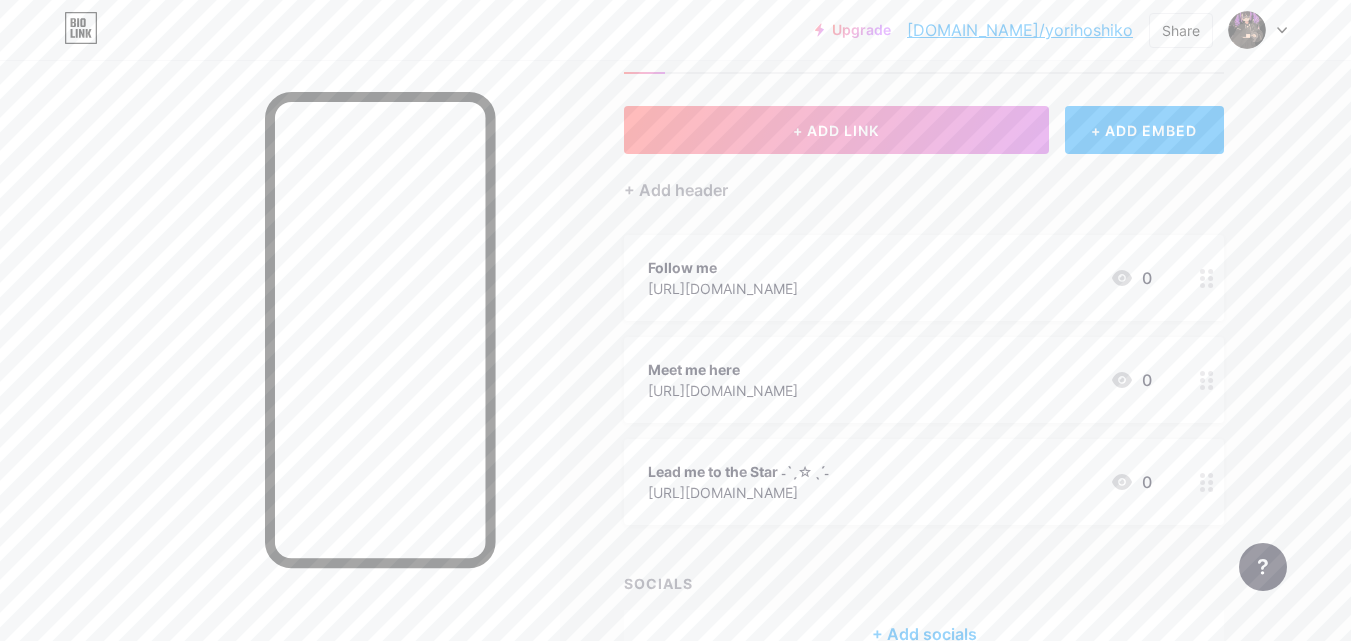 click on "+ Add socials" at bounding box center (924, 634) 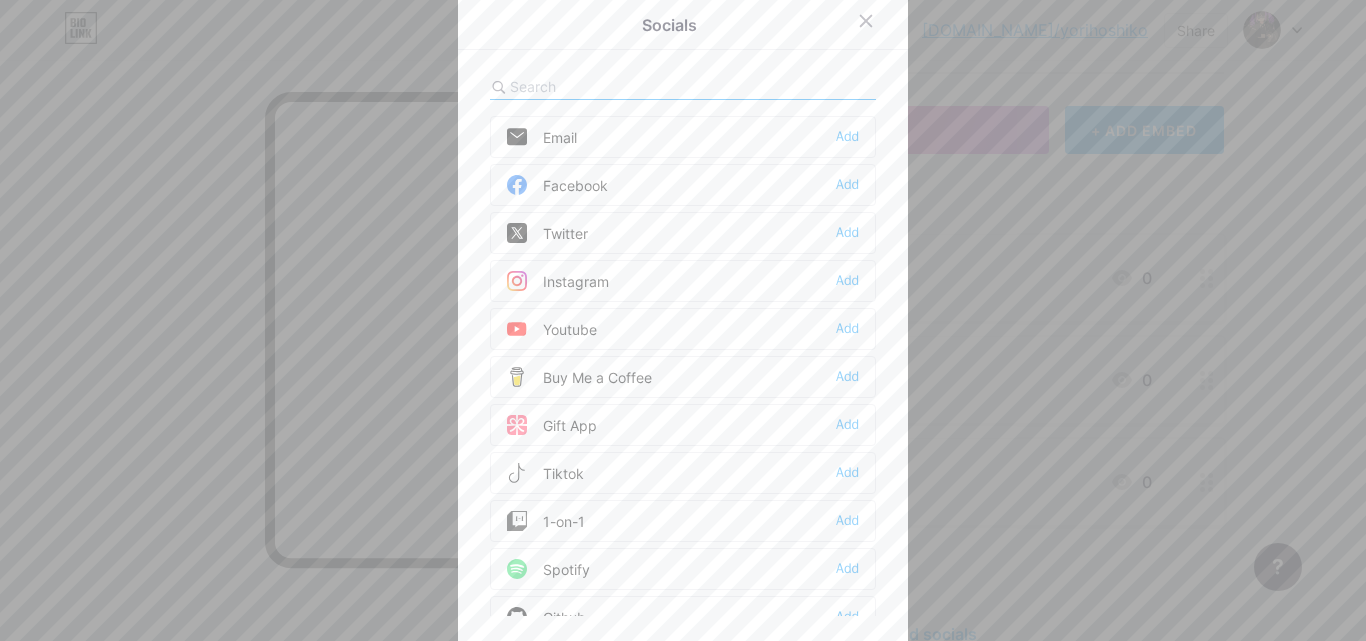 click on "Buy Me a Coffee
Add" at bounding box center [683, 377] 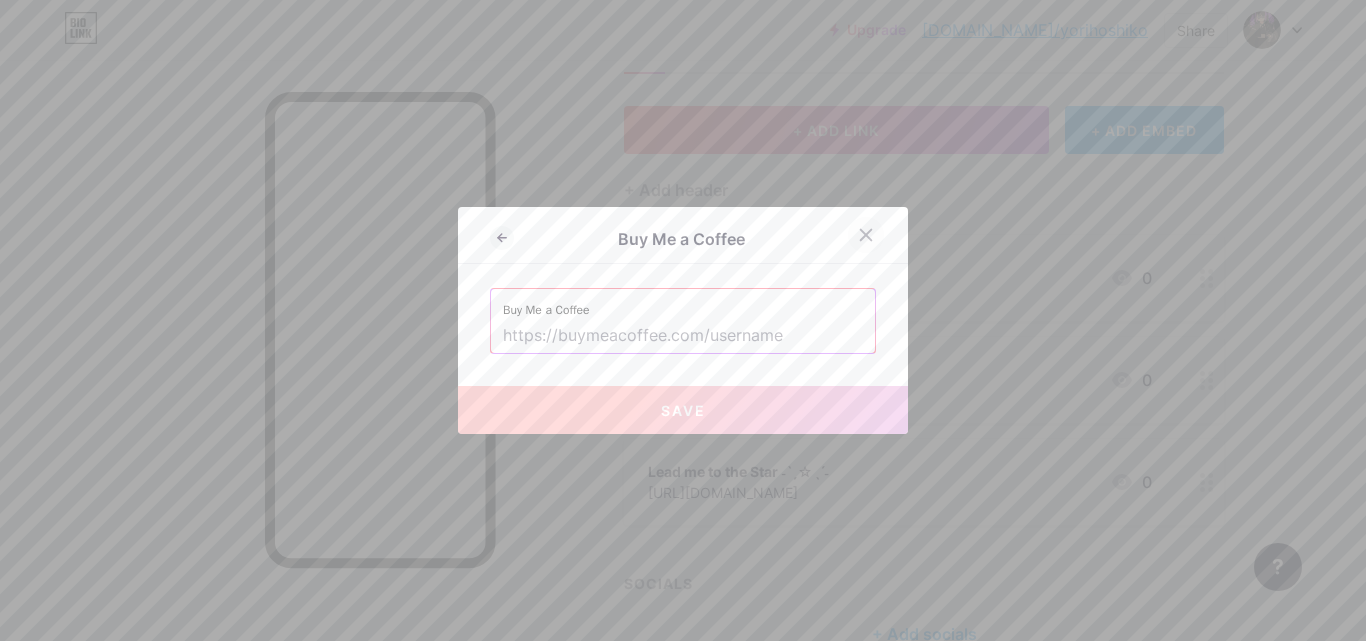 click 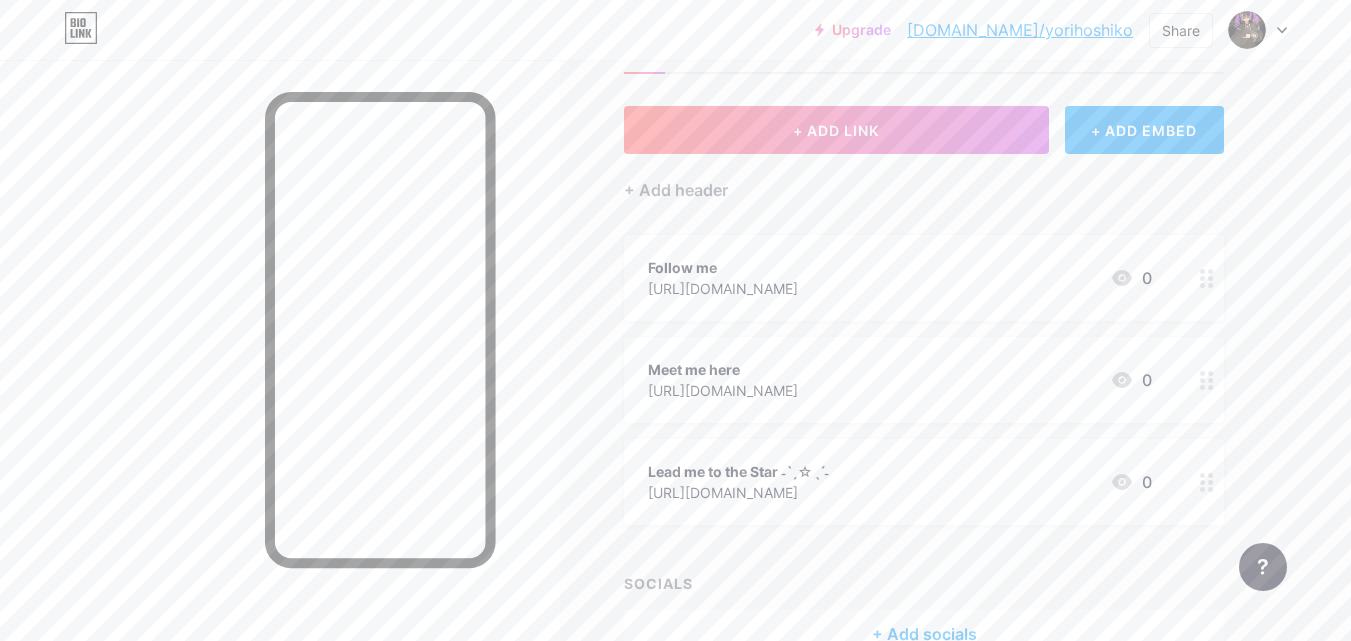 scroll, scrollTop: 0, scrollLeft: 0, axis: both 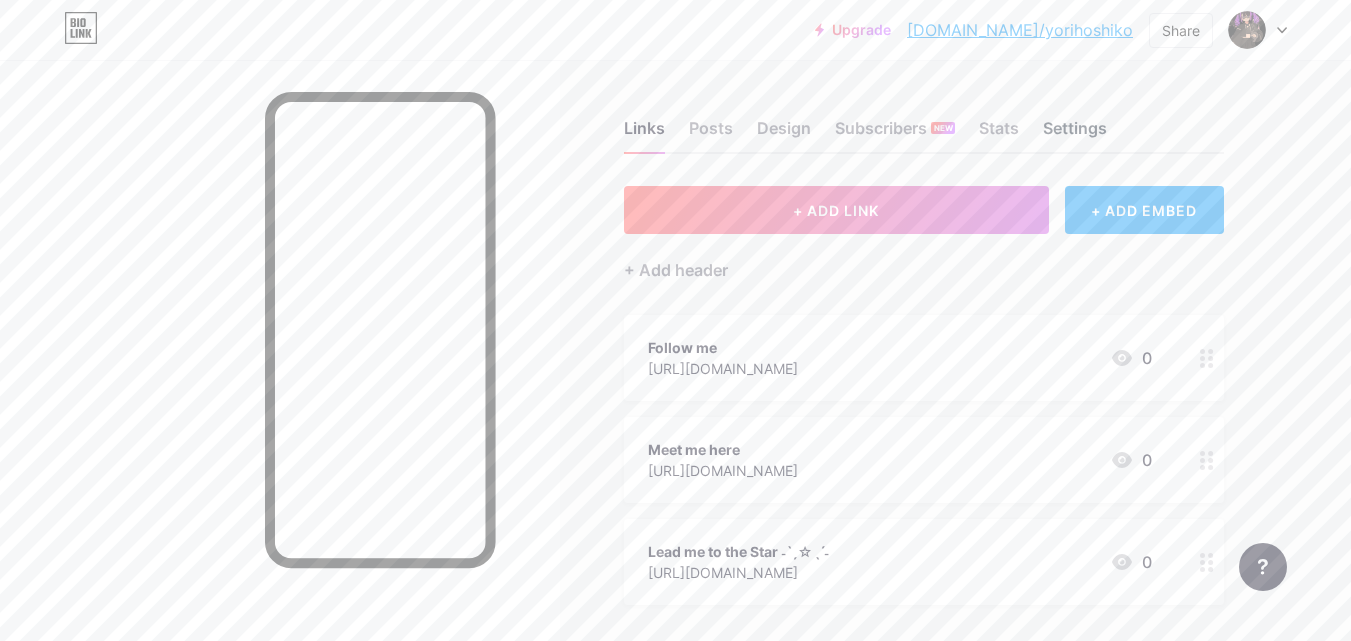 click on "Settings" at bounding box center [1075, 134] 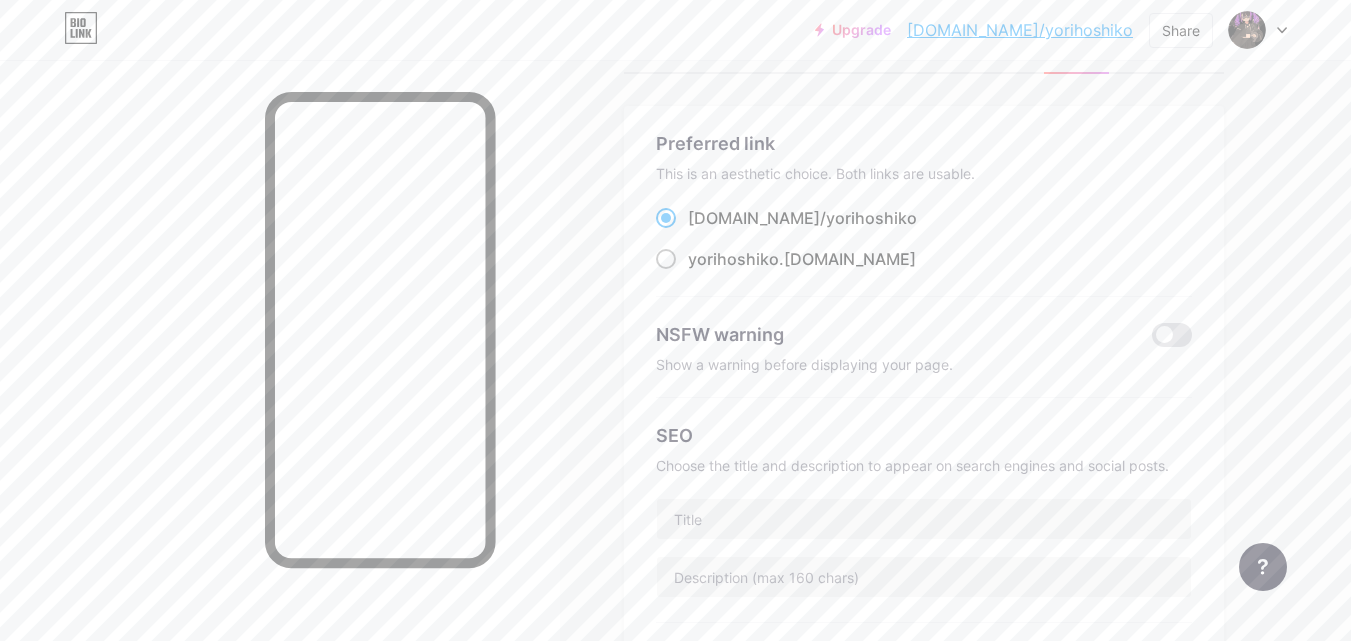 scroll, scrollTop: 0, scrollLeft: 0, axis: both 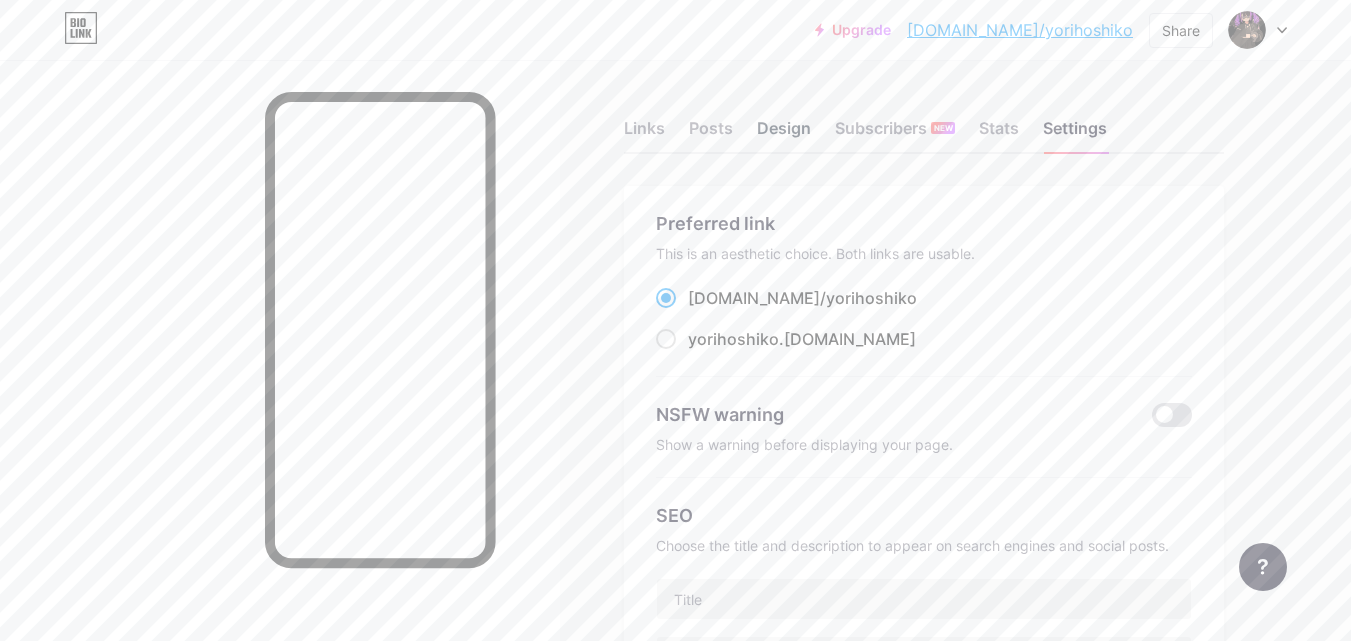 click on "Design" at bounding box center (784, 134) 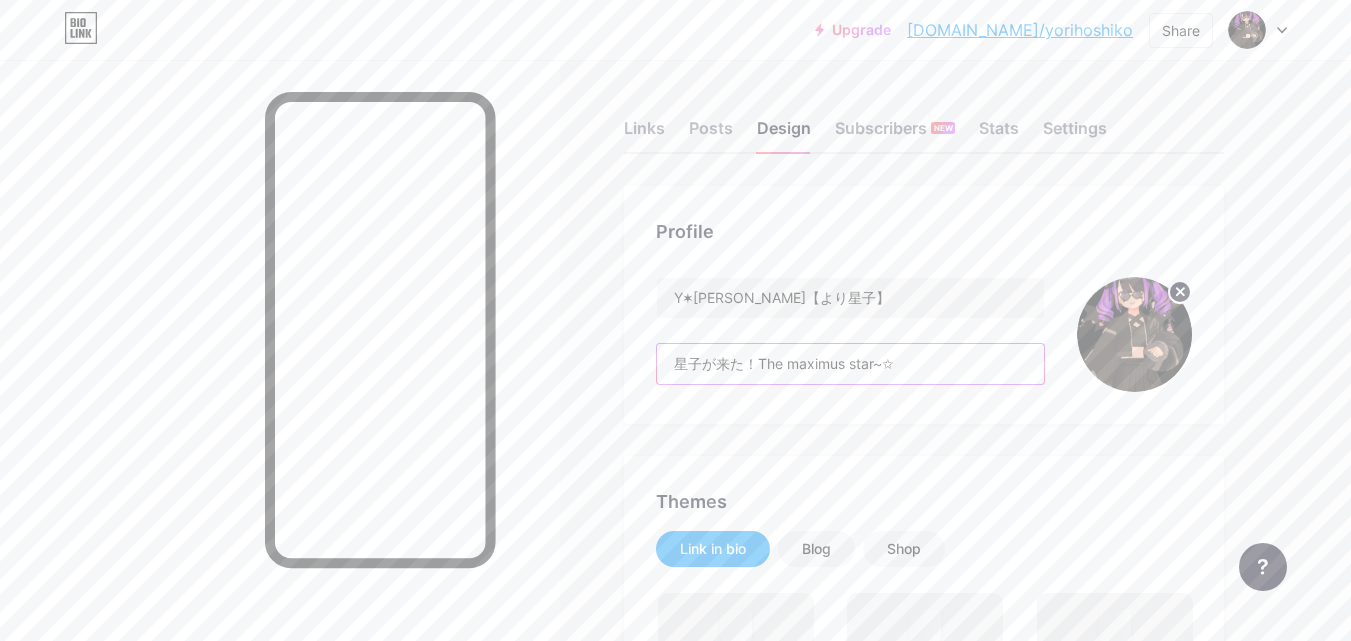 drag, startPoint x: 966, startPoint y: 375, endPoint x: 648, endPoint y: 358, distance: 318.45407 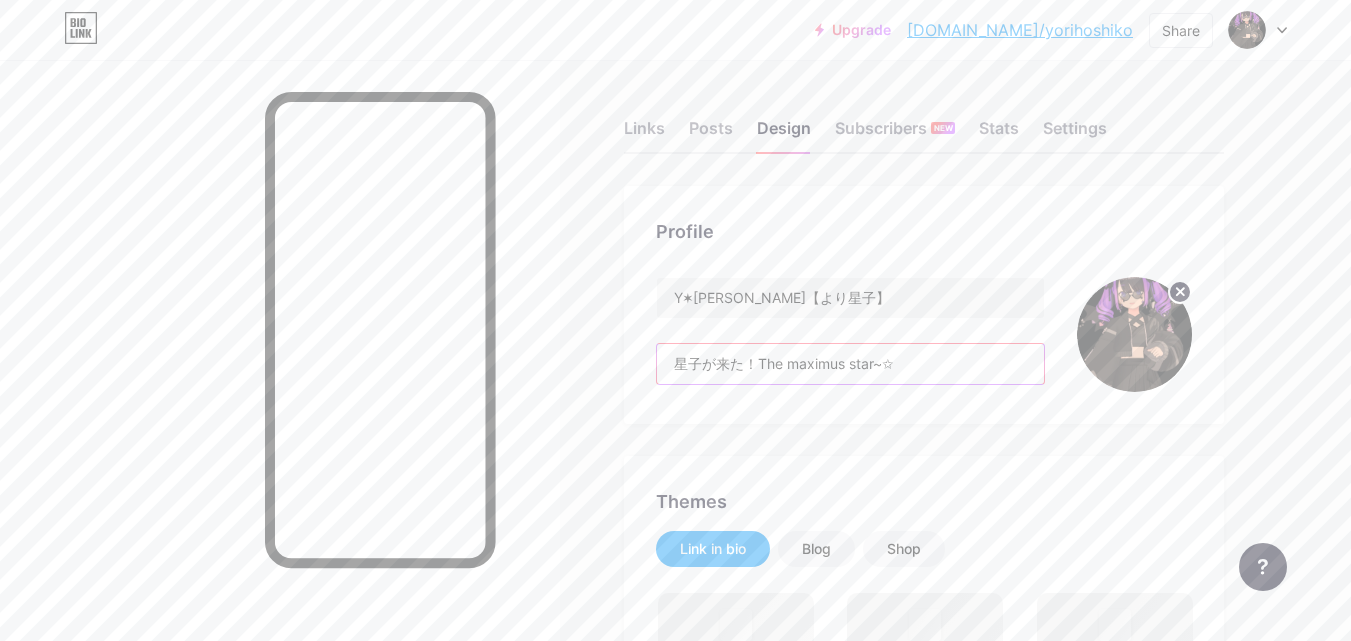 click on "Profile   Y✶[PERSON_NAME]【より星子】     [PERSON_NAME]が来た！The maximus star~✩" at bounding box center (924, 305) 